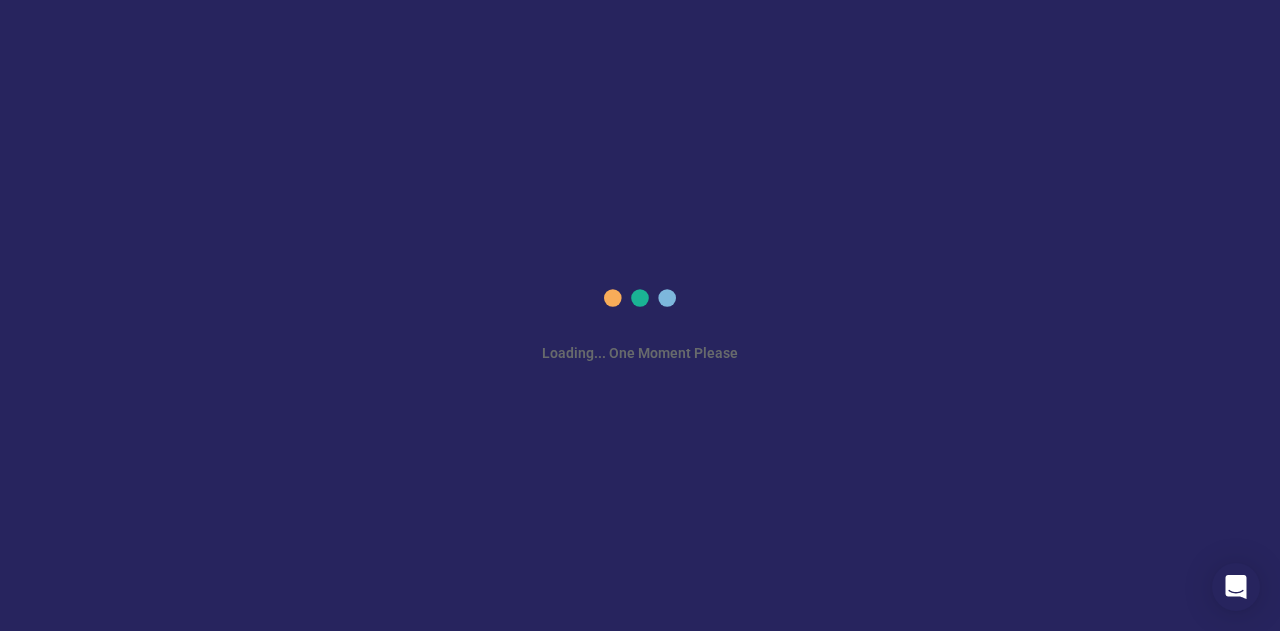 scroll, scrollTop: 0, scrollLeft: 0, axis: both 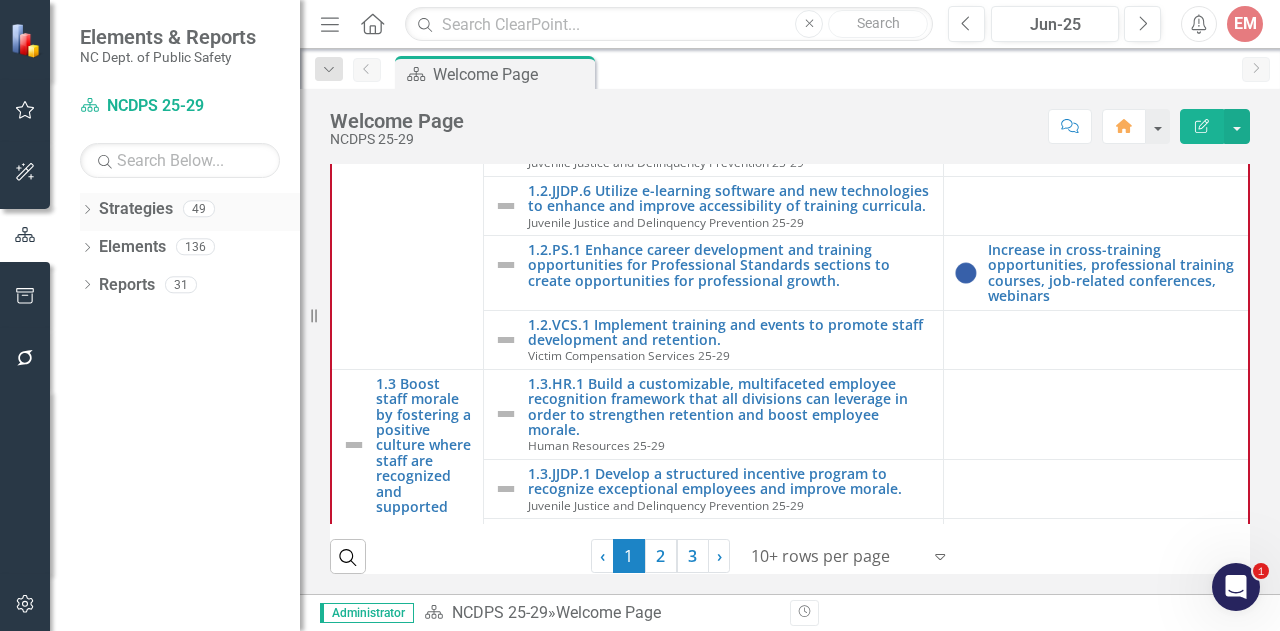 click on "Dropdown" 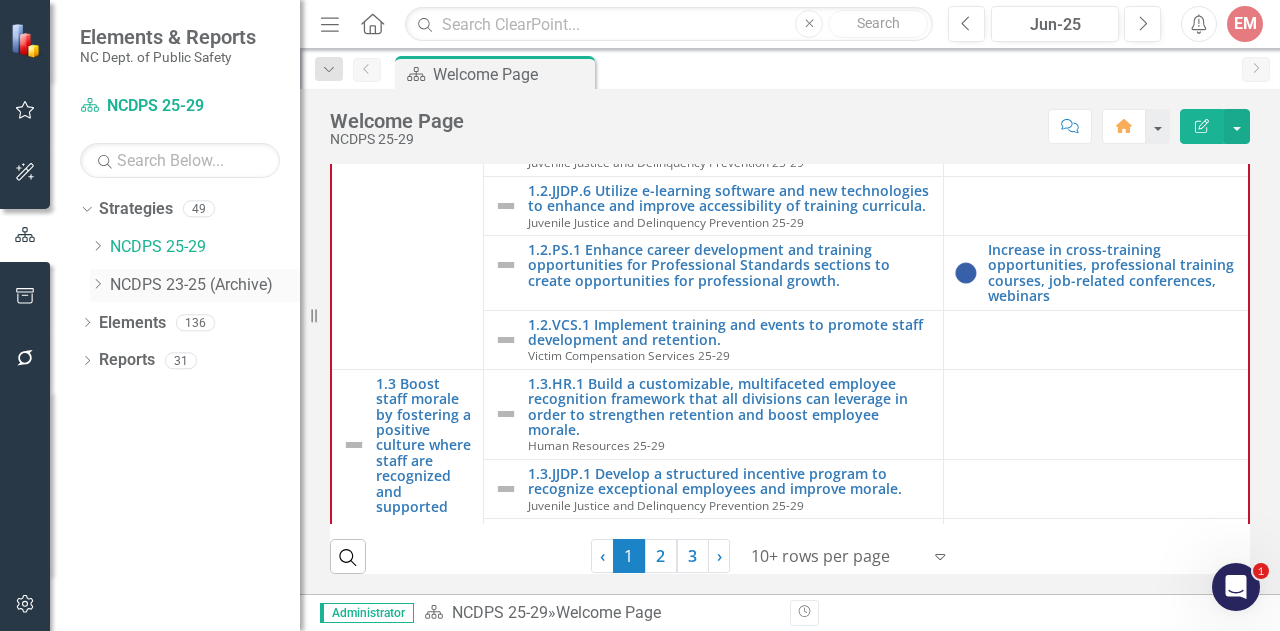 click on "Dropdown" 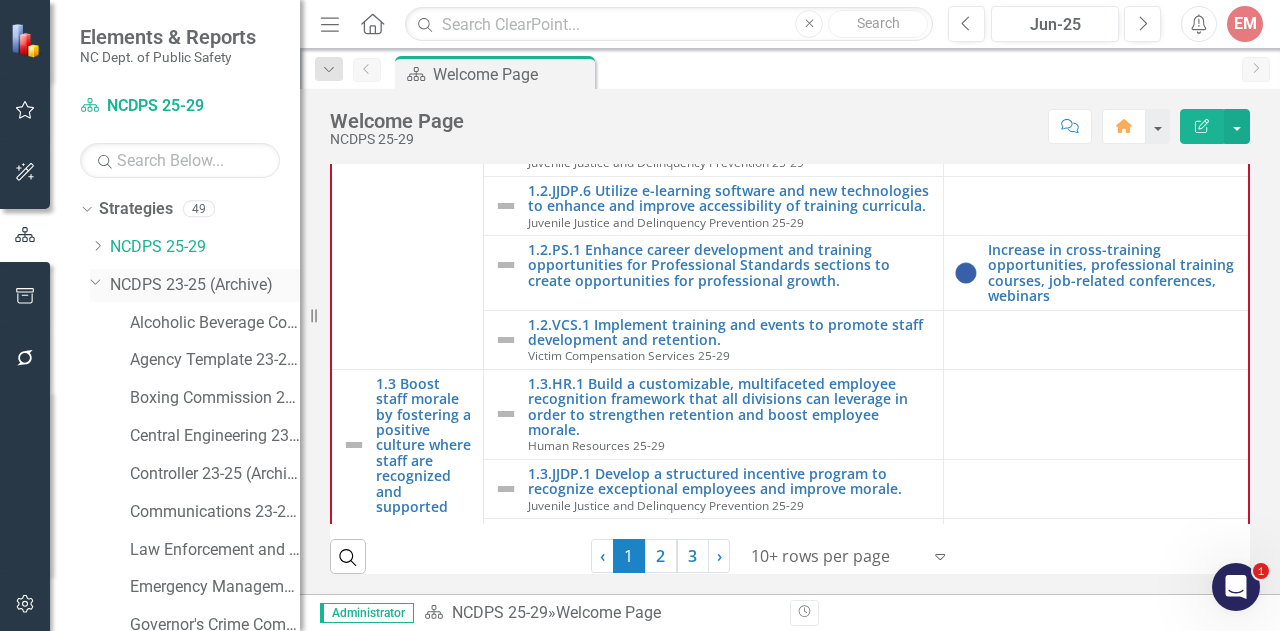click on "Dropdown" 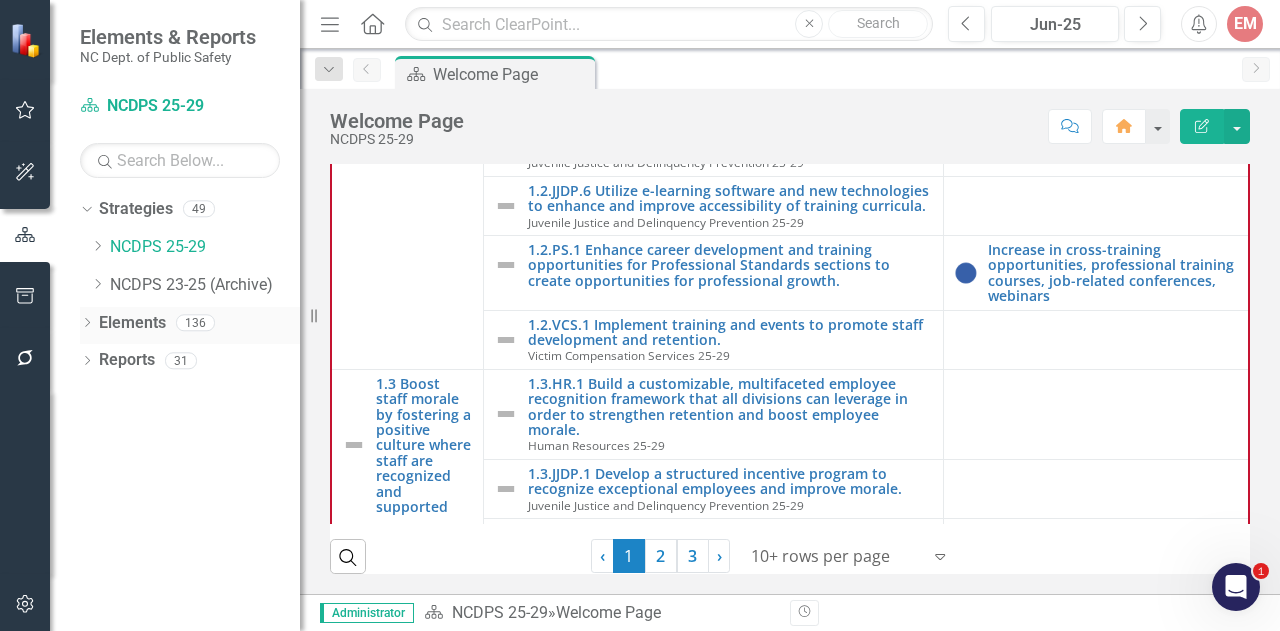 click on "Dropdown" 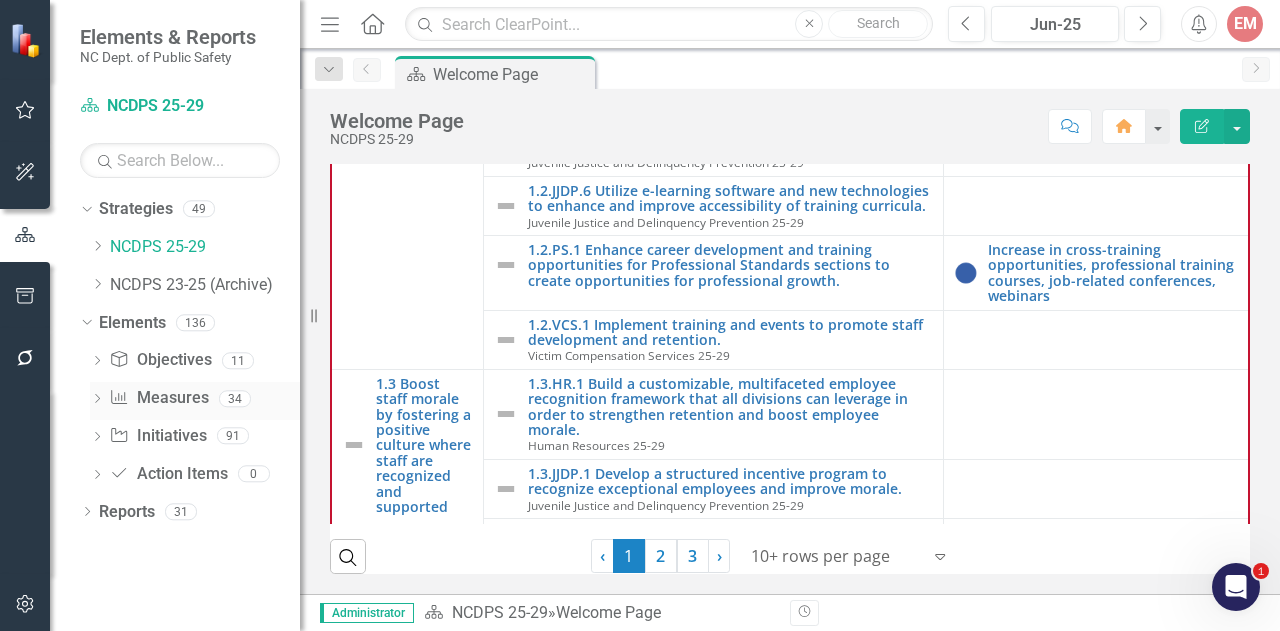 click on "Dropdown" 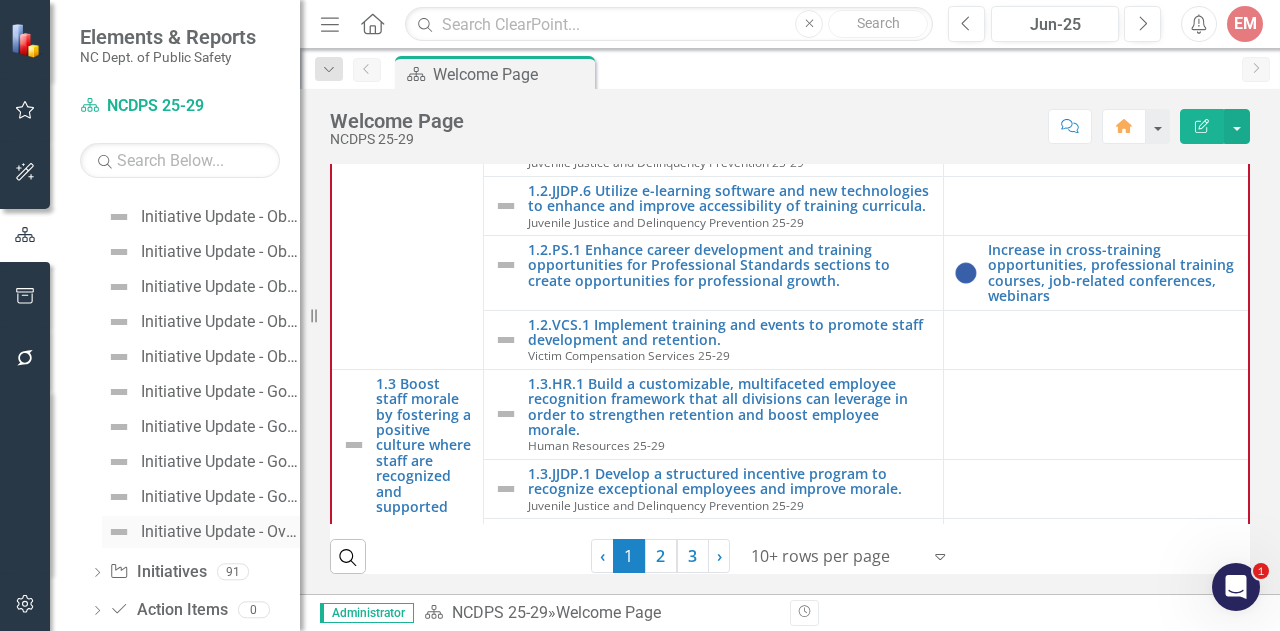scroll, scrollTop: 1092, scrollLeft: 0, axis: vertical 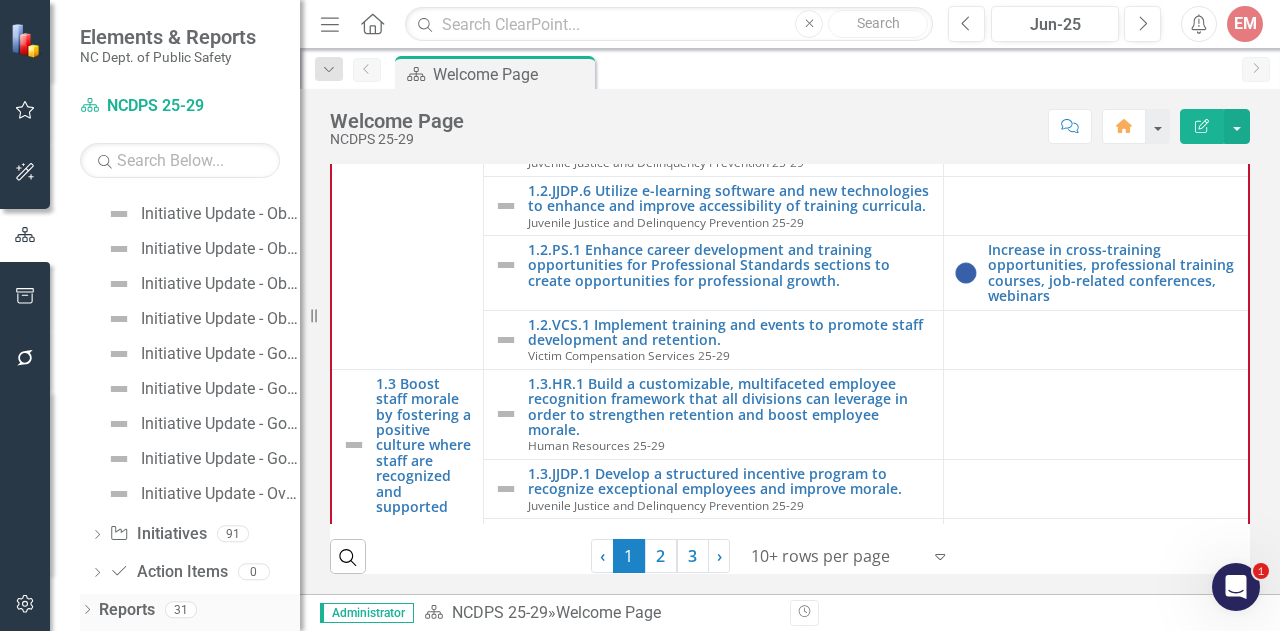 click on "Dropdown" 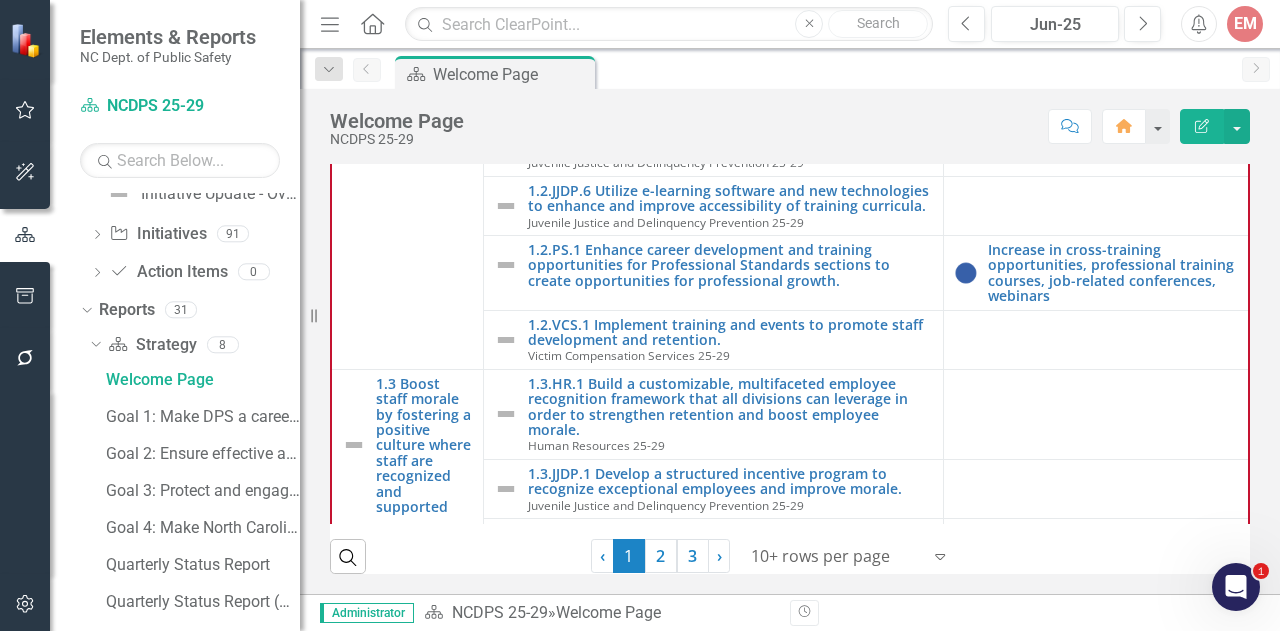 scroll, scrollTop: 1592, scrollLeft: 0, axis: vertical 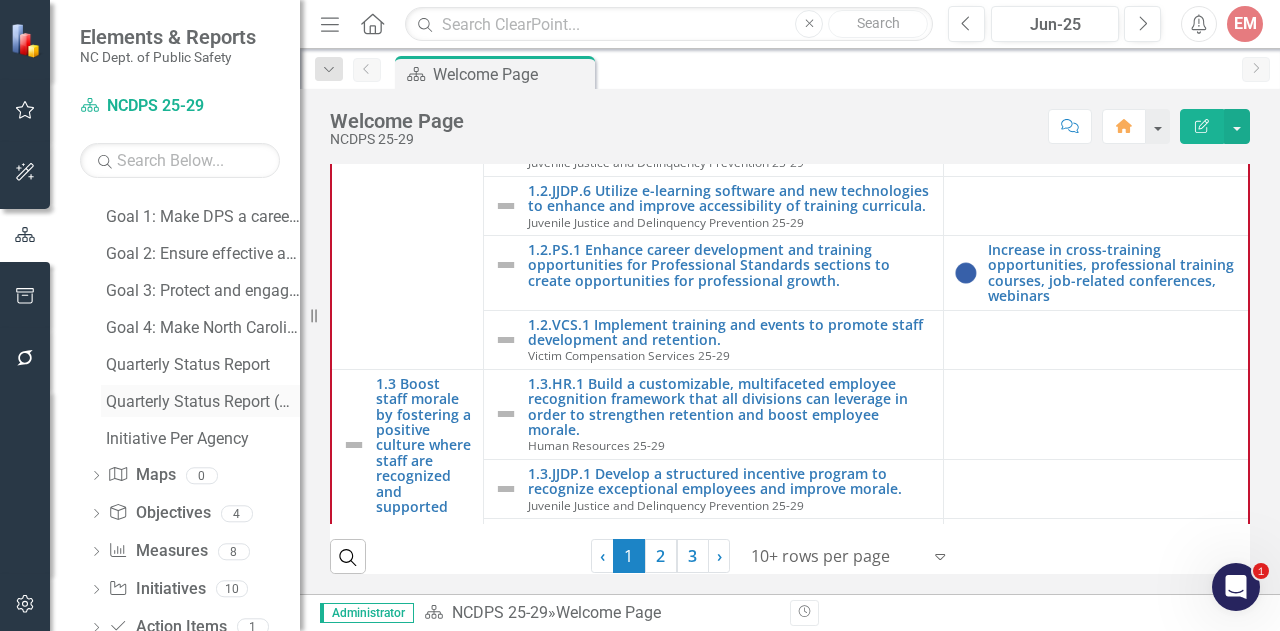 click on "Quarterly Status Report (Objective Measures)" at bounding box center (203, 402) 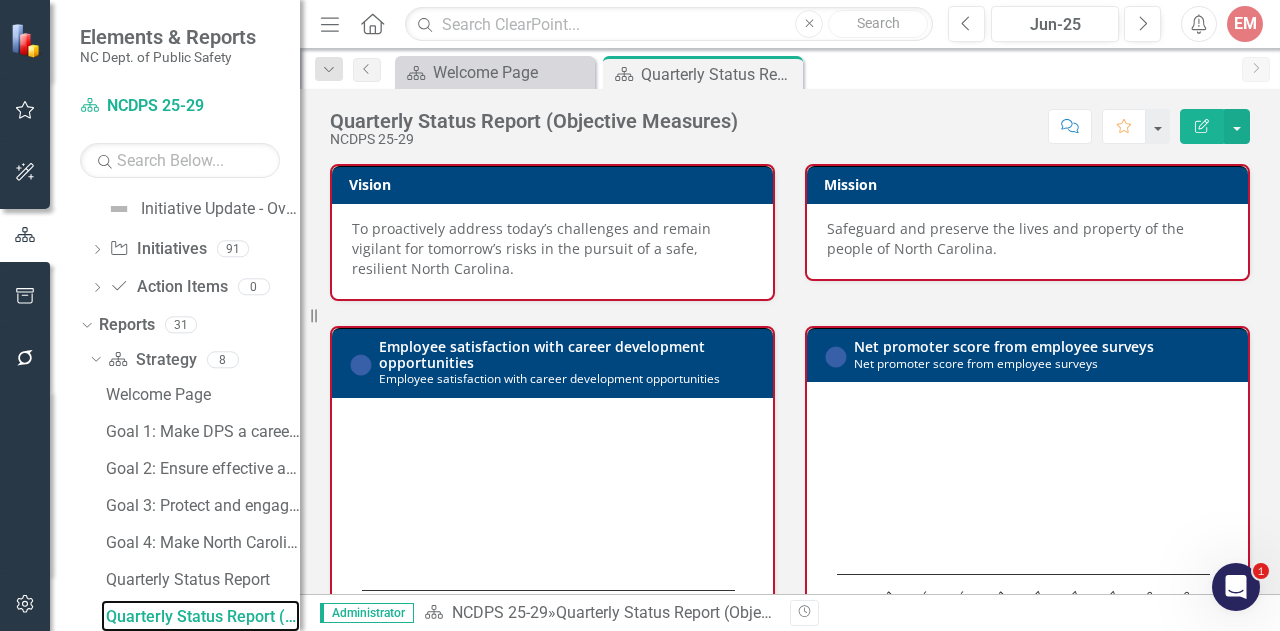 scroll, scrollTop: 1638, scrollLeft: 0, axis: vertical 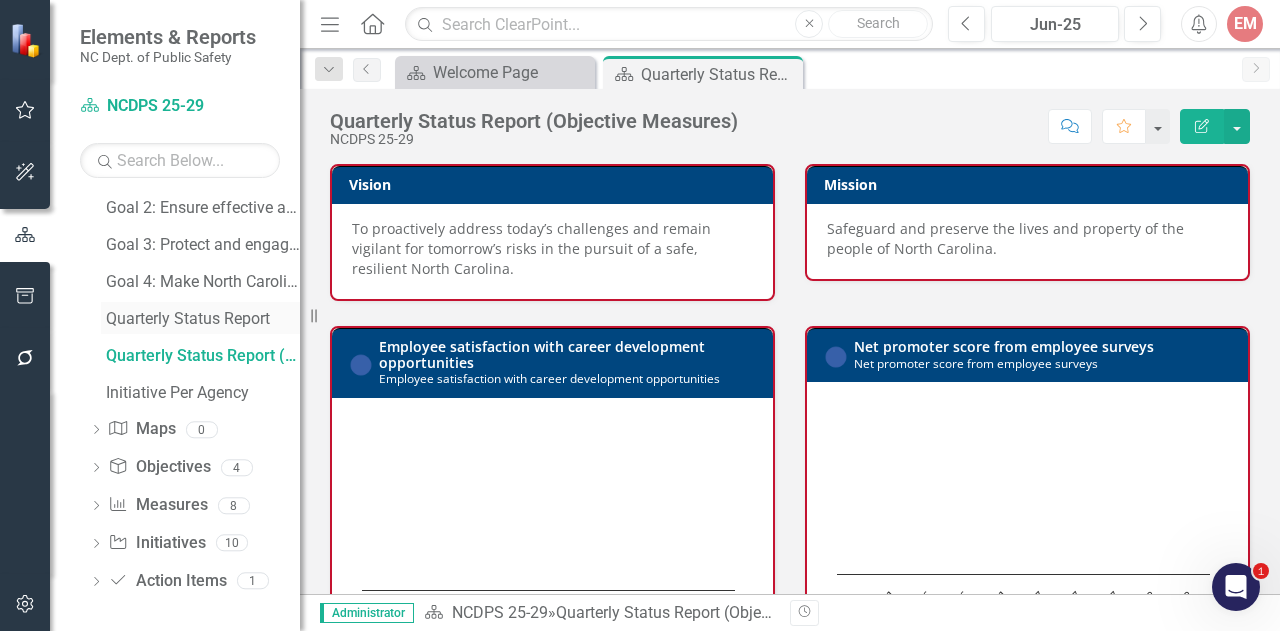 click on "Quarterly Status Report" at bounding box center [203, 319] 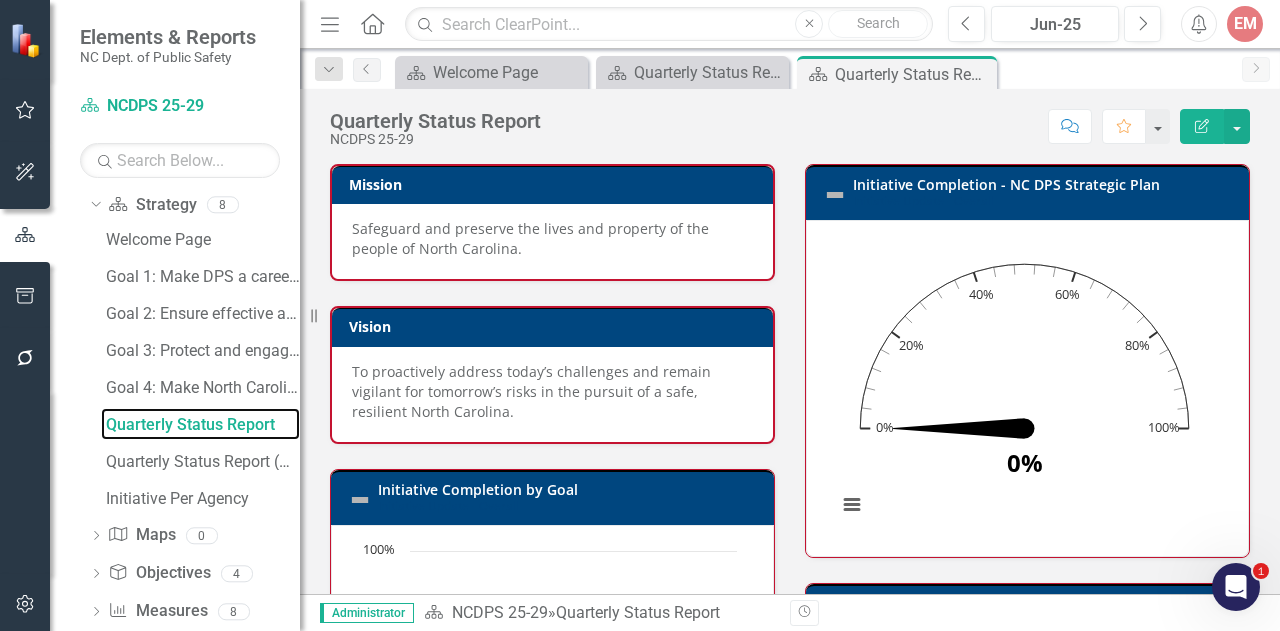 scroll, scrollTop: 1638, scrollLeft: 0, axis: vertical 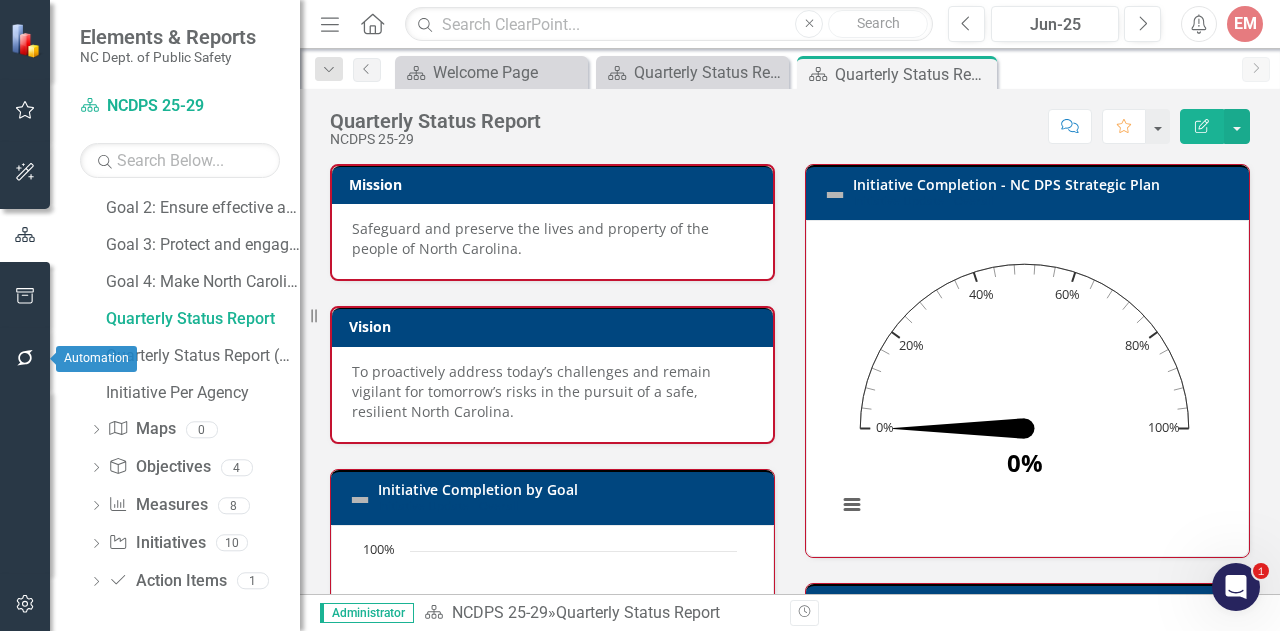 click 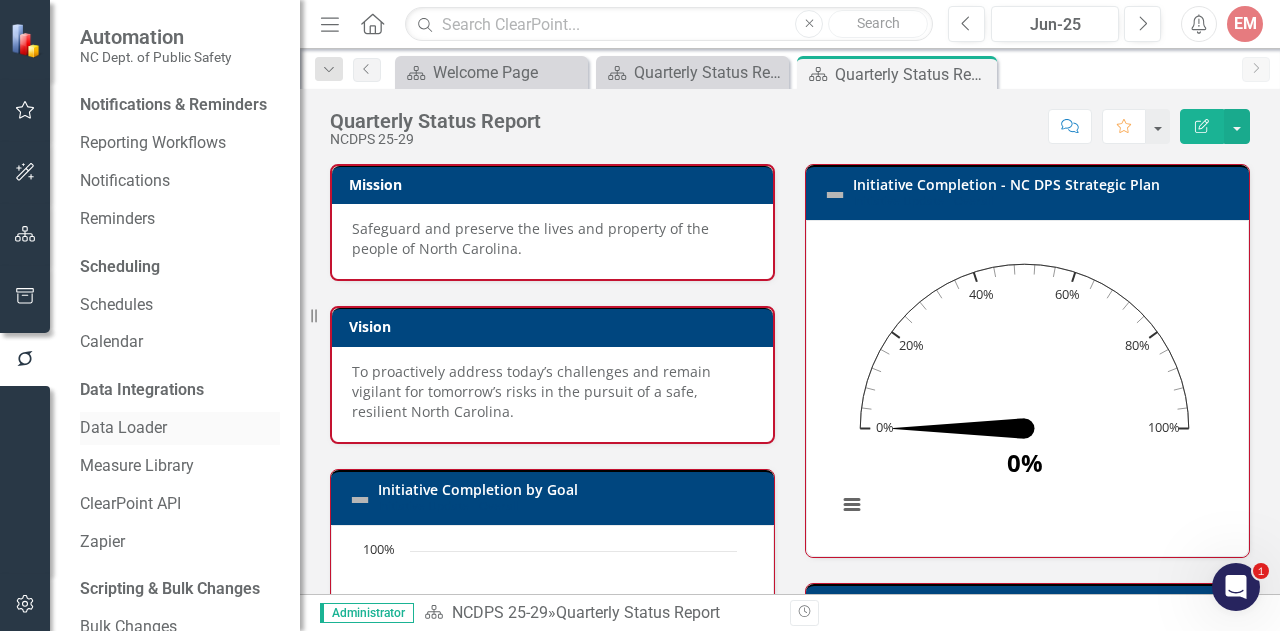 scroll, scrollTop: 0, scrollLeft: 0, axis: both 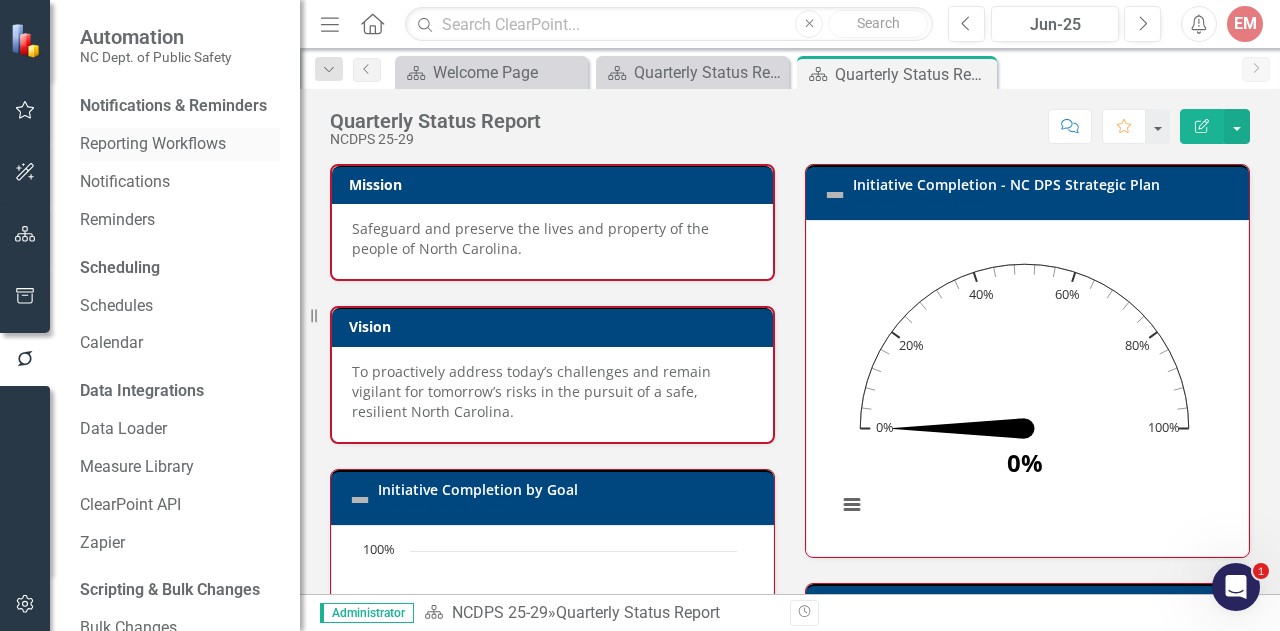 click on "Reporting Workflows" at bounding box center [180, 144] 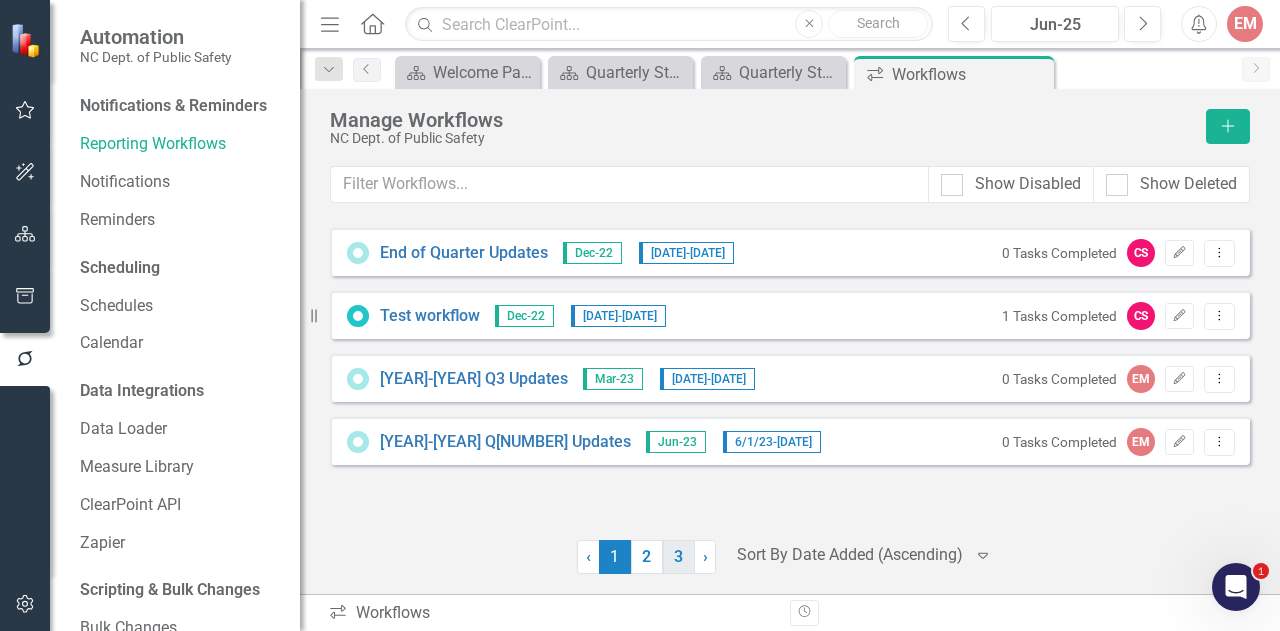 click on "3" at bounding box center [679, 557] 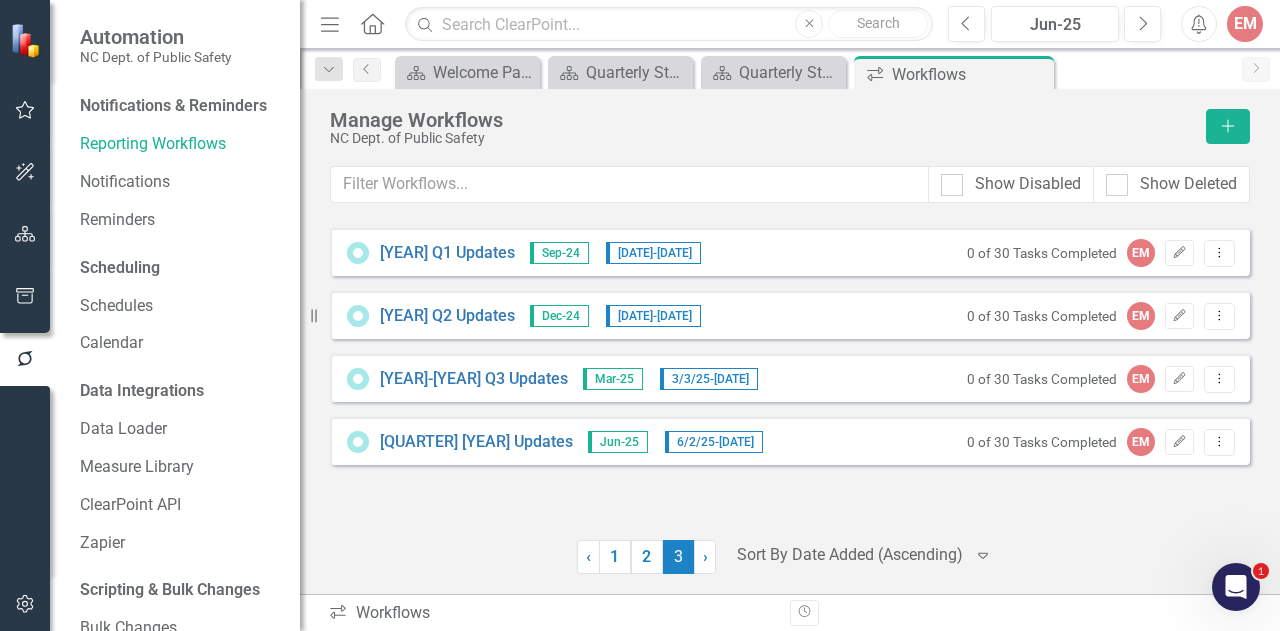 click 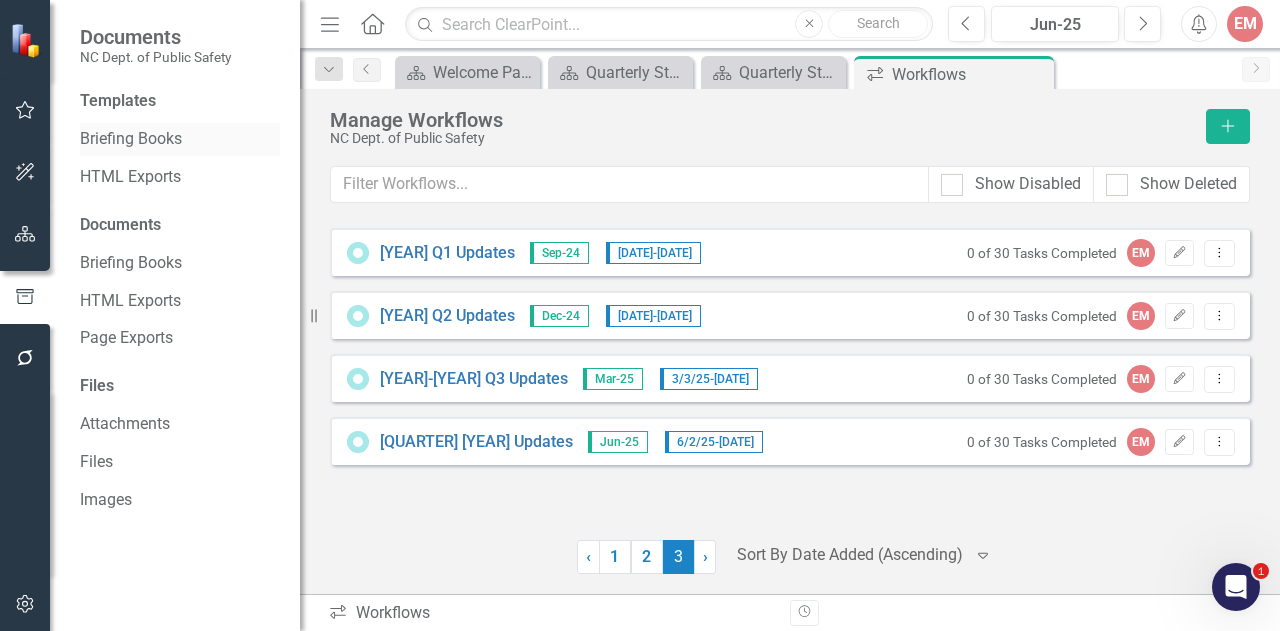 click on "Briefing Books" at bounding box center [180, 139] 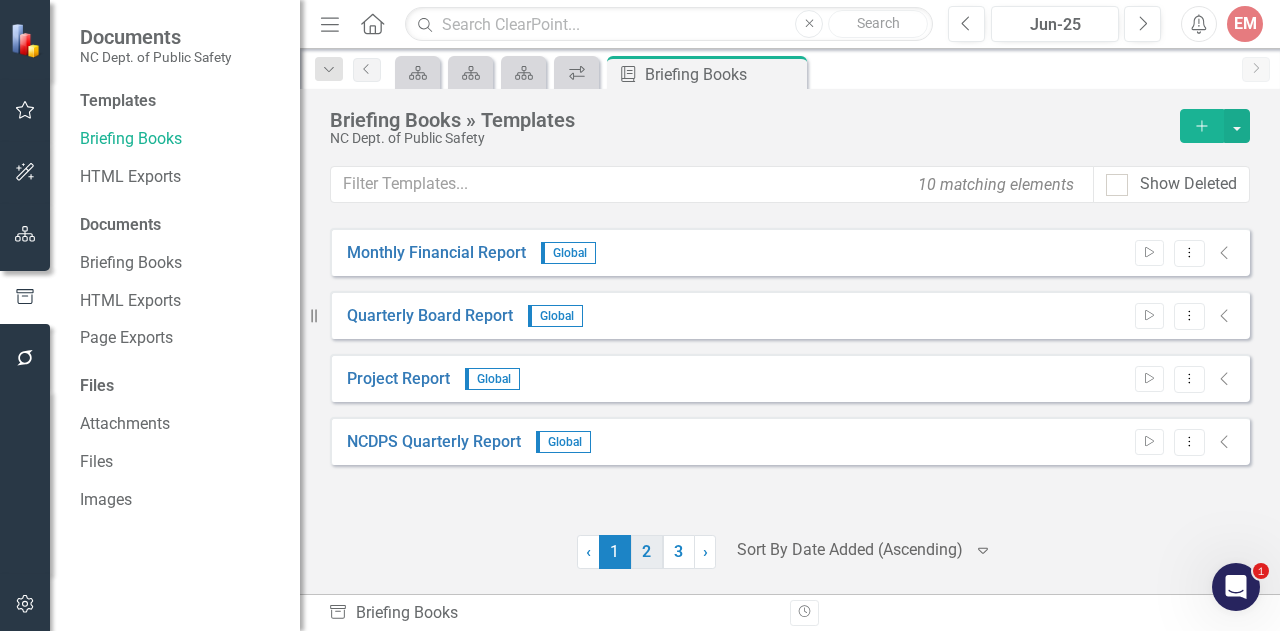 click on "2" at bounding box center [647, 552] 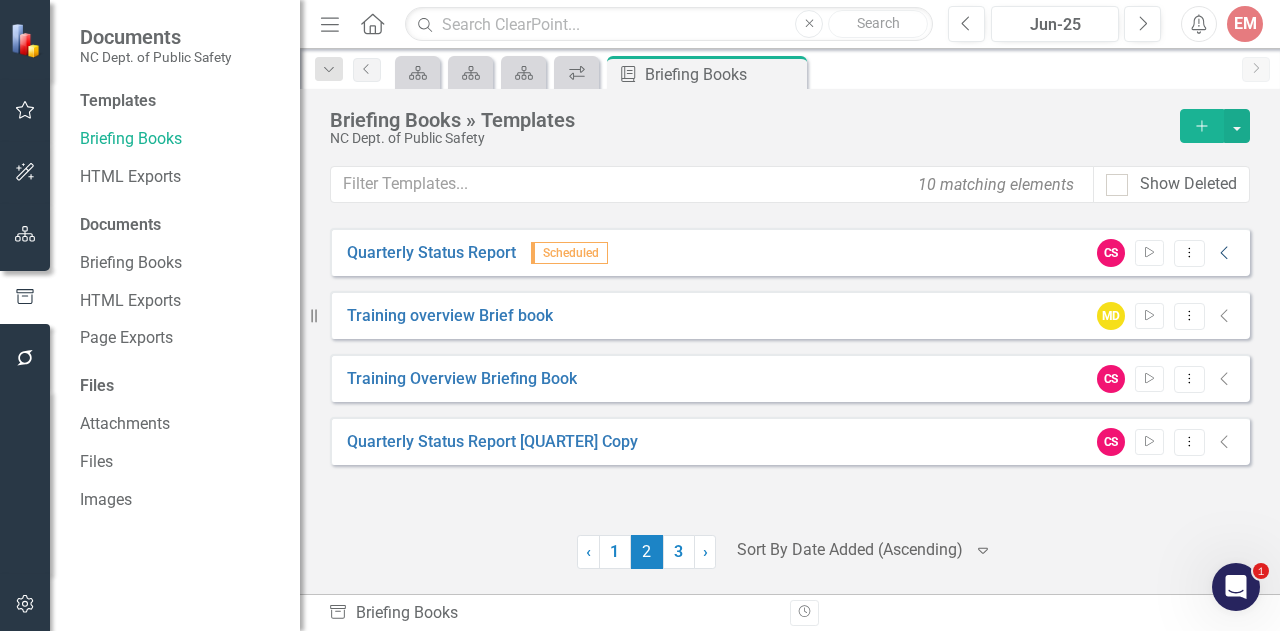 click on "Collapse" 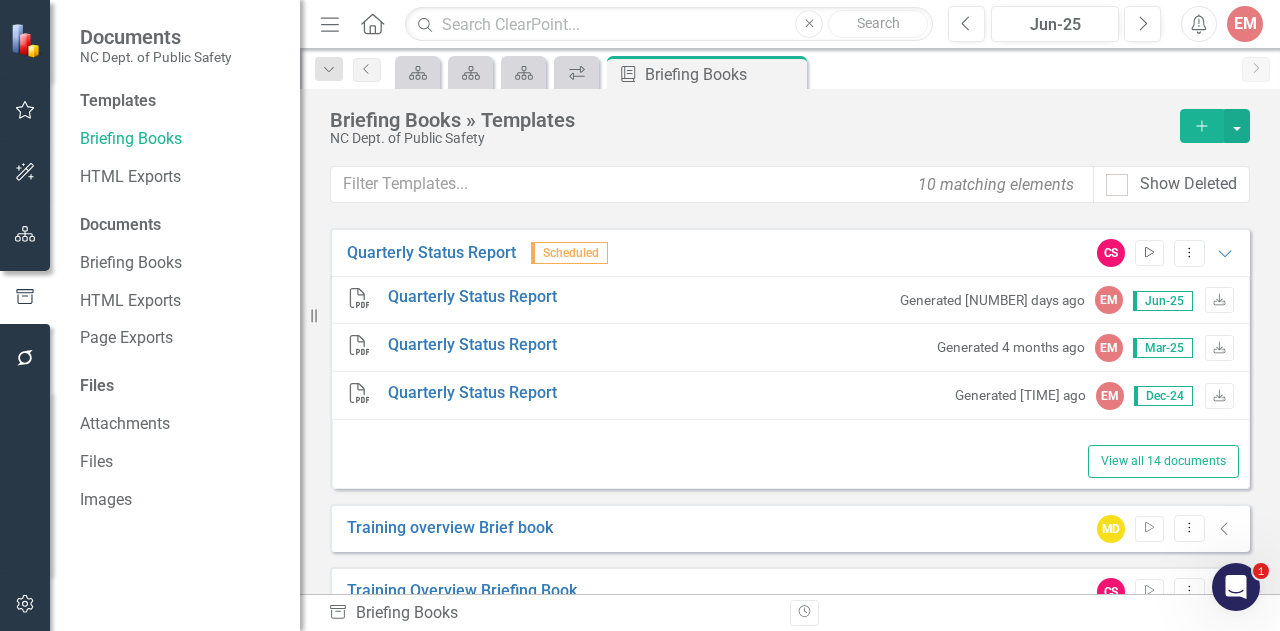 click on "Start" at bounding box center [1149, 253] 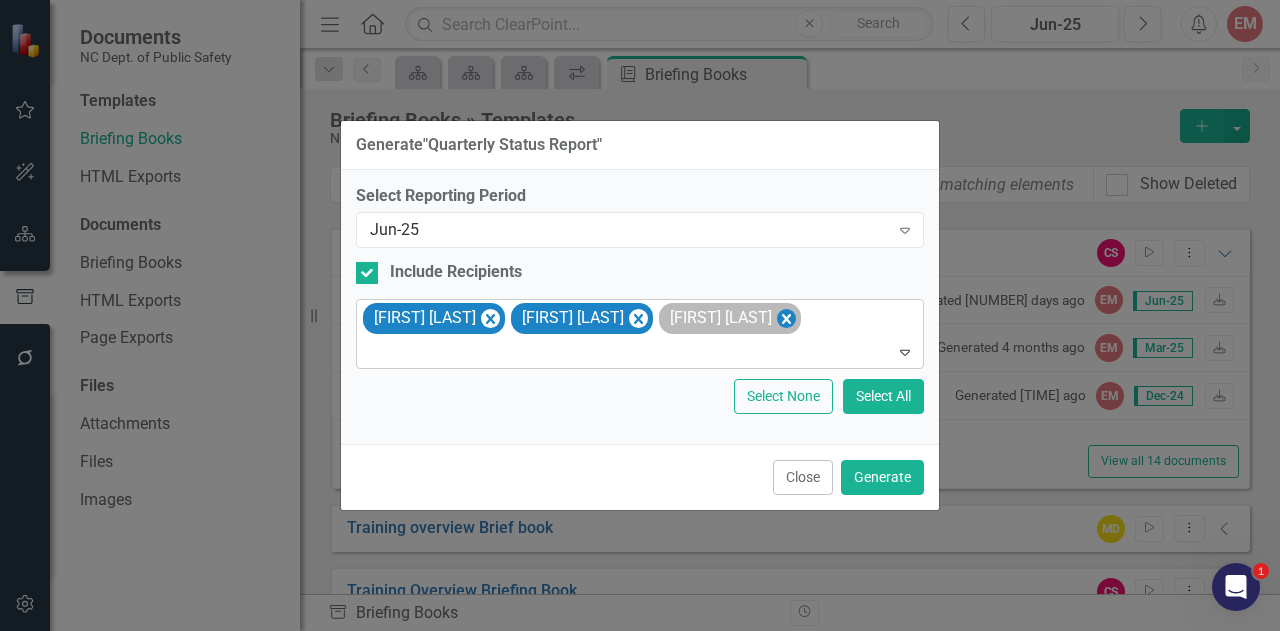 click 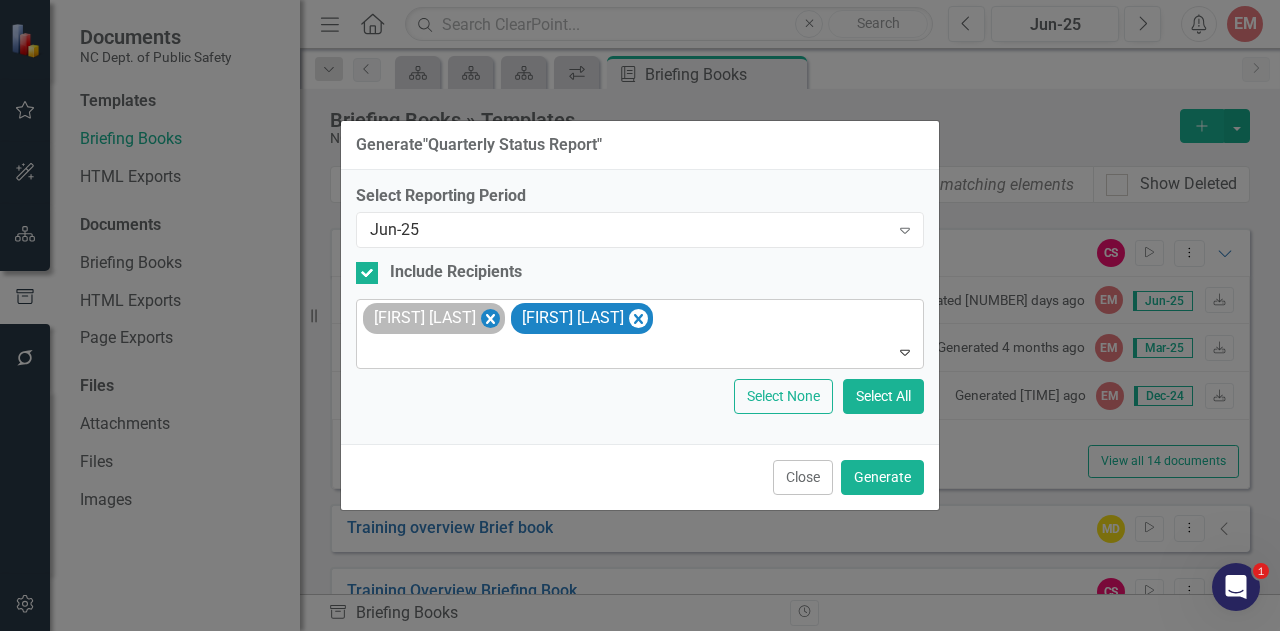 click 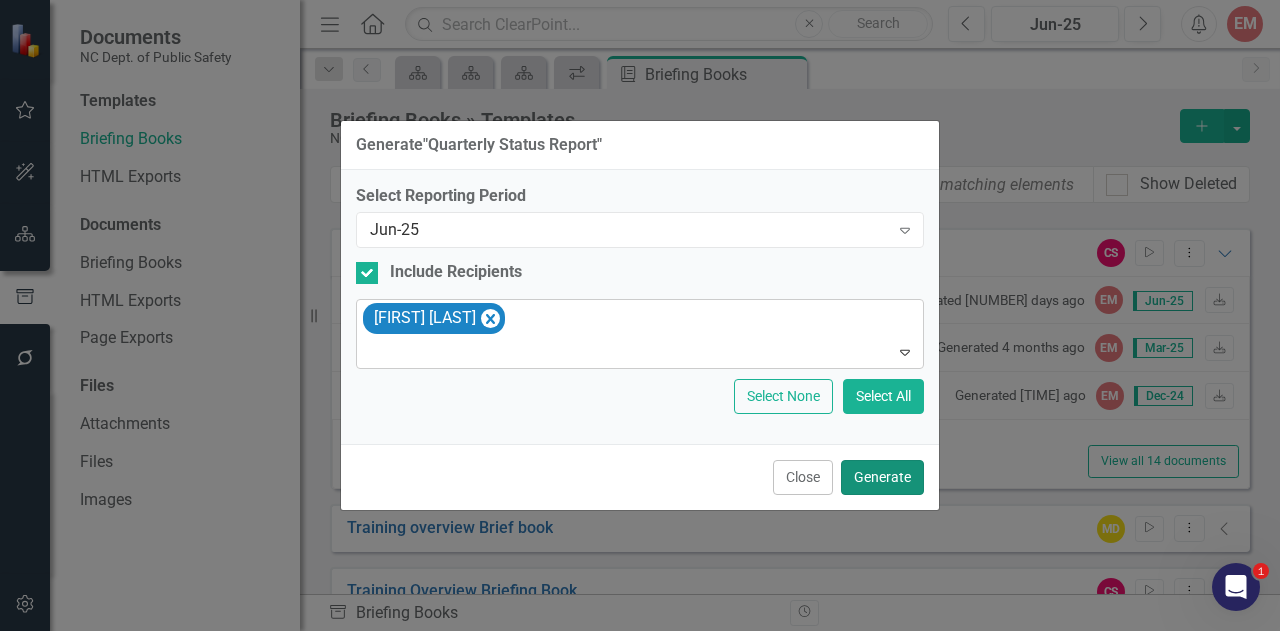 click on "Generate" at bounding box center [882, 477] 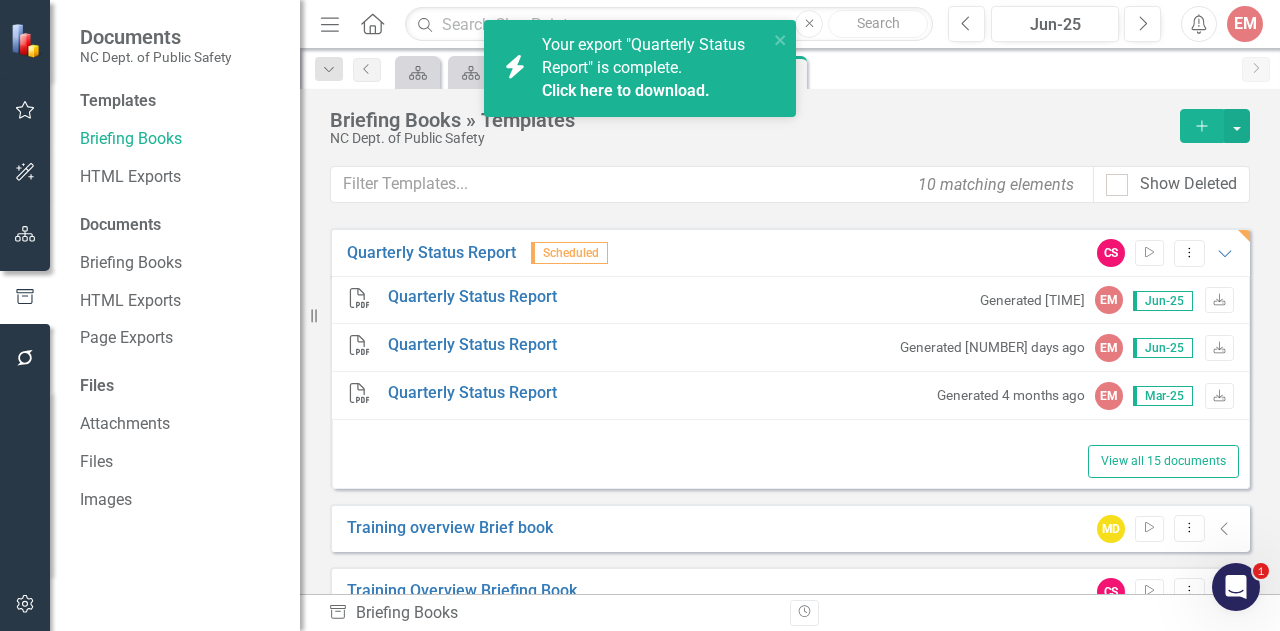 click on "Click here to download." at bounding box center (626, 90) 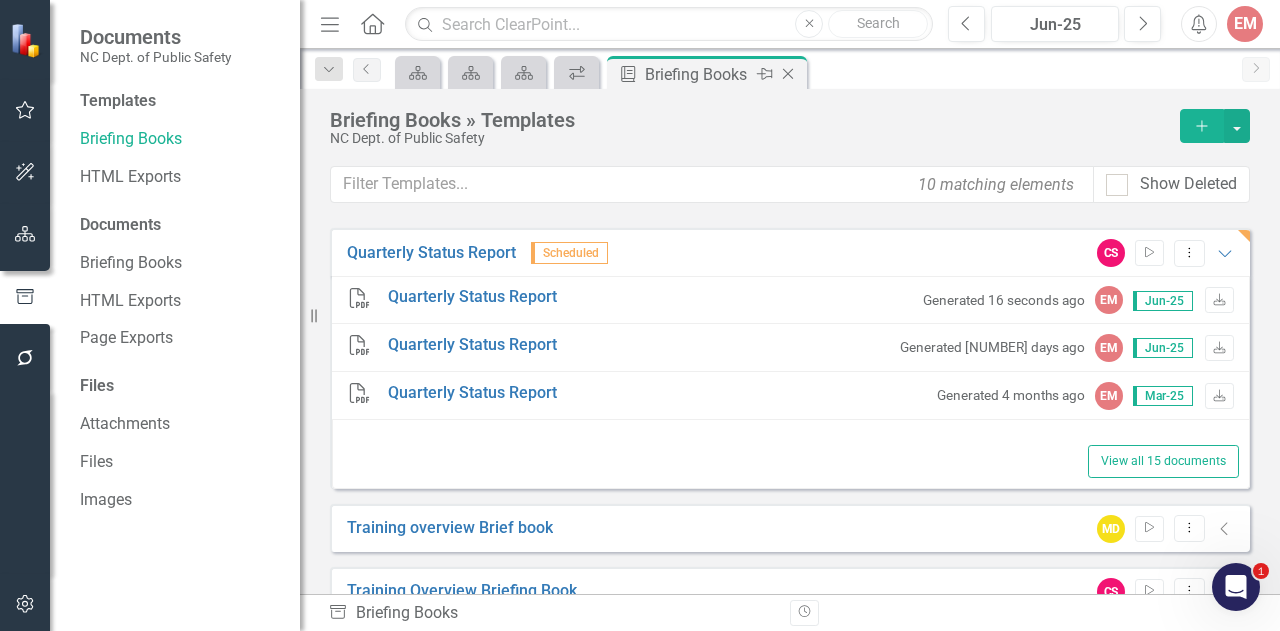 click on "Close" 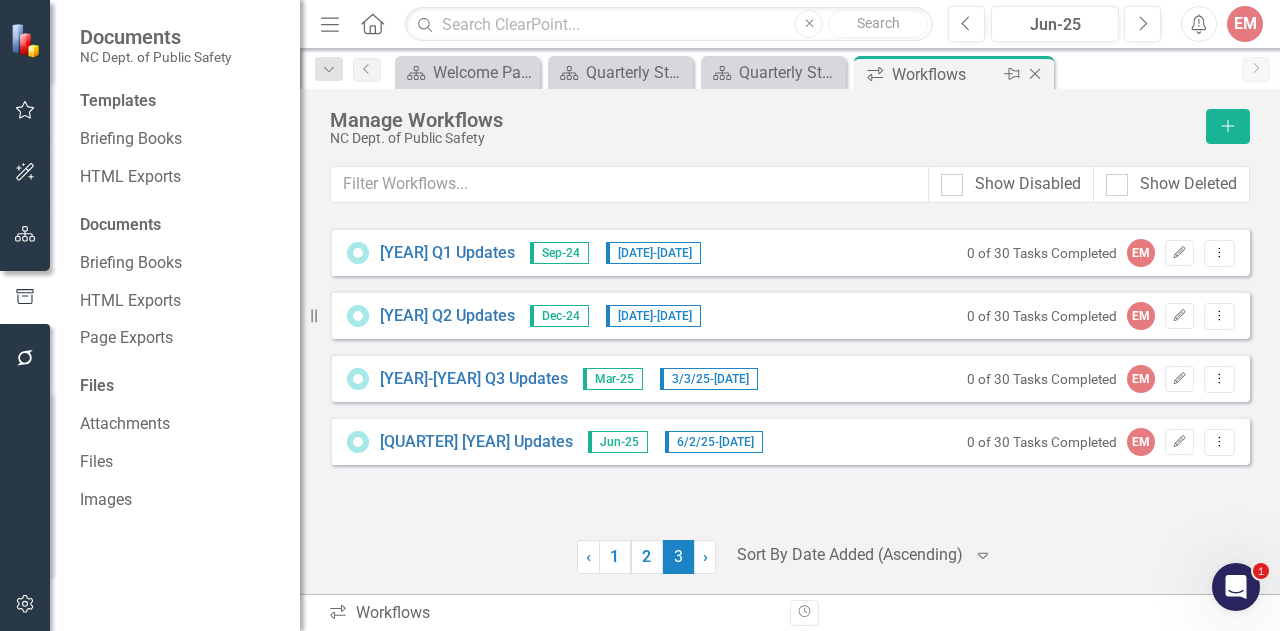 click on "Close" 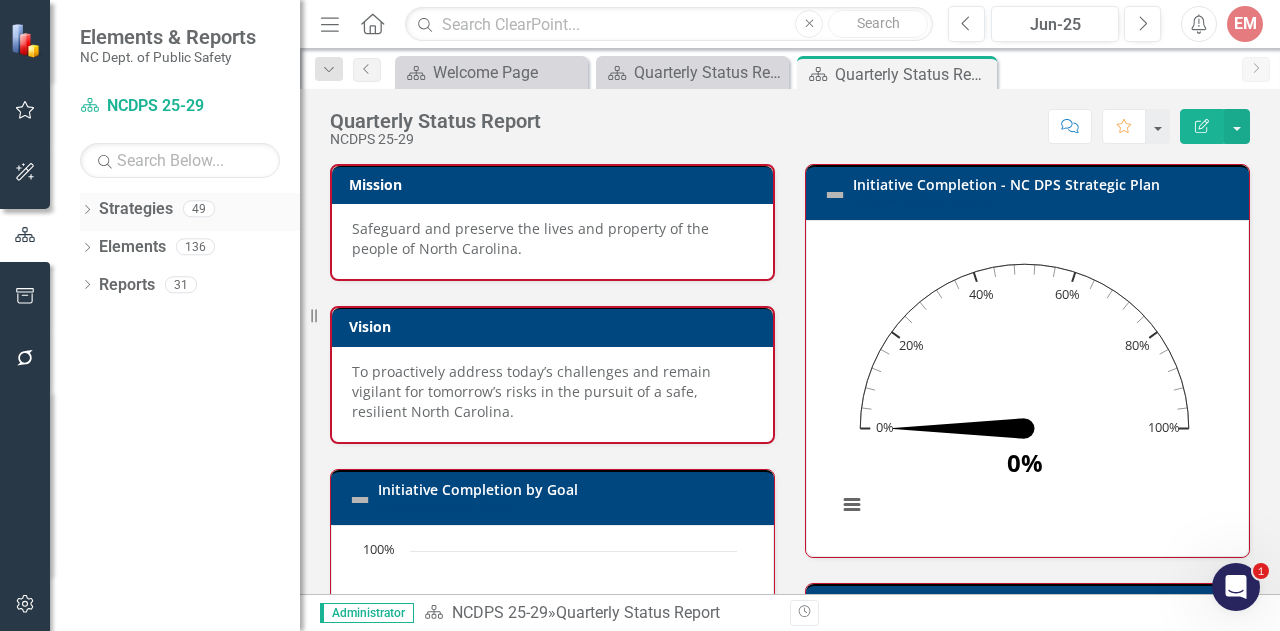 click on "Dropdown" 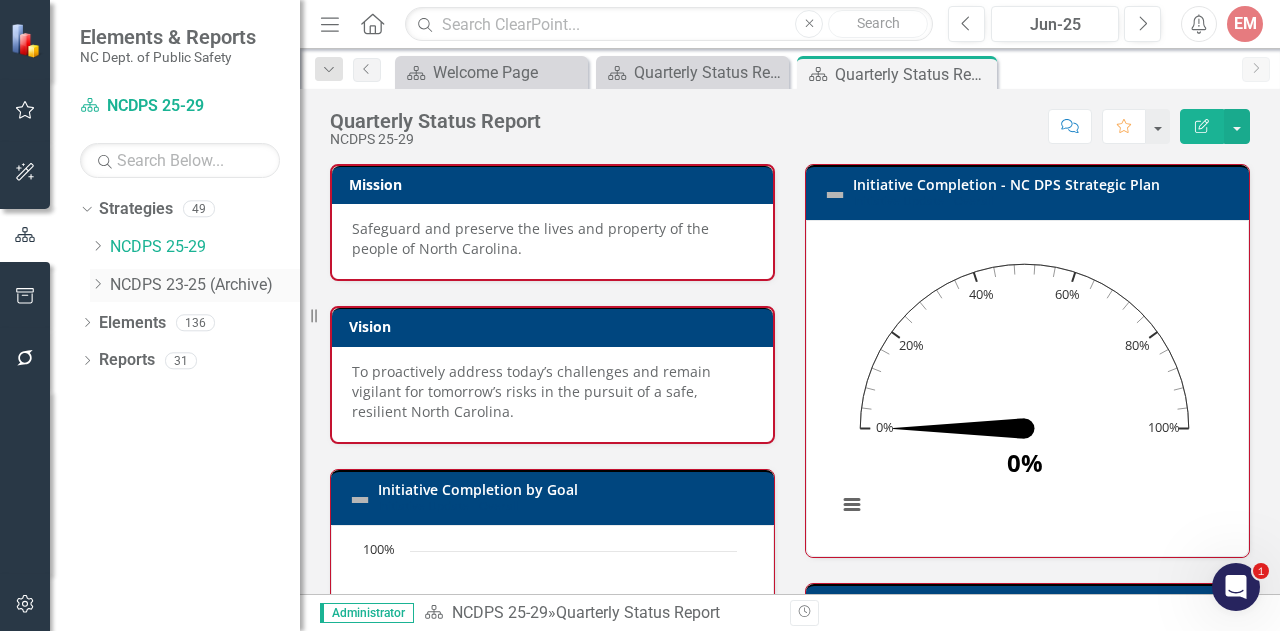 click on "NCDPS 23-25 (Archive)" at bounding box center (205, 285) 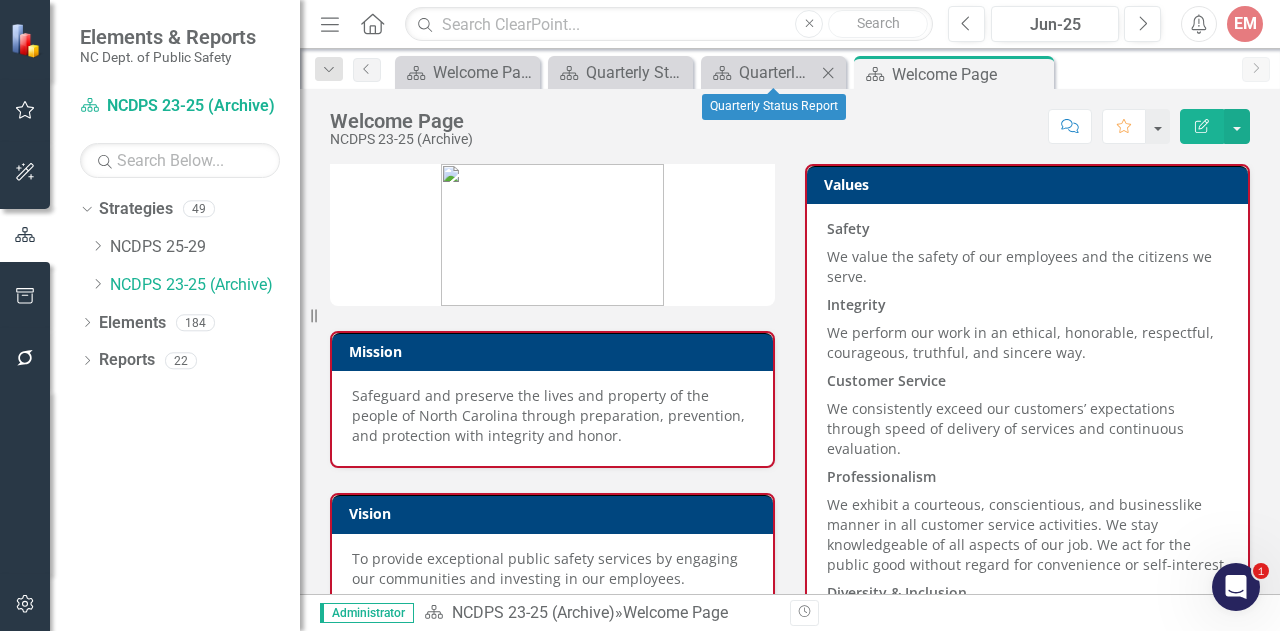 click on "Close" 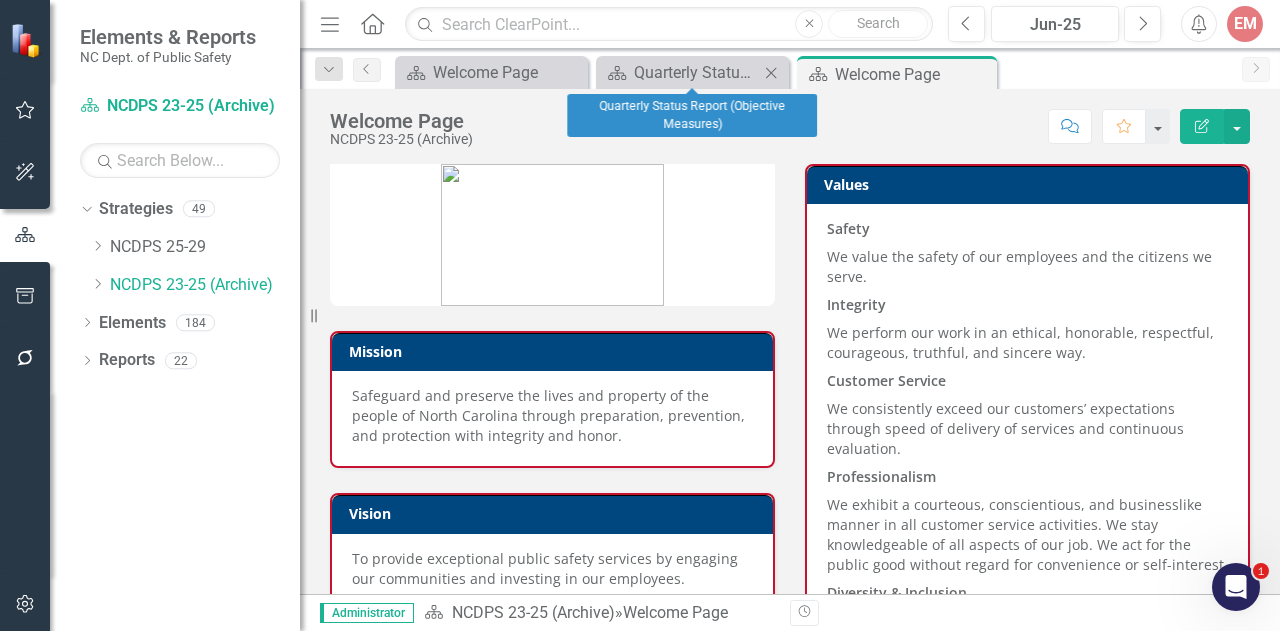 click on "Close" 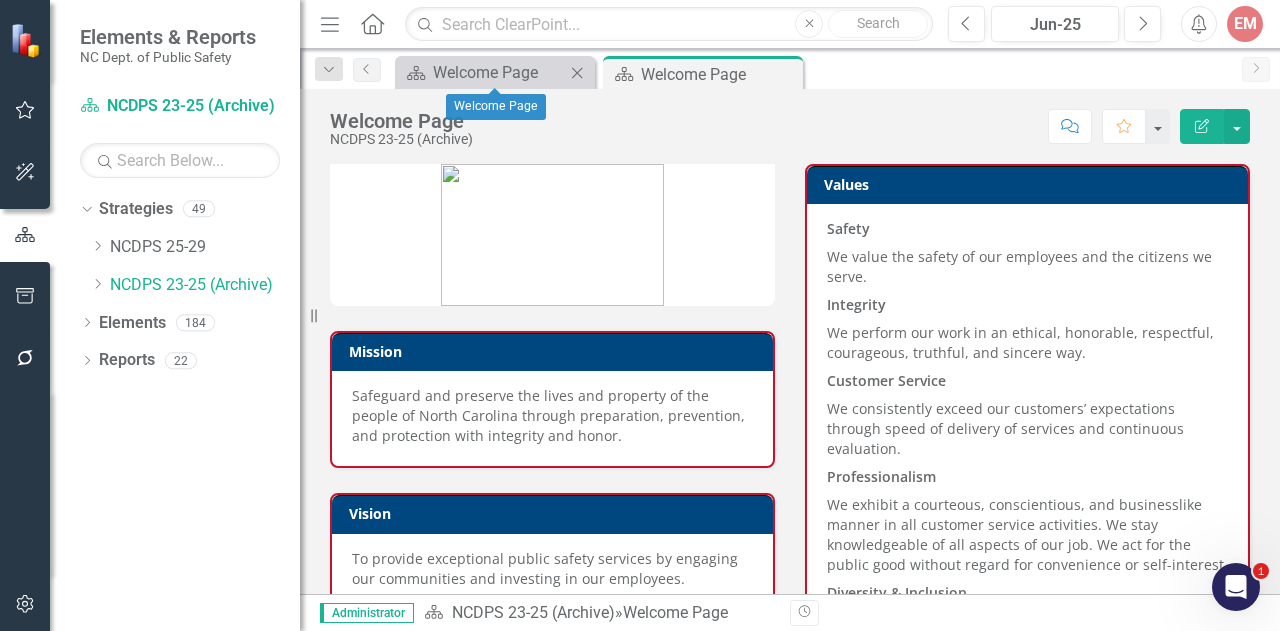 click on "Close" 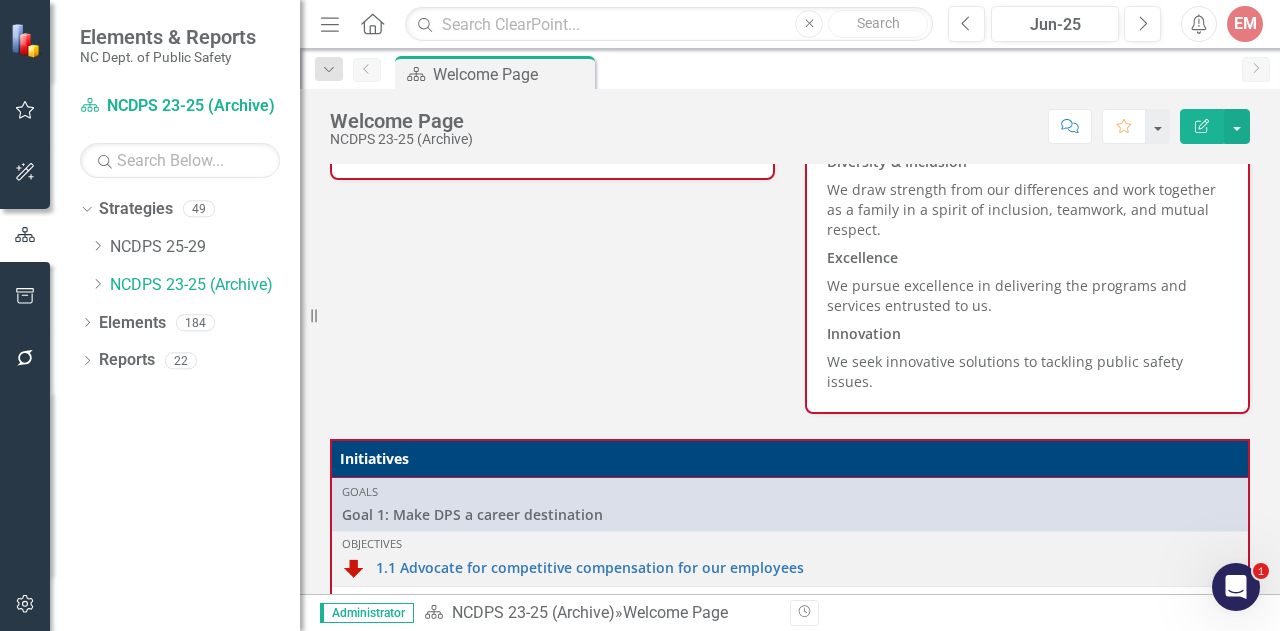 scroll, scrollTop: 500, scrollLeft: 0, axis: vertical 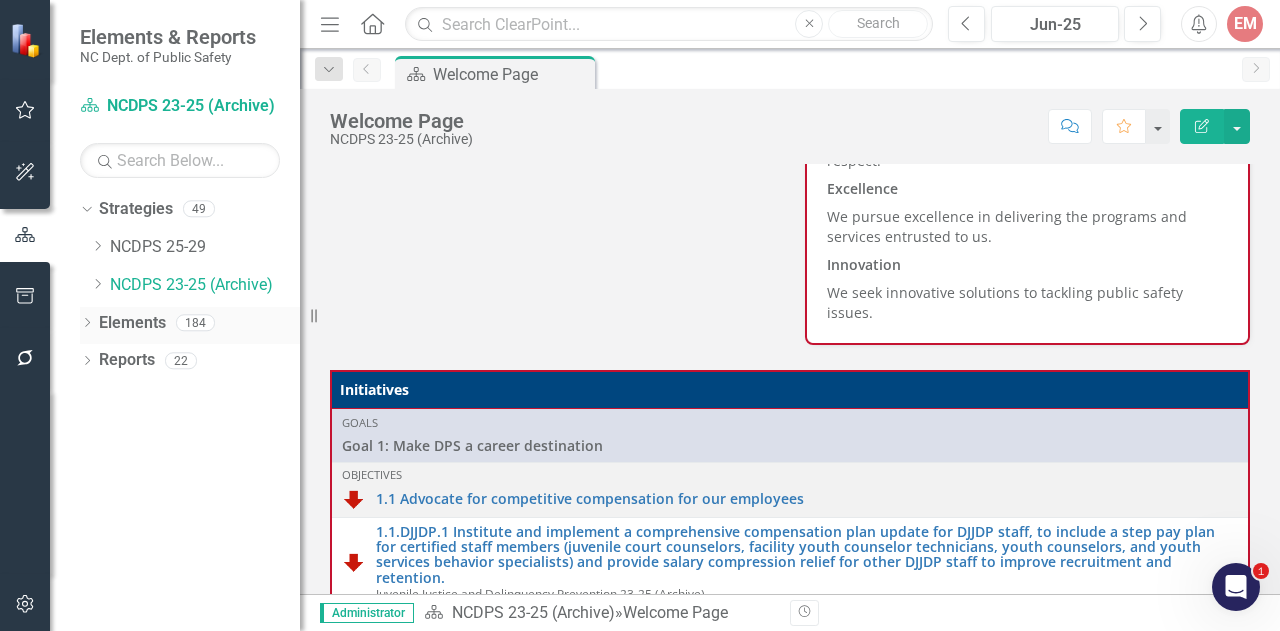 click 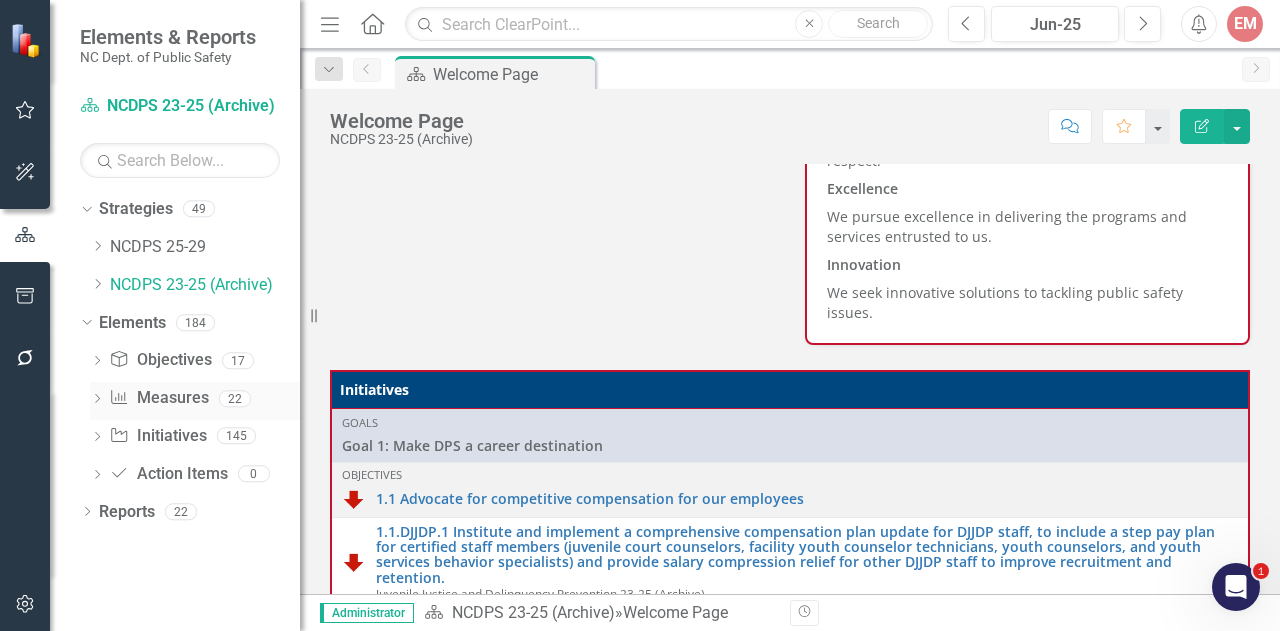 click on "Dropdown" 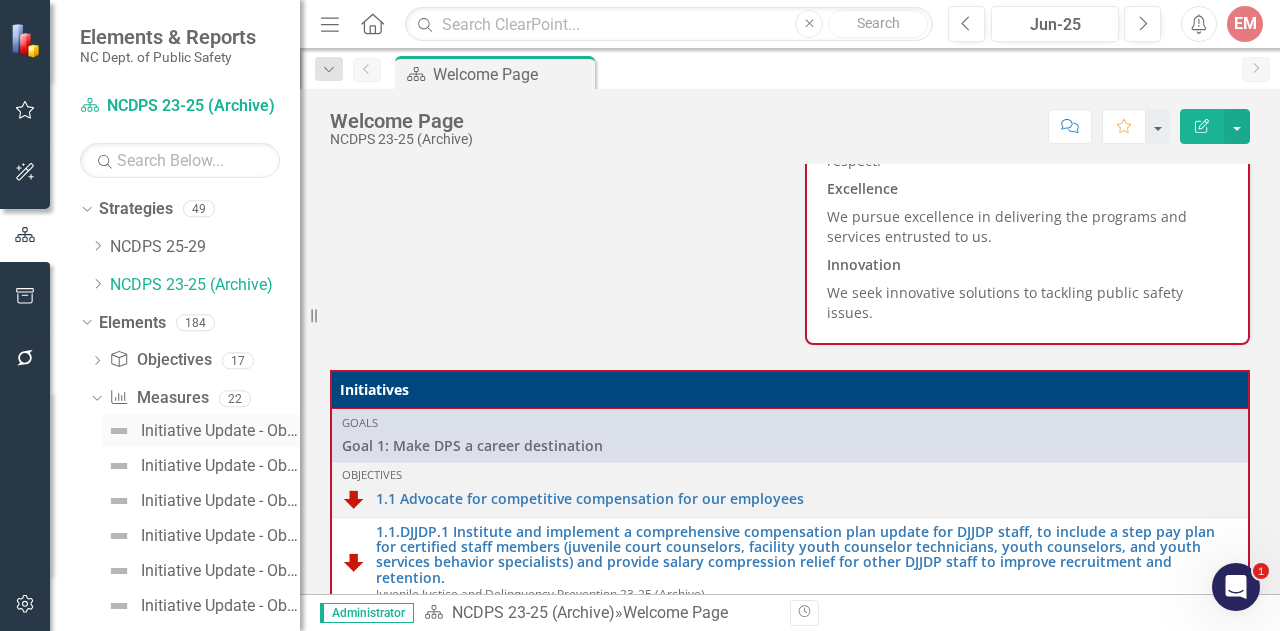 click on "Initiative Update - Objective 1.1" at bounding box center [220, 431] 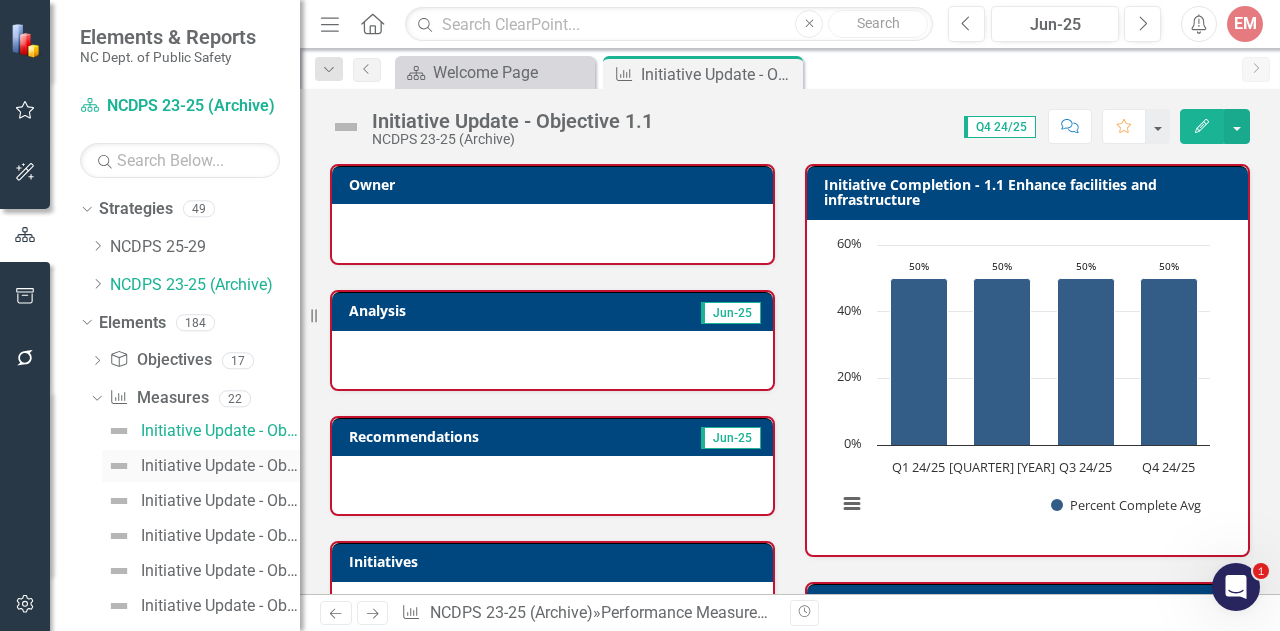 click on "Initiative Update - Objective 1.2" at bounding box center (220, 466) 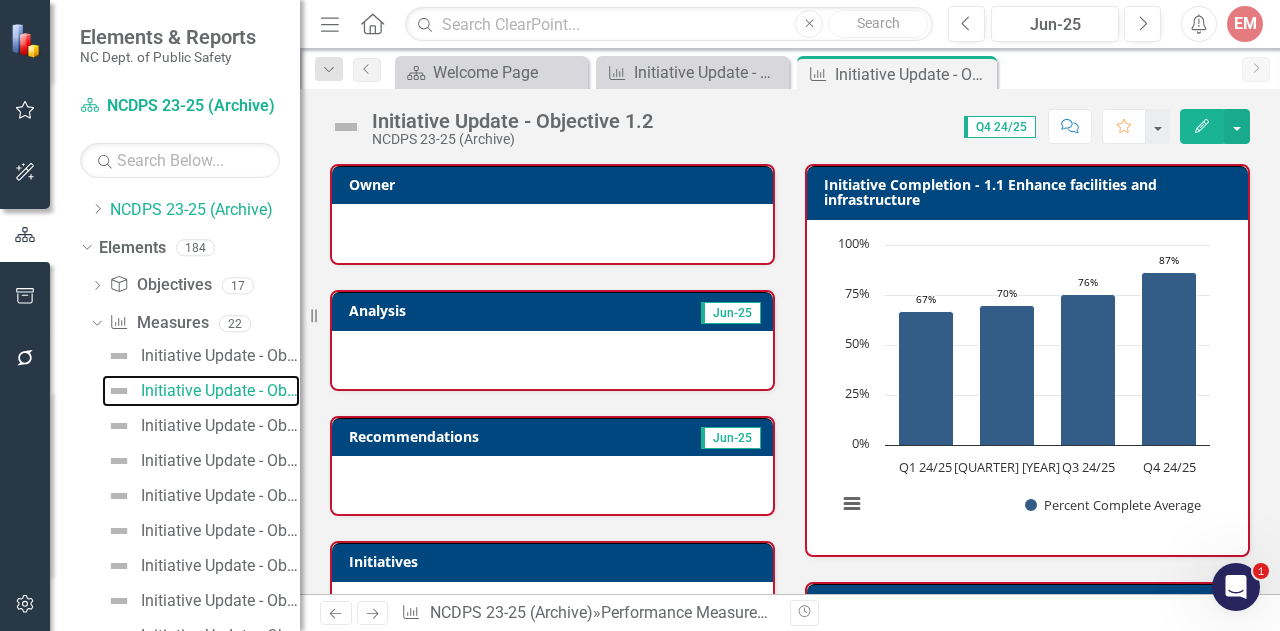 scroll, scrollTop: 0, scrollLeft: 0, axis: both 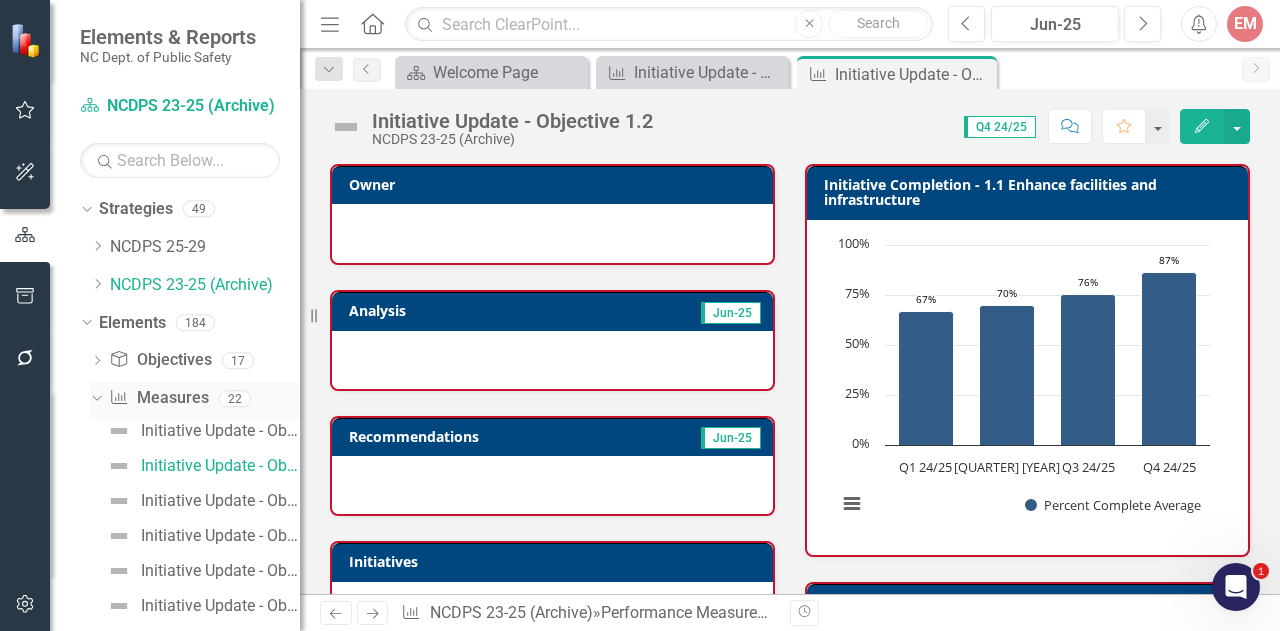 click on "Dropdown" 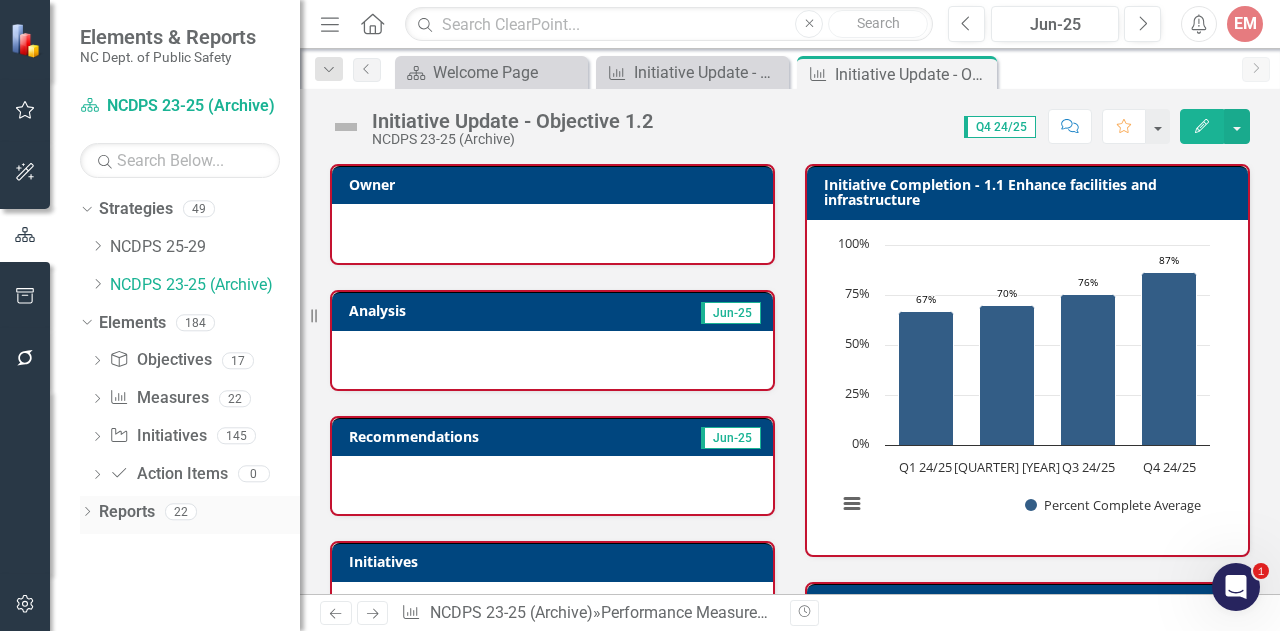 click on "Dropdown" 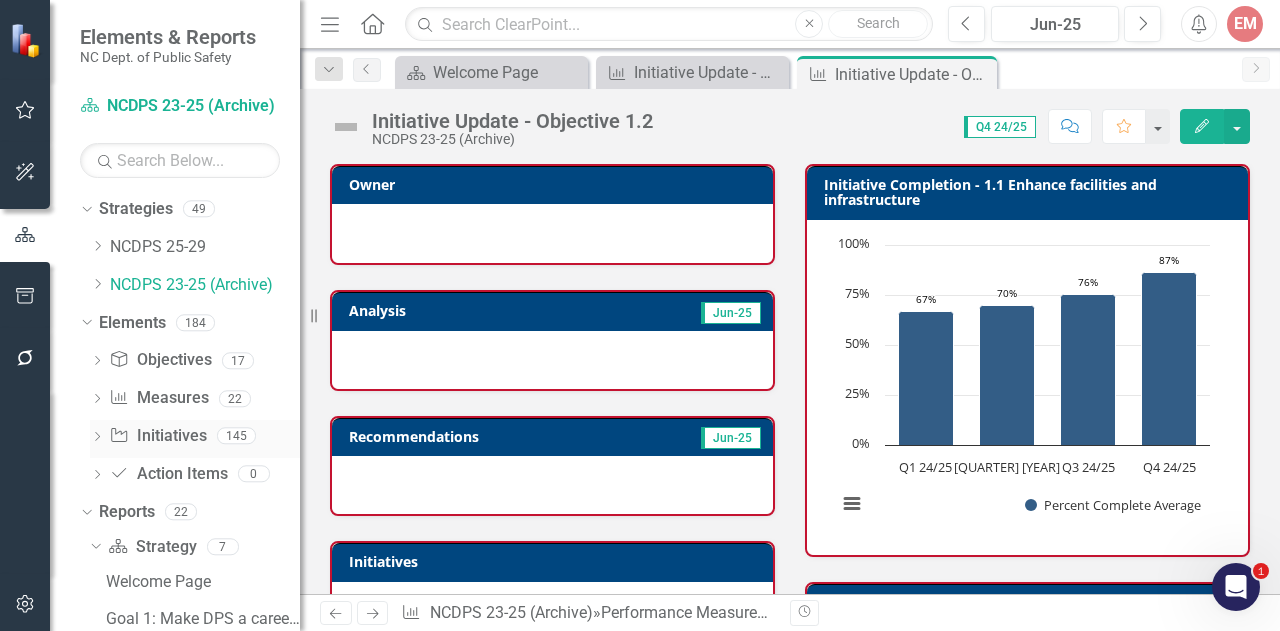 scroll, scrollTop: 400, scrollLeft: 0, axis: vertical 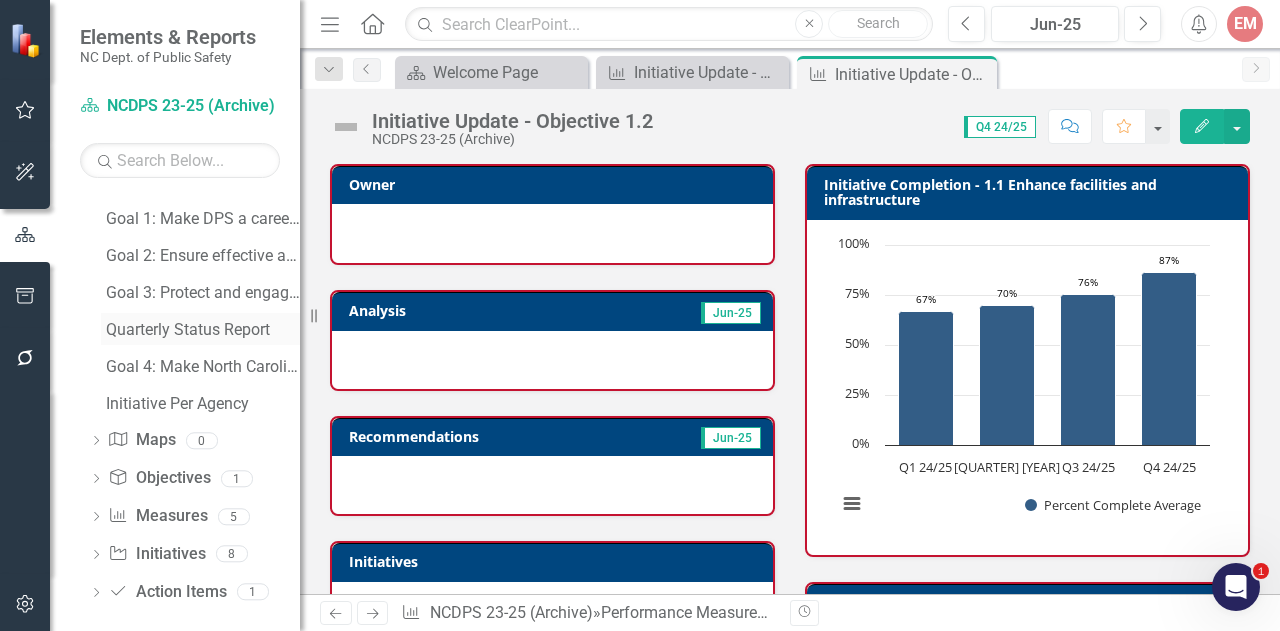 click on "Quarterly Status Report" at bounding box center [203, 330] 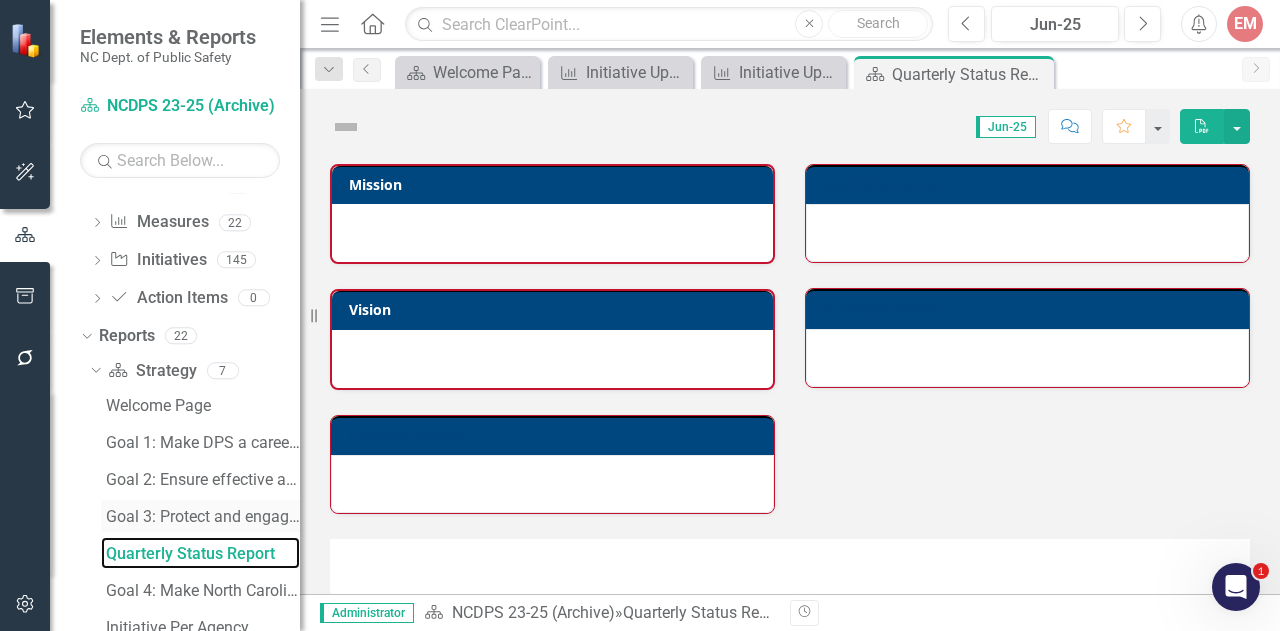 scroll, scrollTop: 113, scrollLeft: 0, axis: vertical 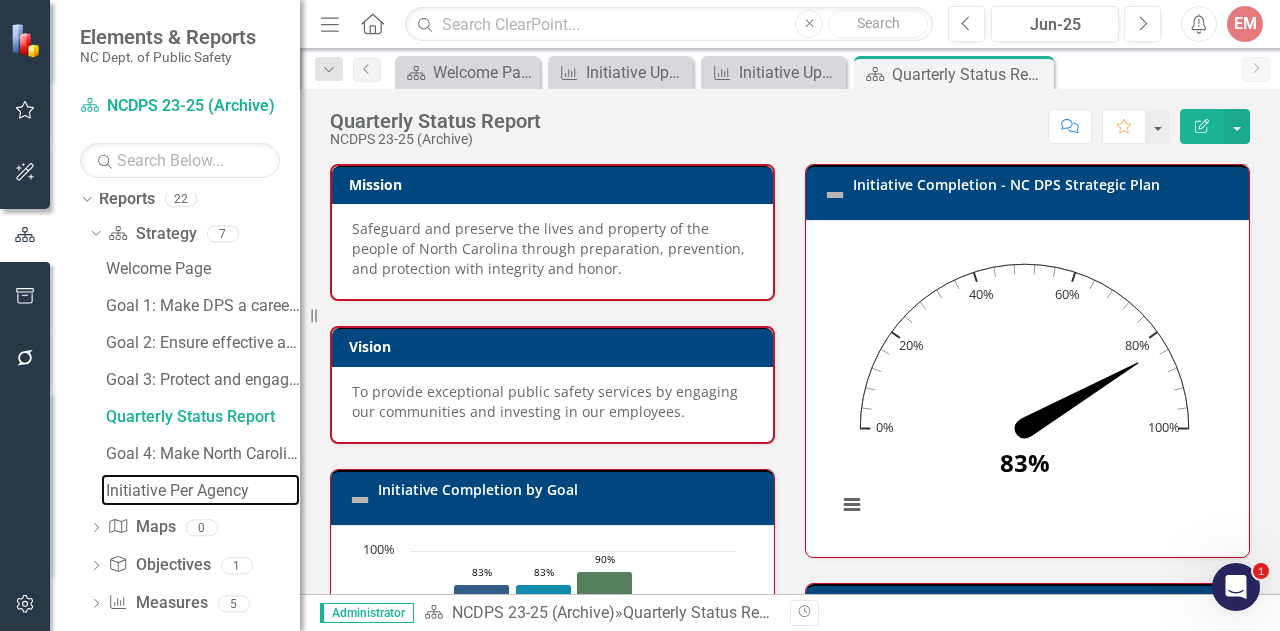 drag, startPoint x: 180, startPoint y: 493, endPoint x: 484, endPoint y: 397, distance: 318.79773 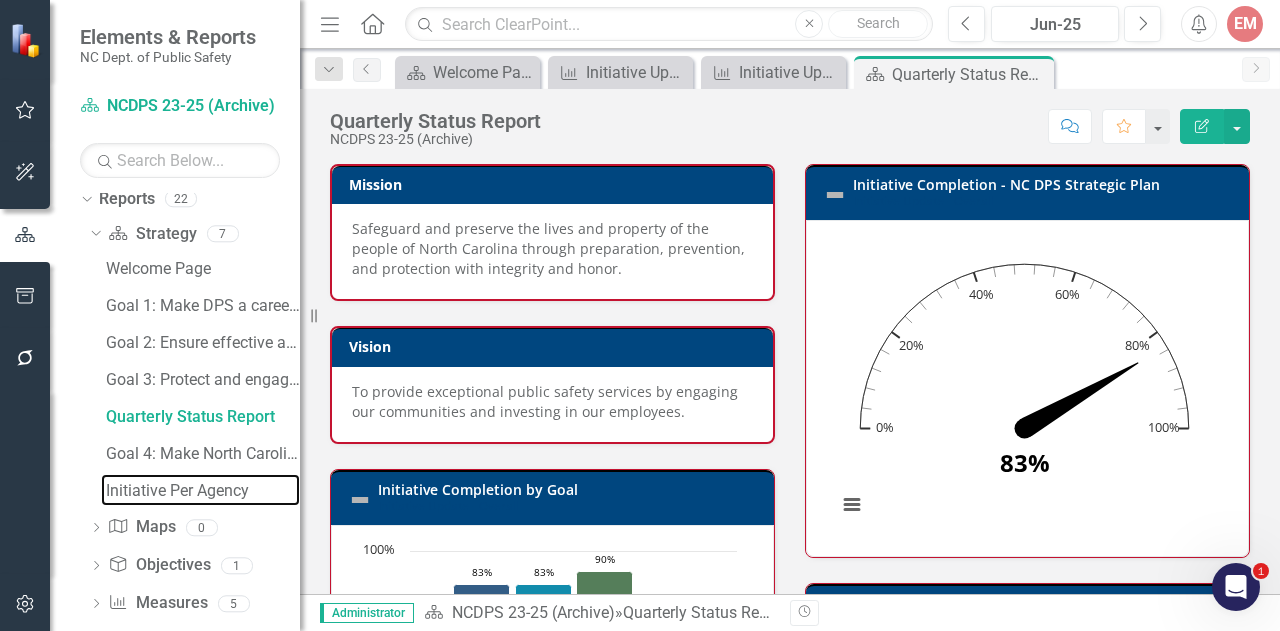 click on "Initiative Per Agency" at bounding box center (203, 491) 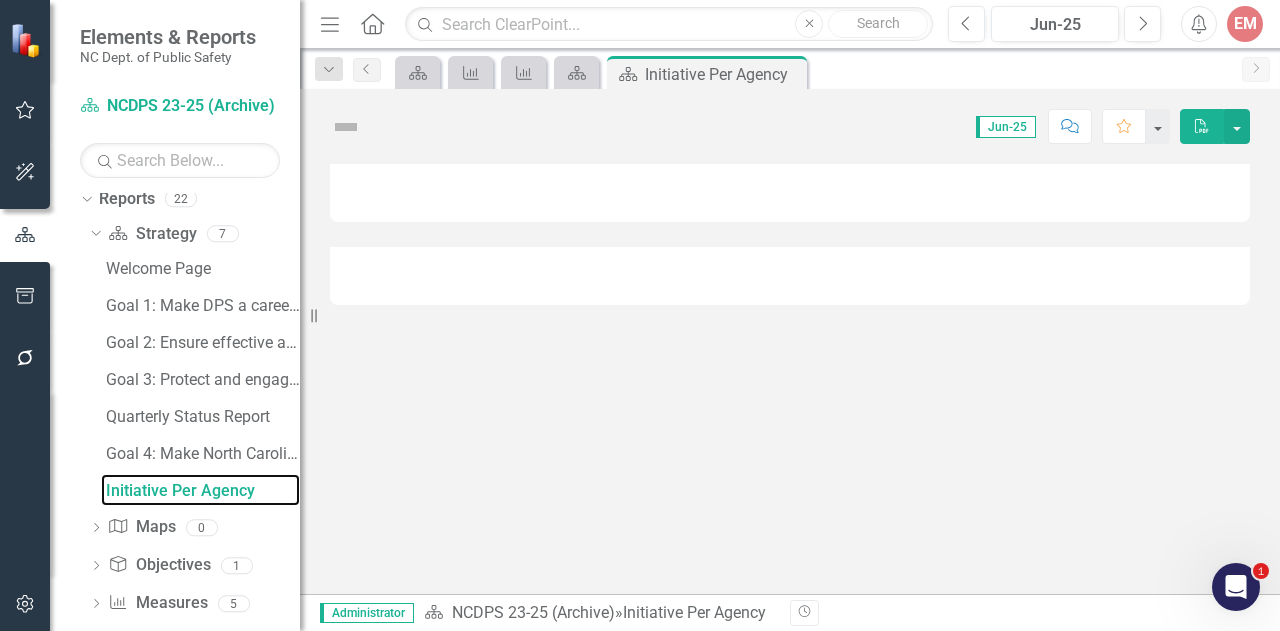 scroll, scrollTop: 187, scrollLeft: 0, axis: vertical 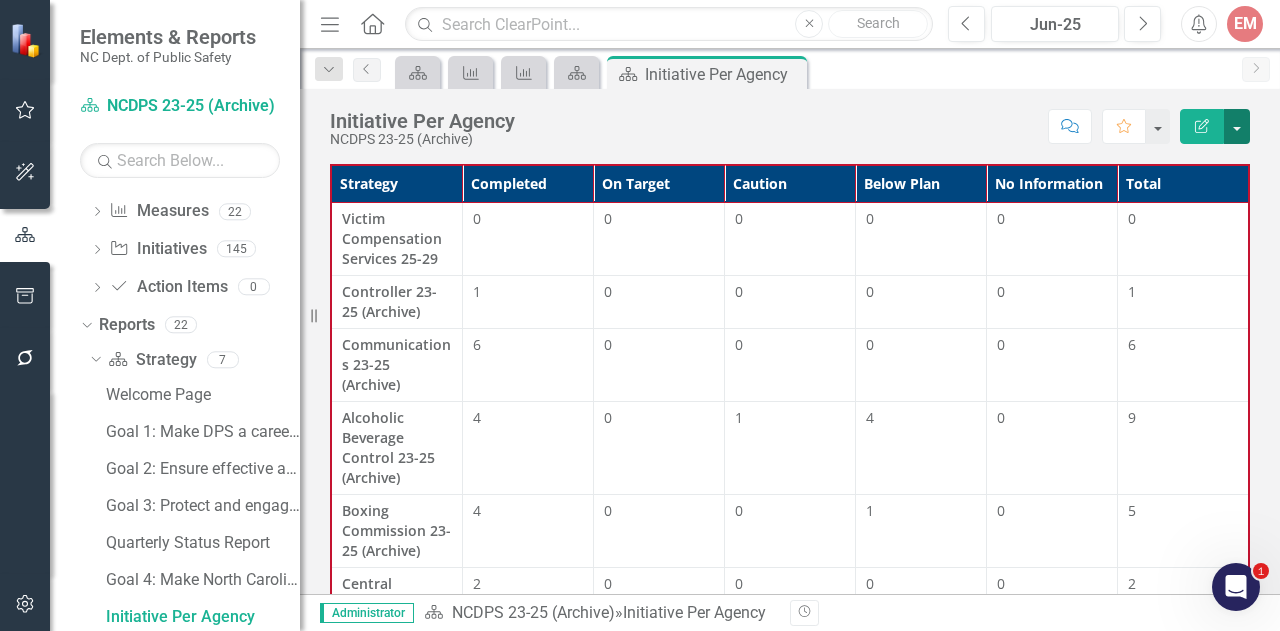 click at bounding box center (1237, 126) 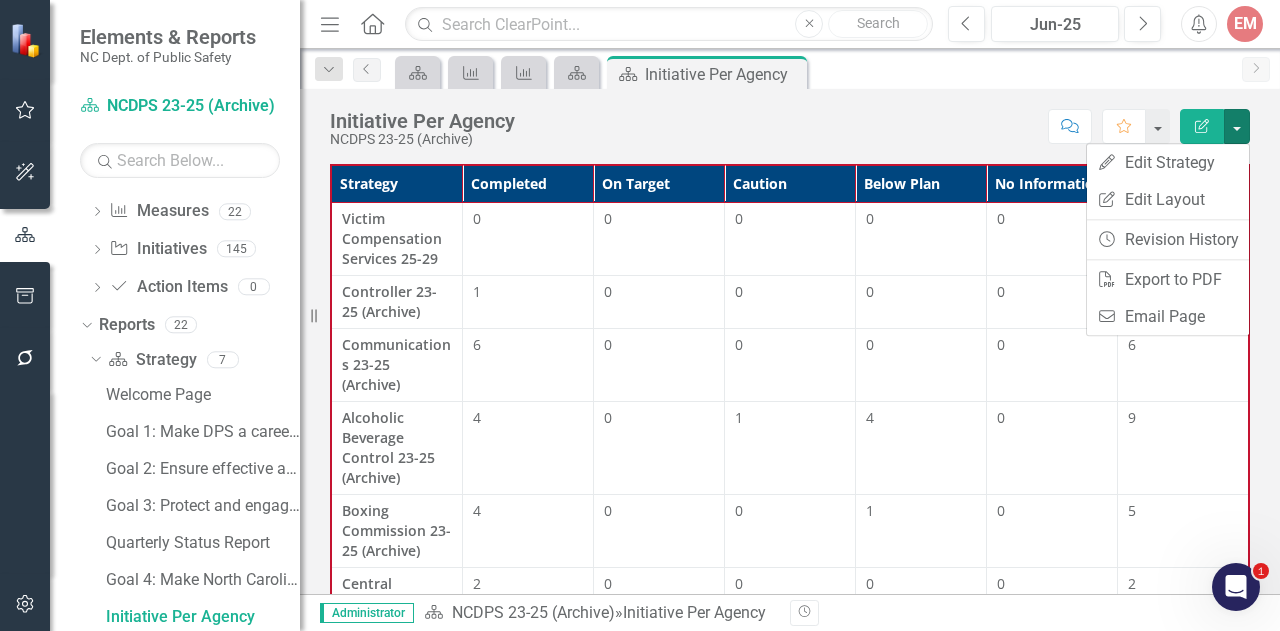click on "Score: N/A [MONTH][YEAR] Completed Comment Favorite Edit Report" at bounding box center [887, 126] 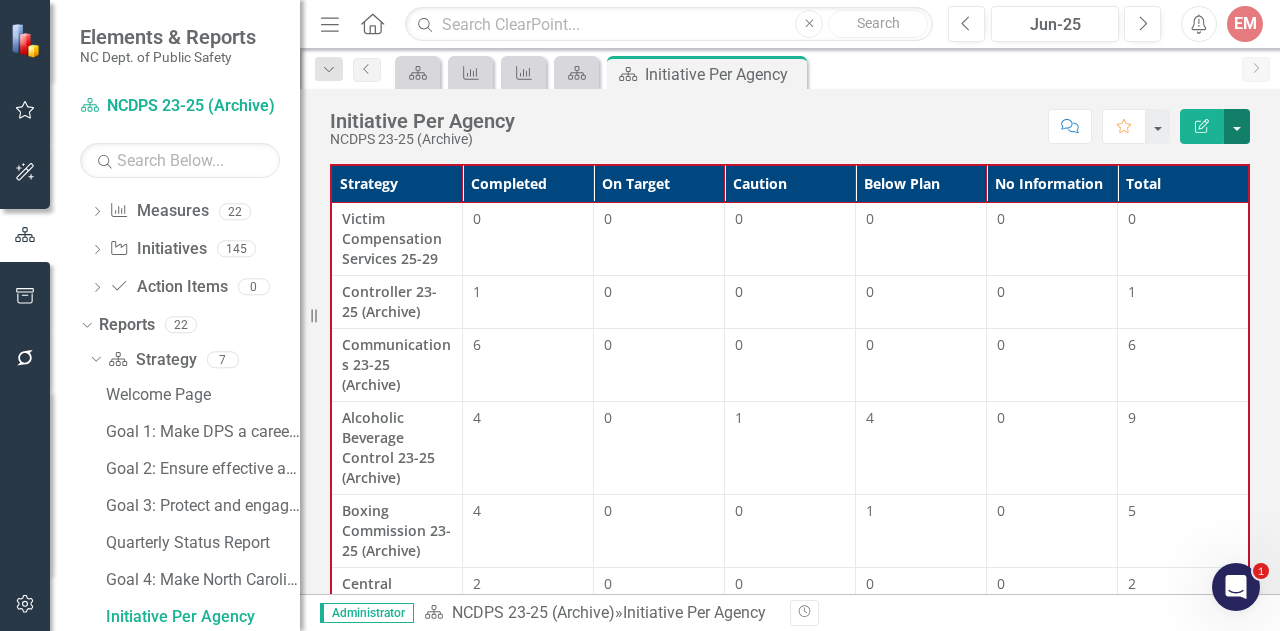click at bounding box center (1237, 126) 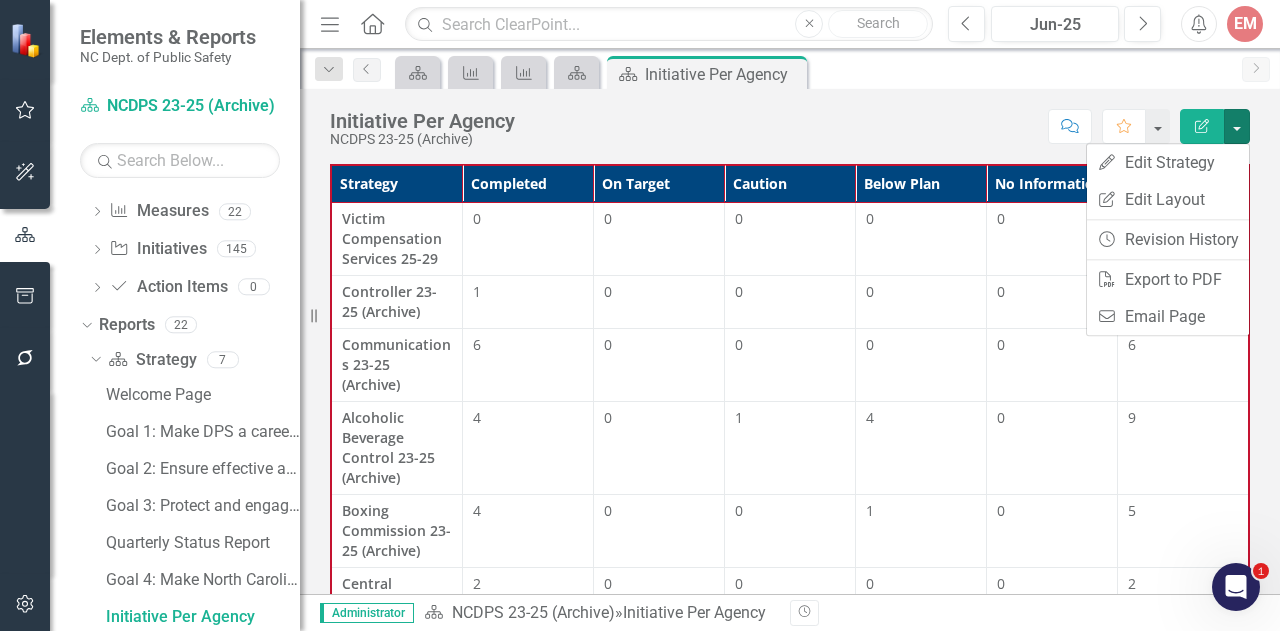 click on "Score: N/A [MONTH][YEAR] Completed Comment Favorite Edit Report" at bounding box center (887, 126) 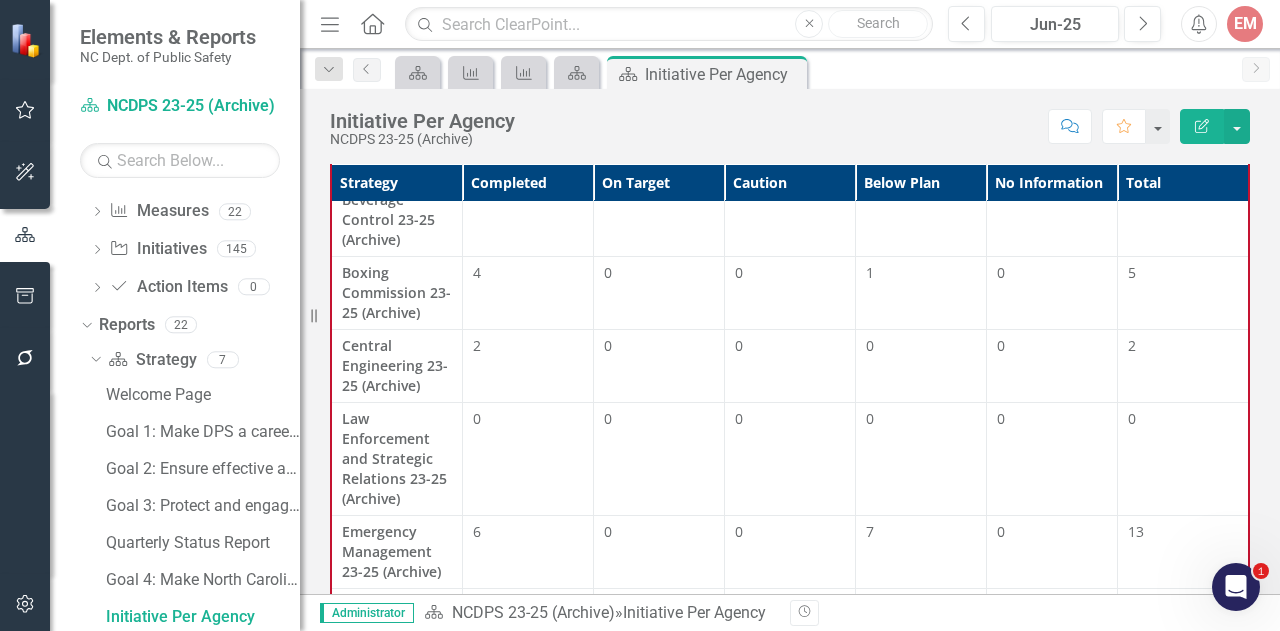 scroll, scrollTop: 248, scrollLeft: 0, axis: vertical 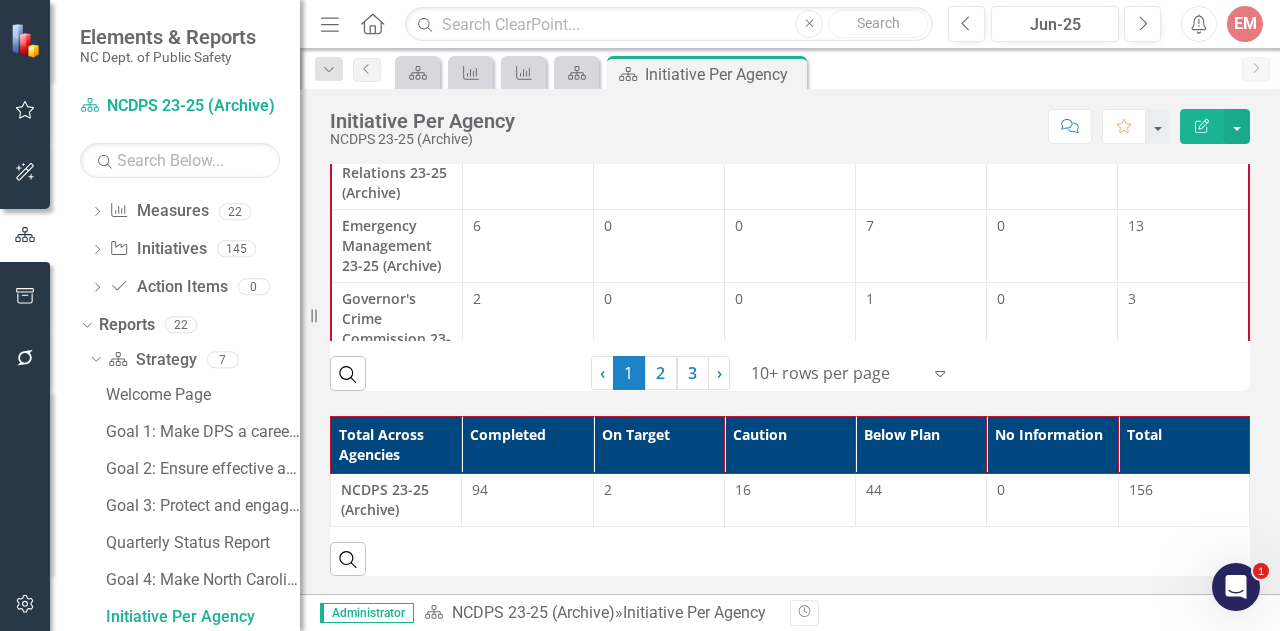 click on "Expand" 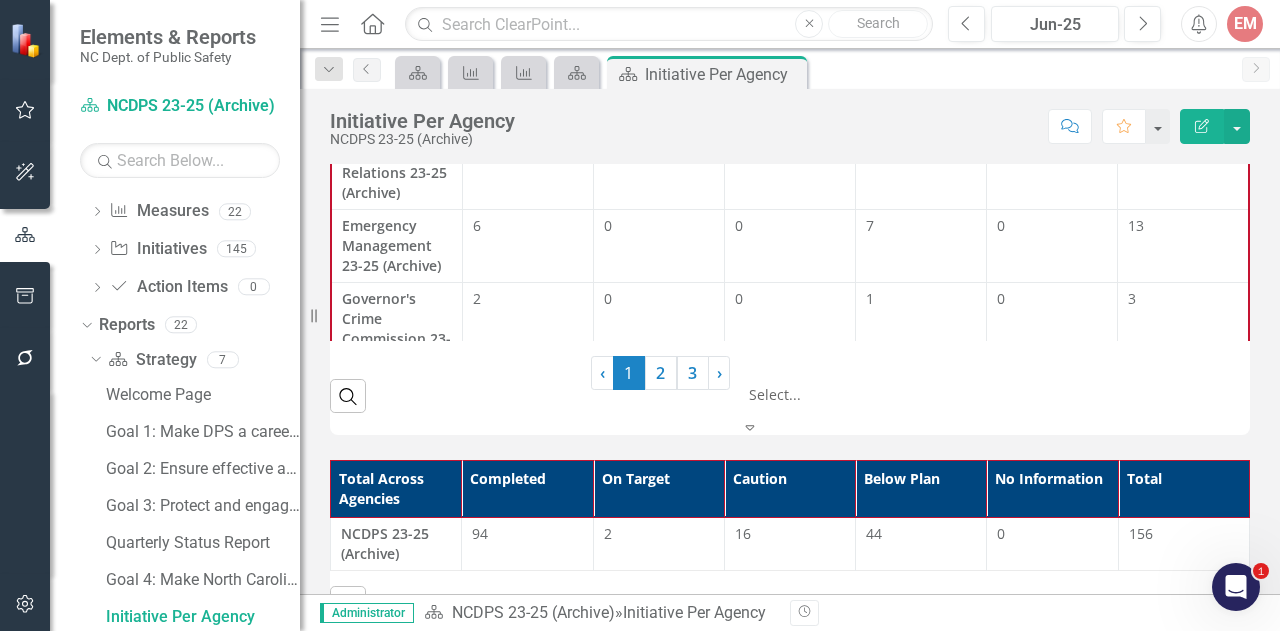 click on "Display All Rows" at bounding box center (640, 733) 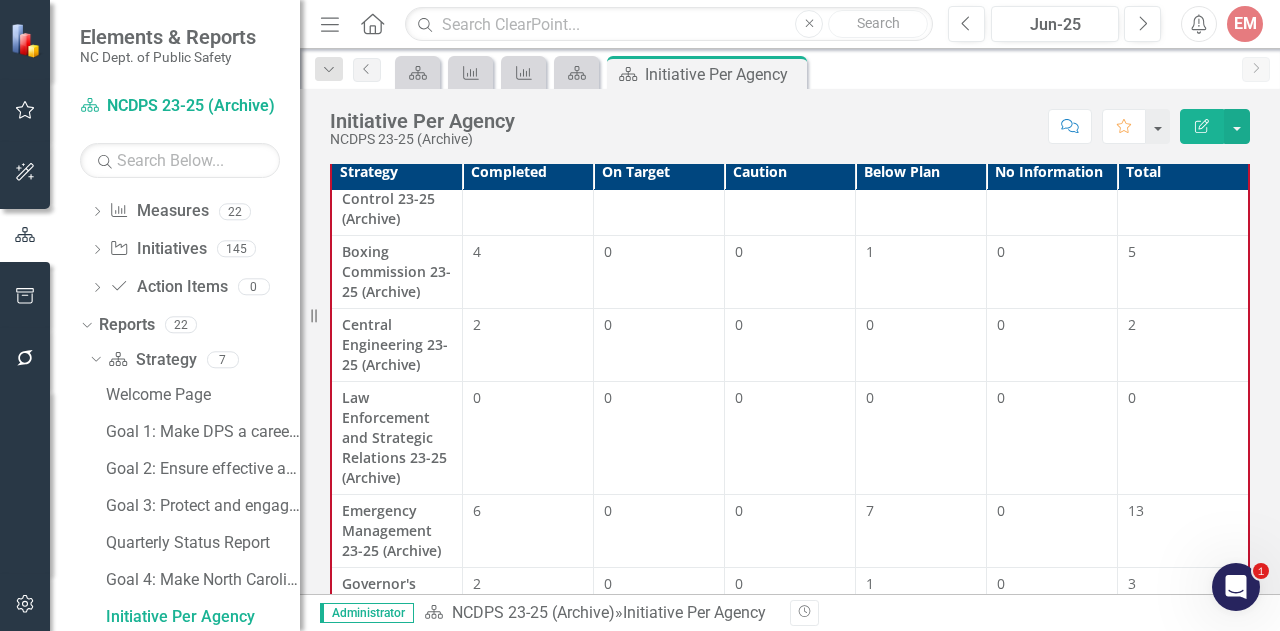 scroll, scrollTop: 0, scrollLeft: 0, axis: both 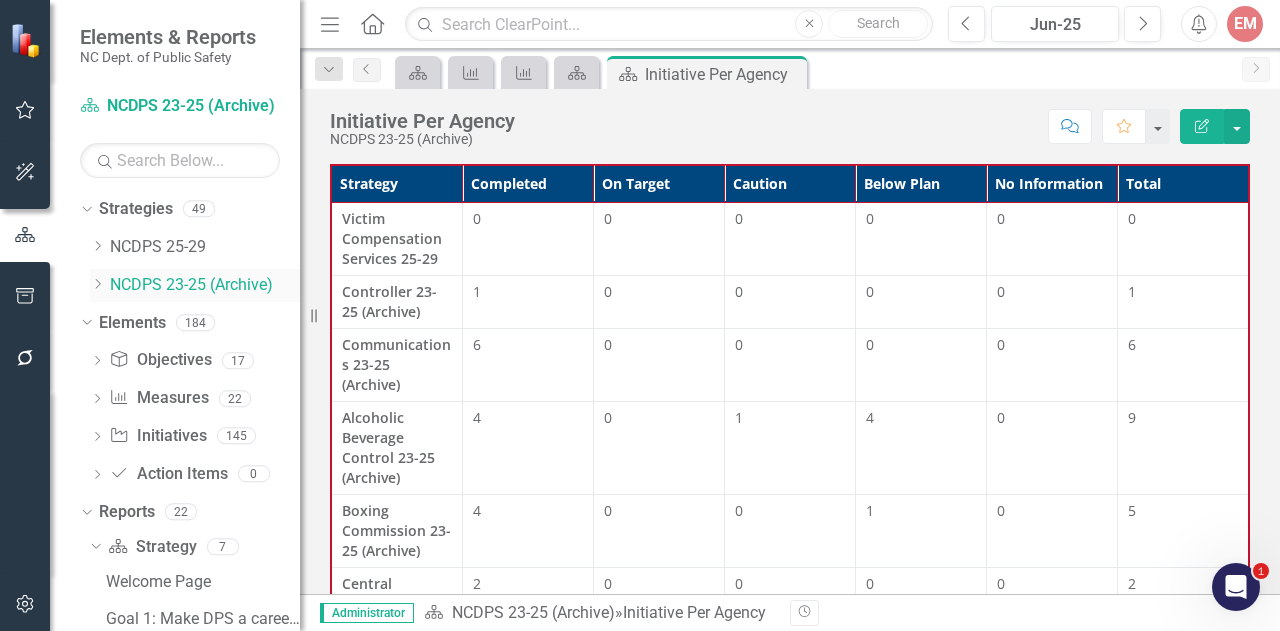 click on "Dropdown" 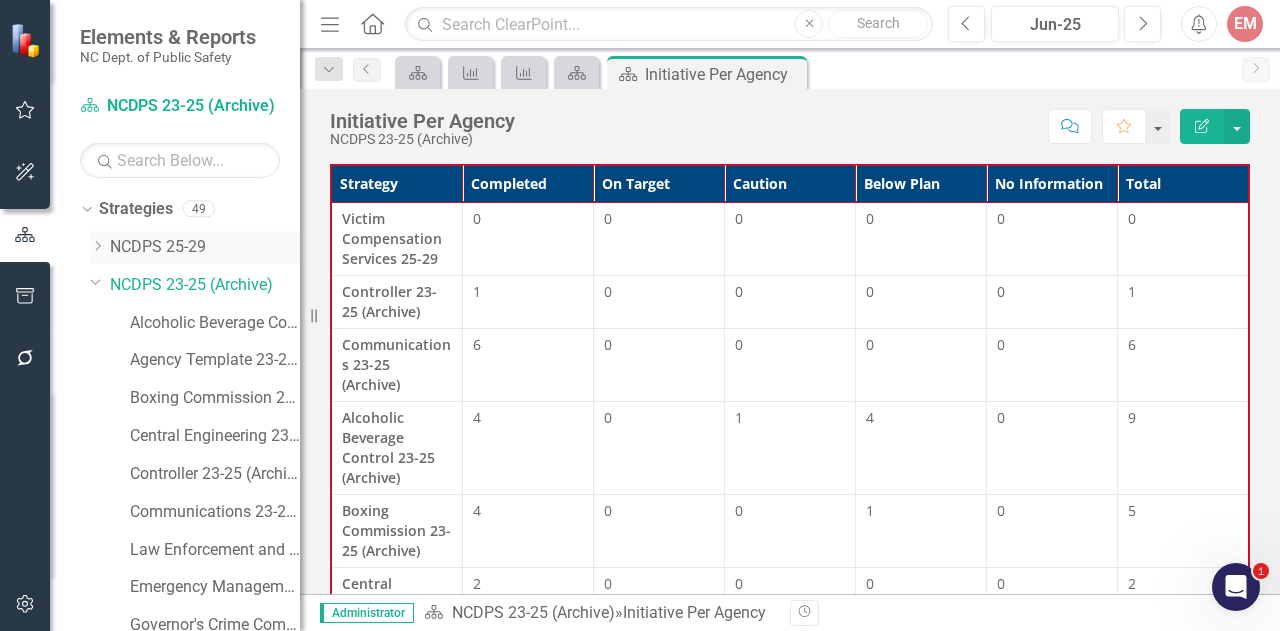 click on "Dropdown" 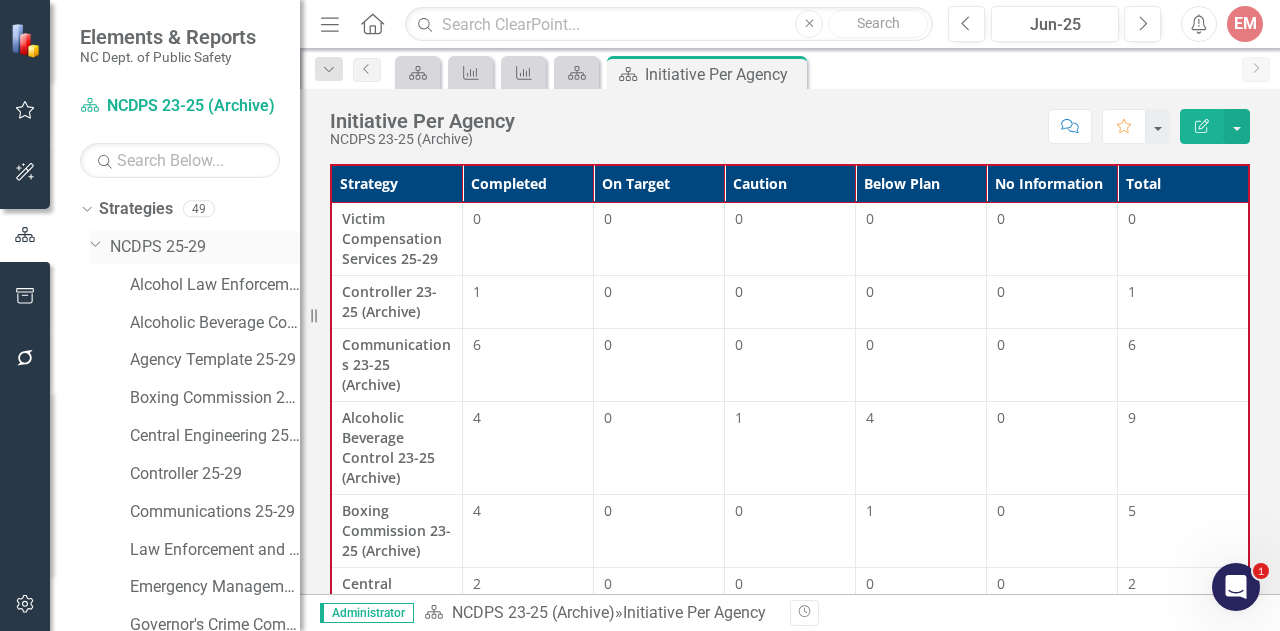 click on "Dropdown" at bounding box center (94, 243) 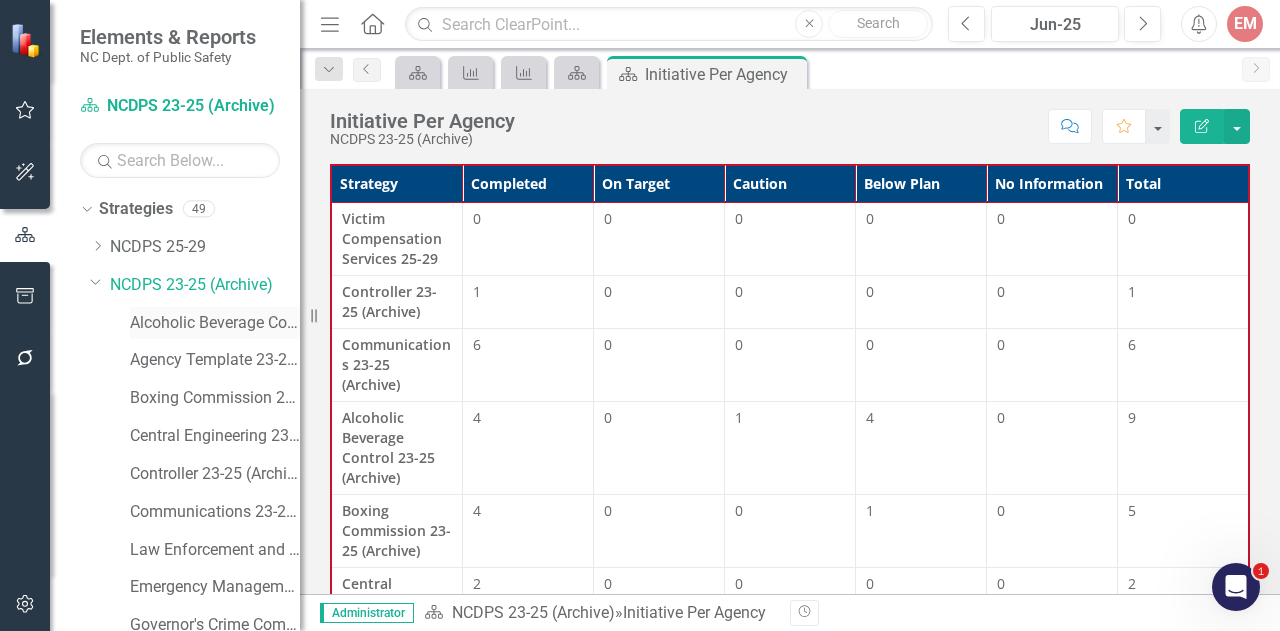 scroll, scrollTop: 0, scrollLeft: 0, axis: both 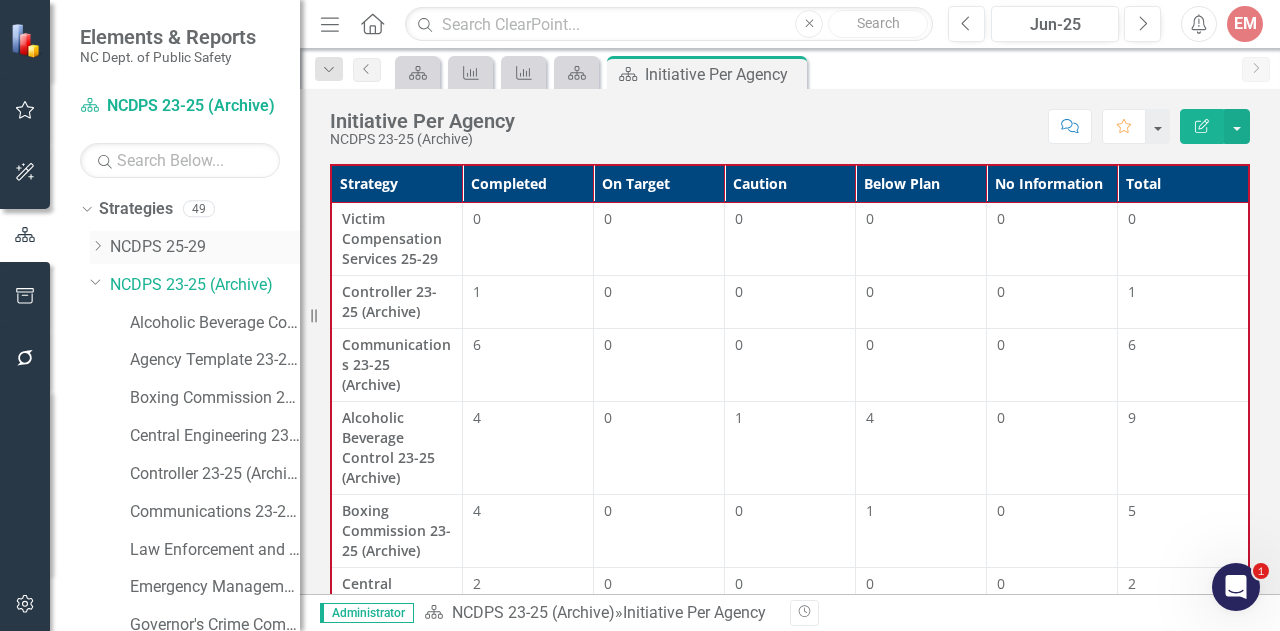 click on "Dropdown" 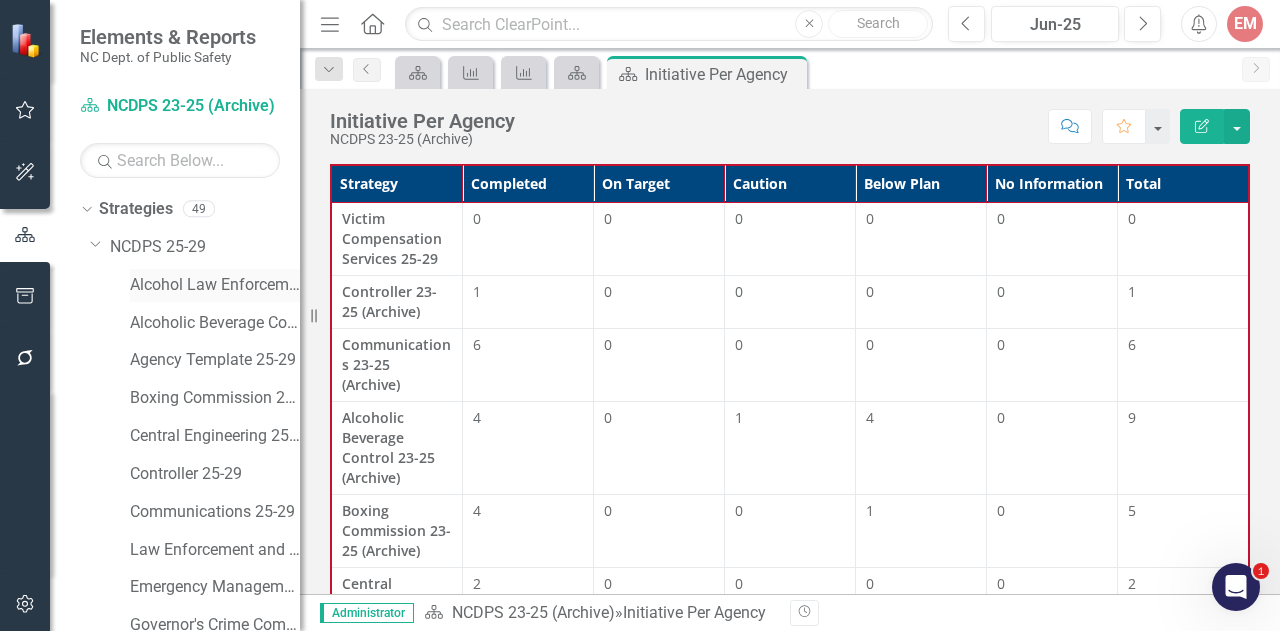 click on "Alcohol Law Enforcement 25-29" at bounding box center (215, 285) 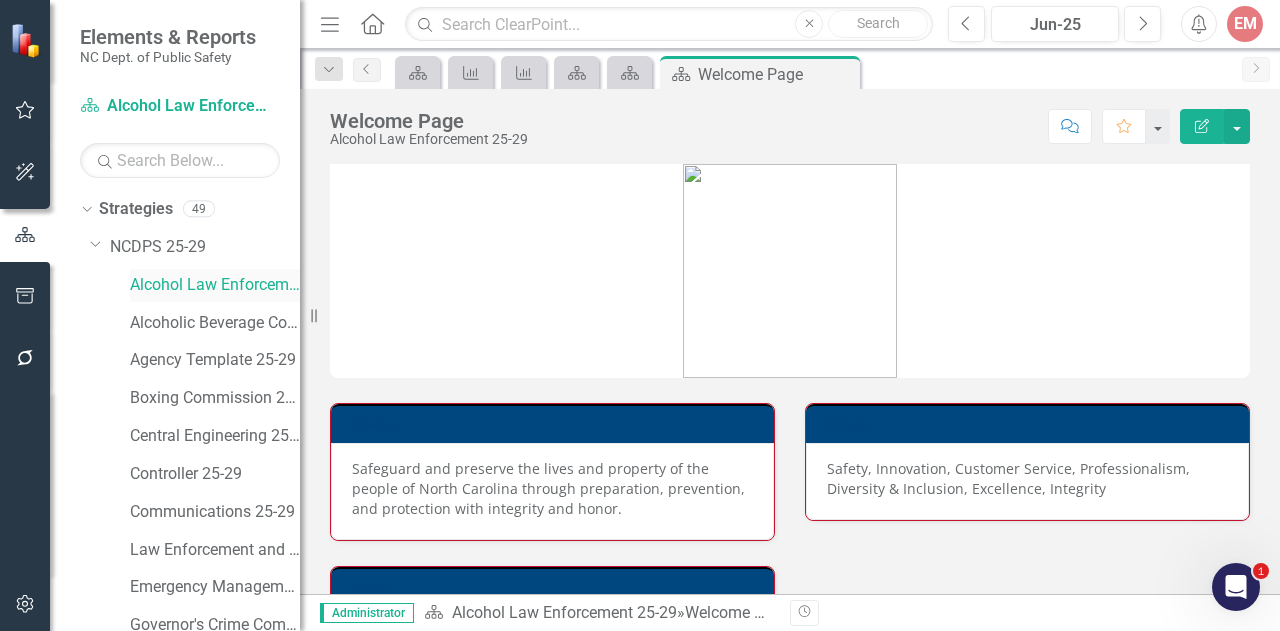 scroll, scrollTop: 290, scrollLeft: 0, axis: vertical 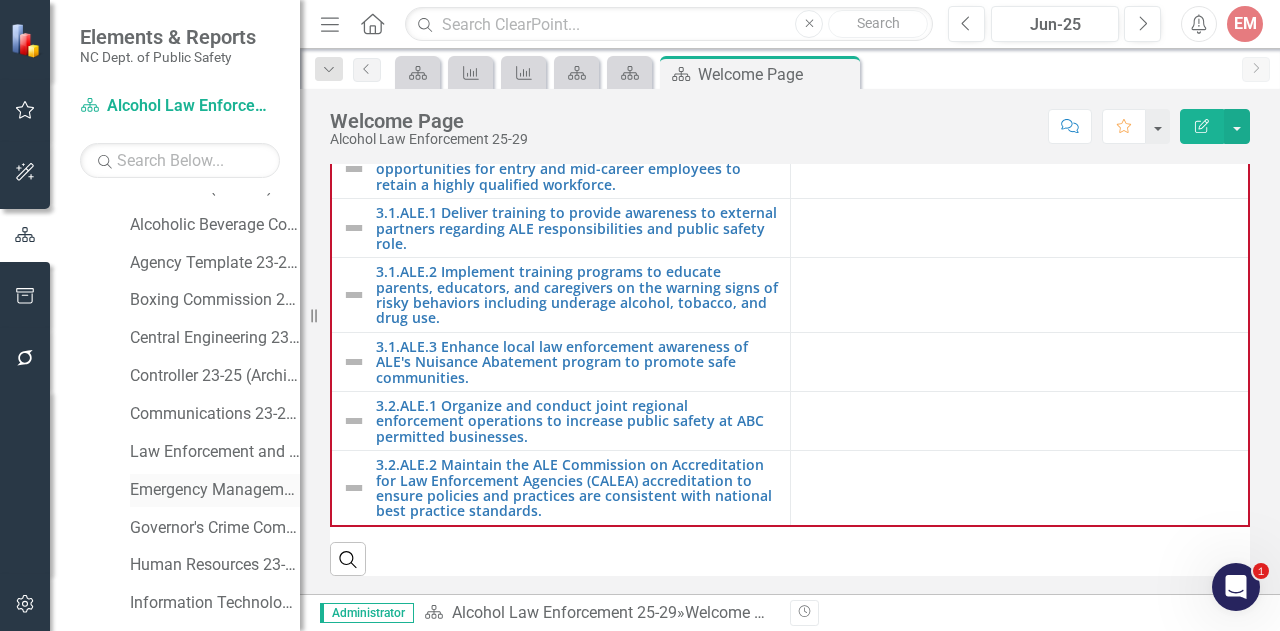 click on "Emergency Management 23-25 (Archive)" at bounding box center (215, 490) 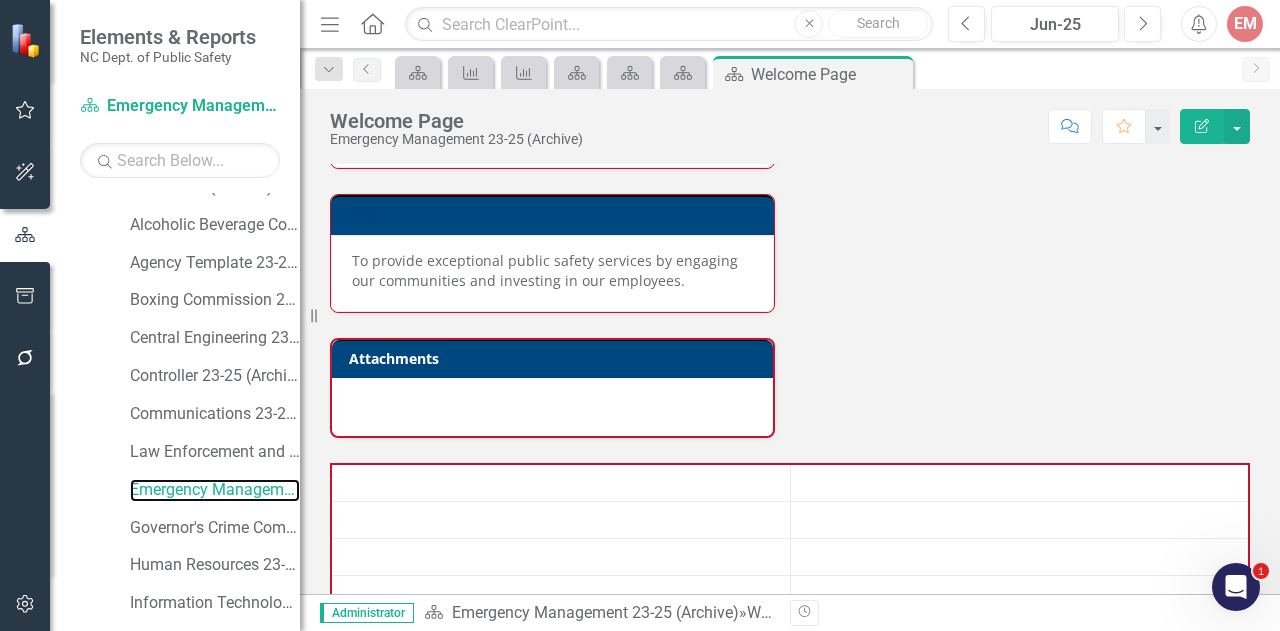 scroll, scrollTop: 242, scrollLeft: 0, axis: vertical 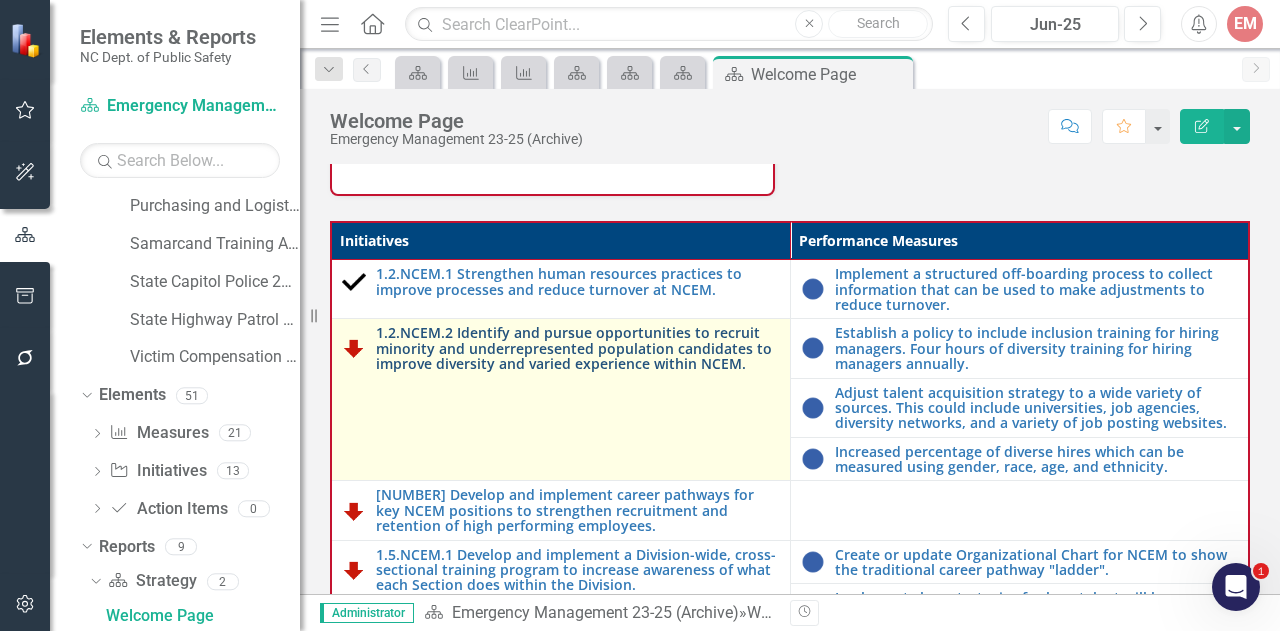 click on "1.2.NCEM.2 Identify and pursue opportunities to recruit minority and underrepresented population candidates to improve diversity and varied experience within NCEM." at bounding box center [578, 348] 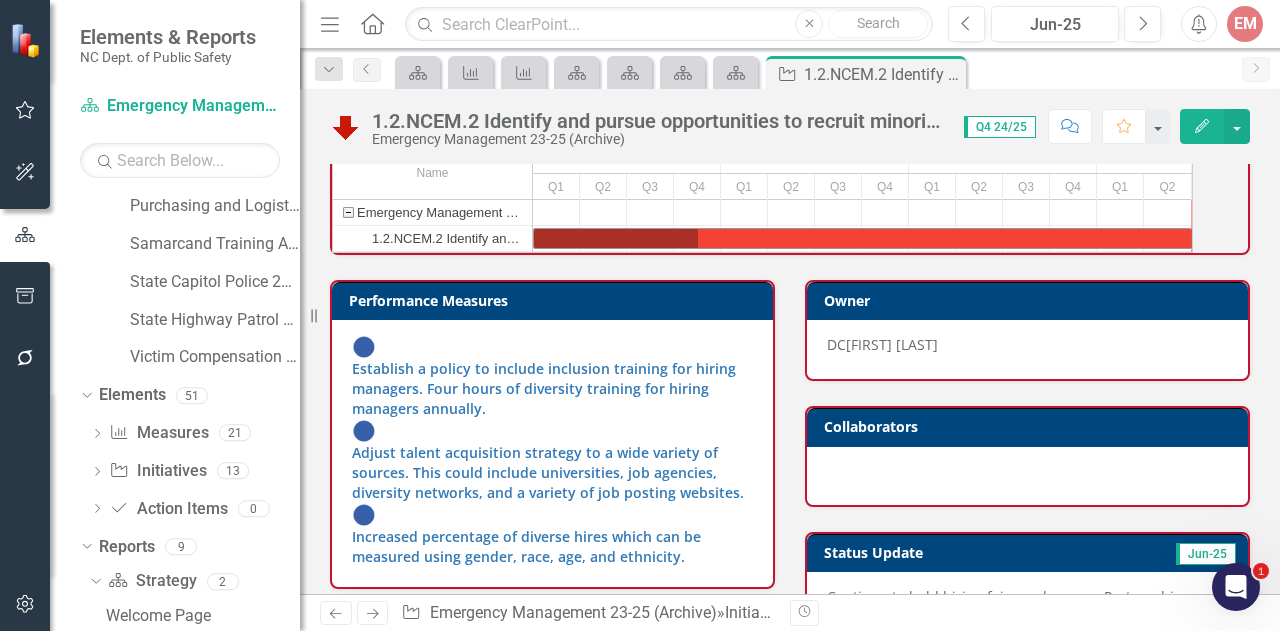 scroll, scrollTop: 400, scrollLeft: 0, axis: vertical 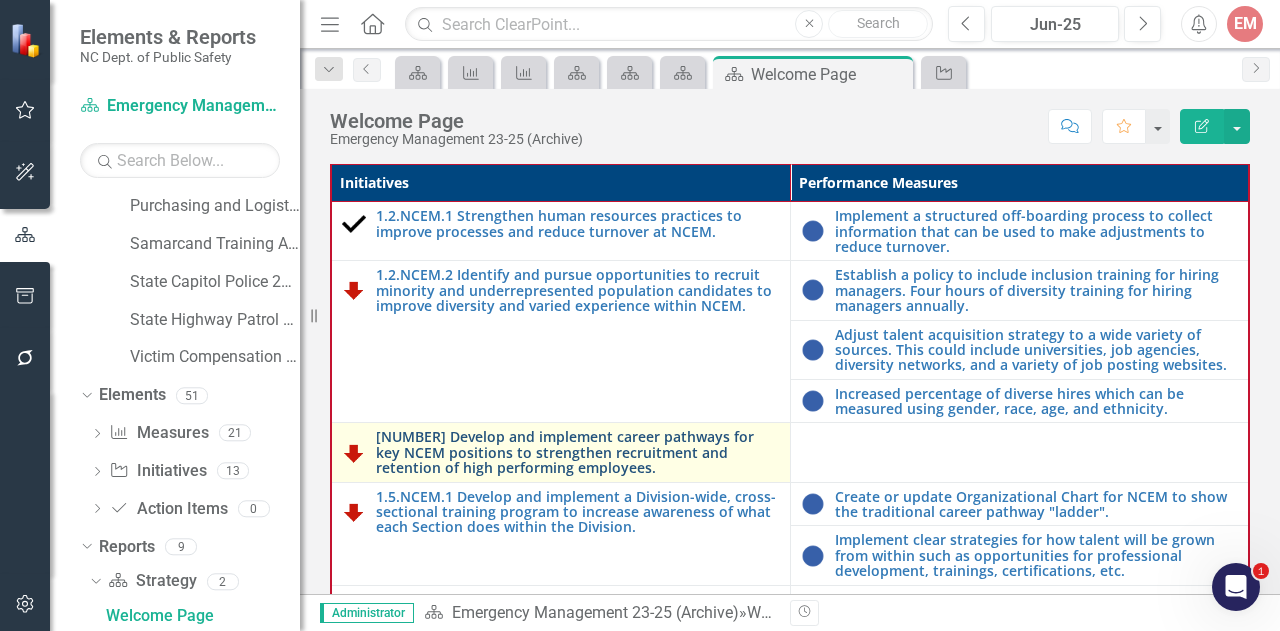 click on "[NUMBER] Develop and implement career pathways for key NCEM positions to strengthen recruitment and retention of high performing employees." at bounding box center (578, 452) 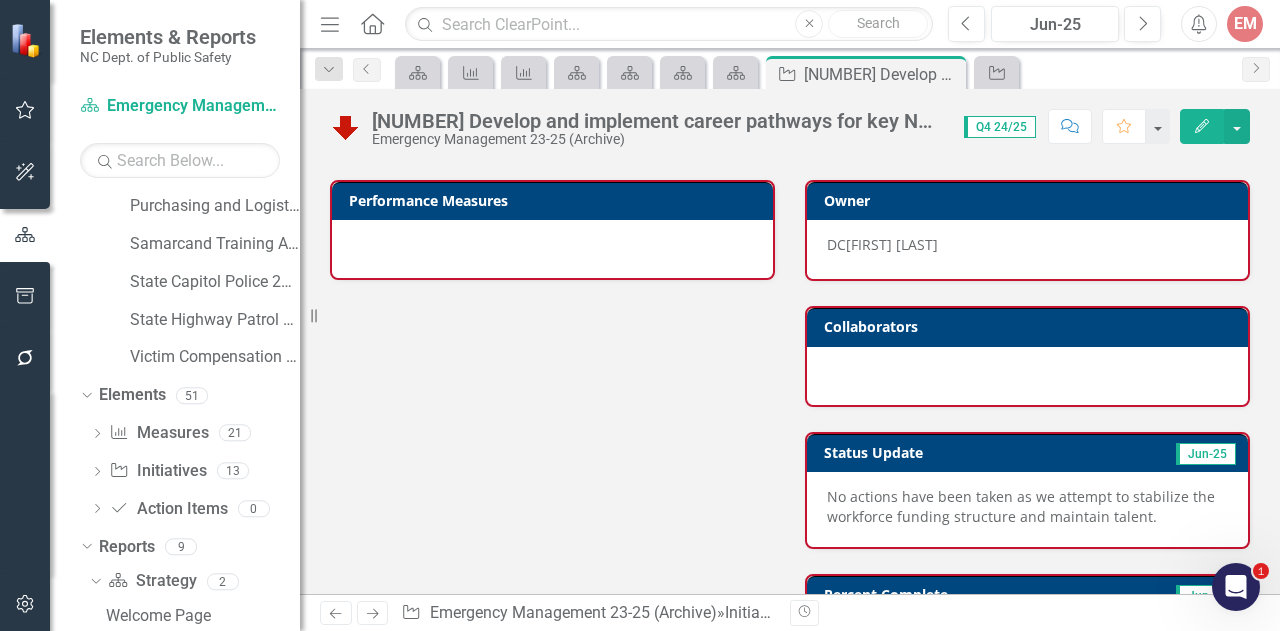 scroll, scrollTop: 500, scrollLeft: 0, axis: vertical 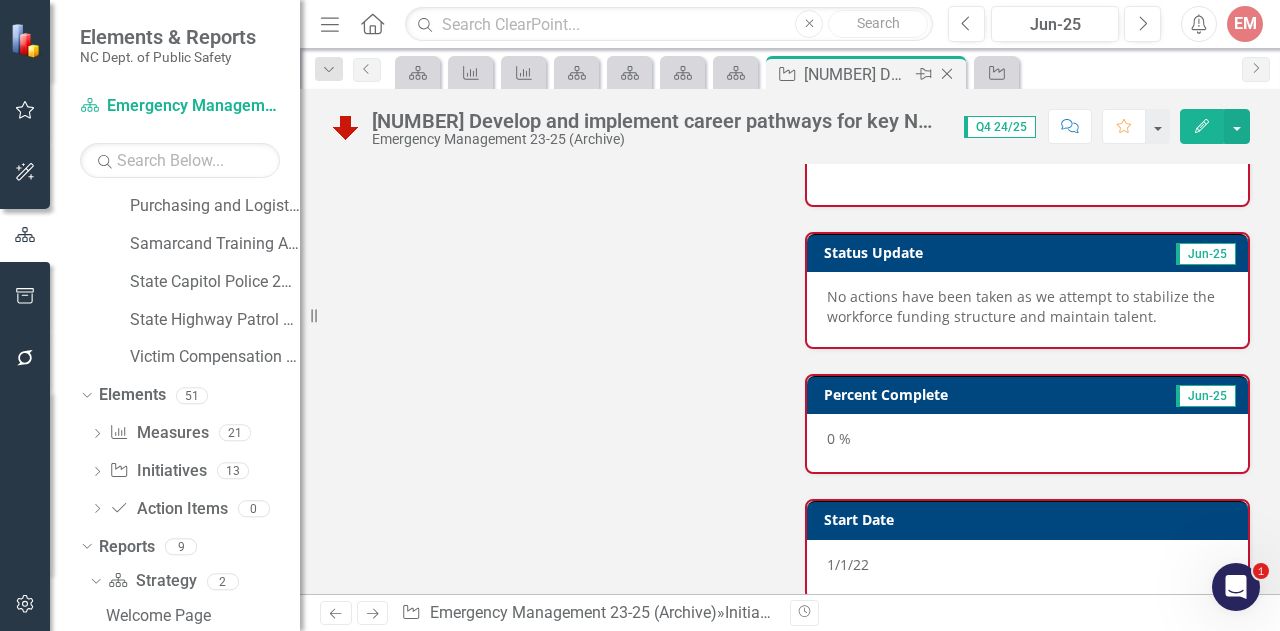 click on "Close" 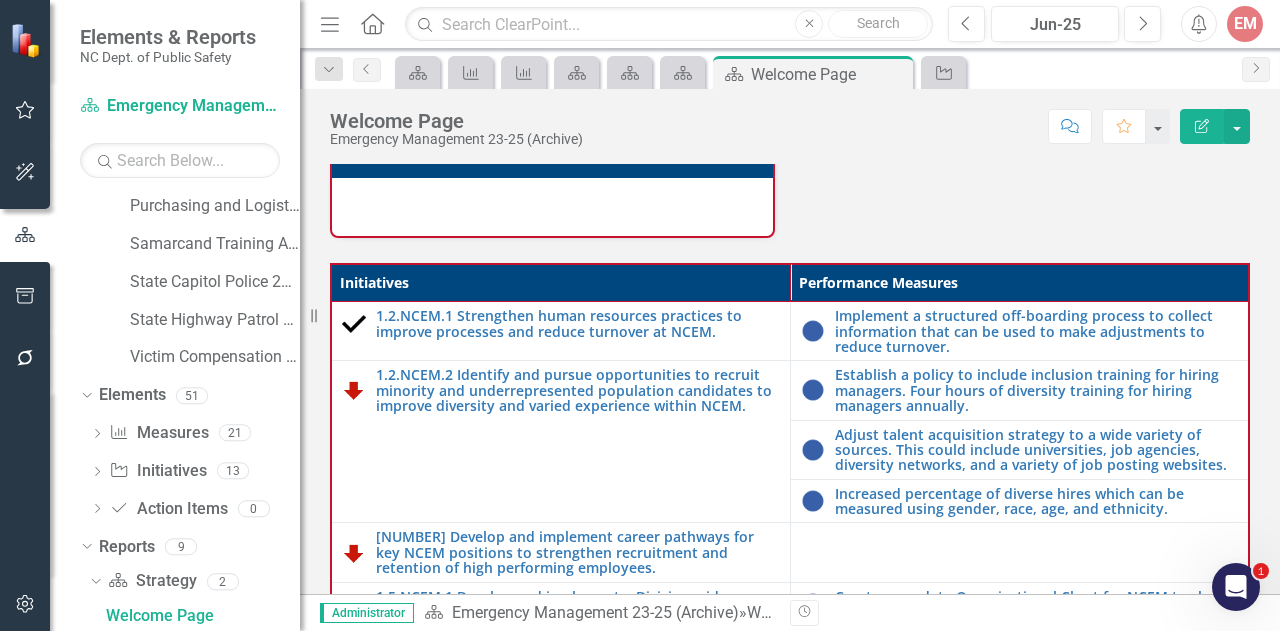scroll, scrollTop: 700, scrollLeft: 0, axis: vertical 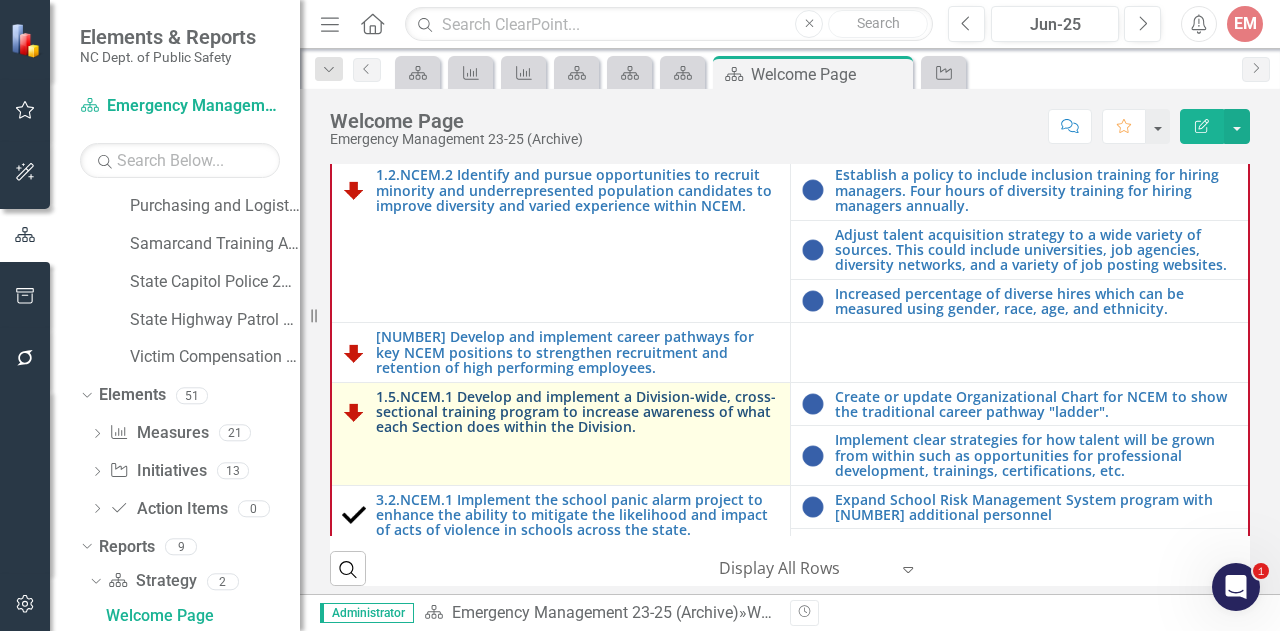 click on "1.5.NCEM.1 Develop and implement a Division-wide, cross-sectional training program to increase awareness of what each Section does within the Division." at bounding box center [578, 412] 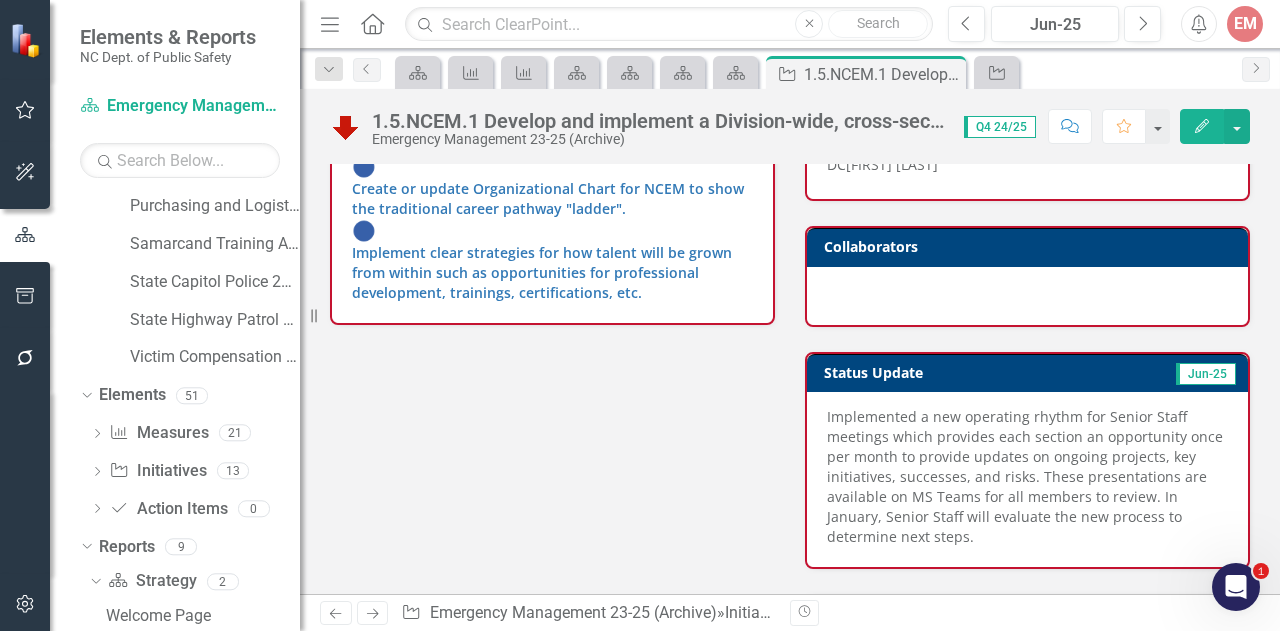 scroll, scrollTop: 500, scrollLeft: 0, axis: vertical 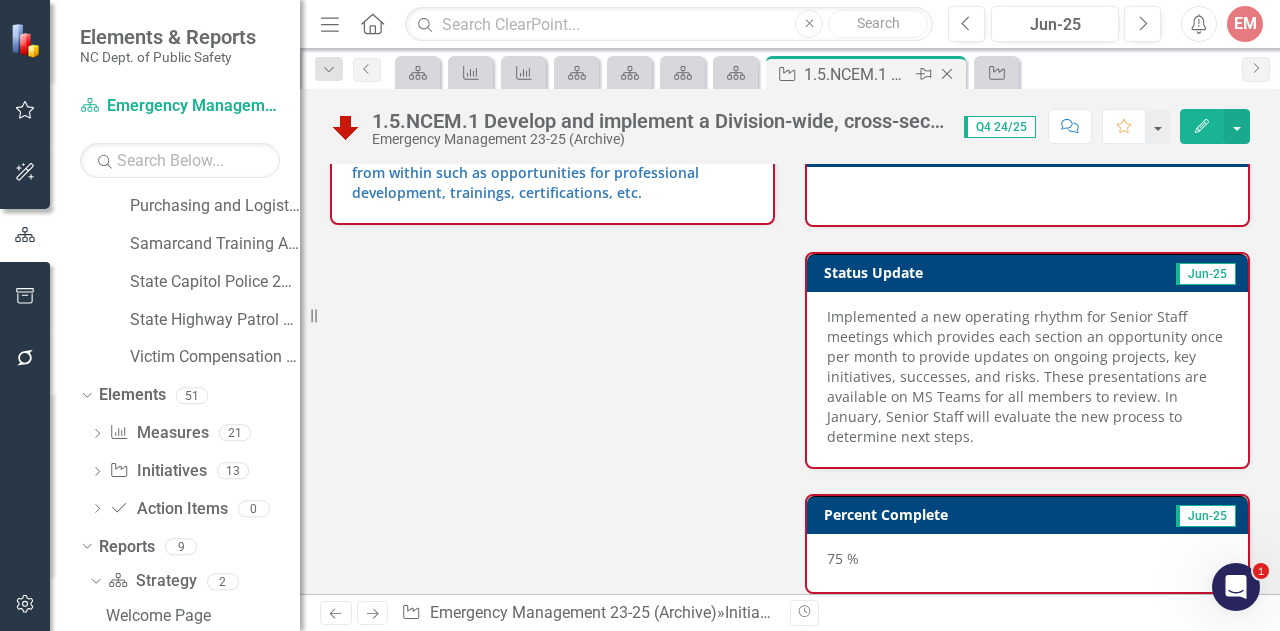 click on "Close" 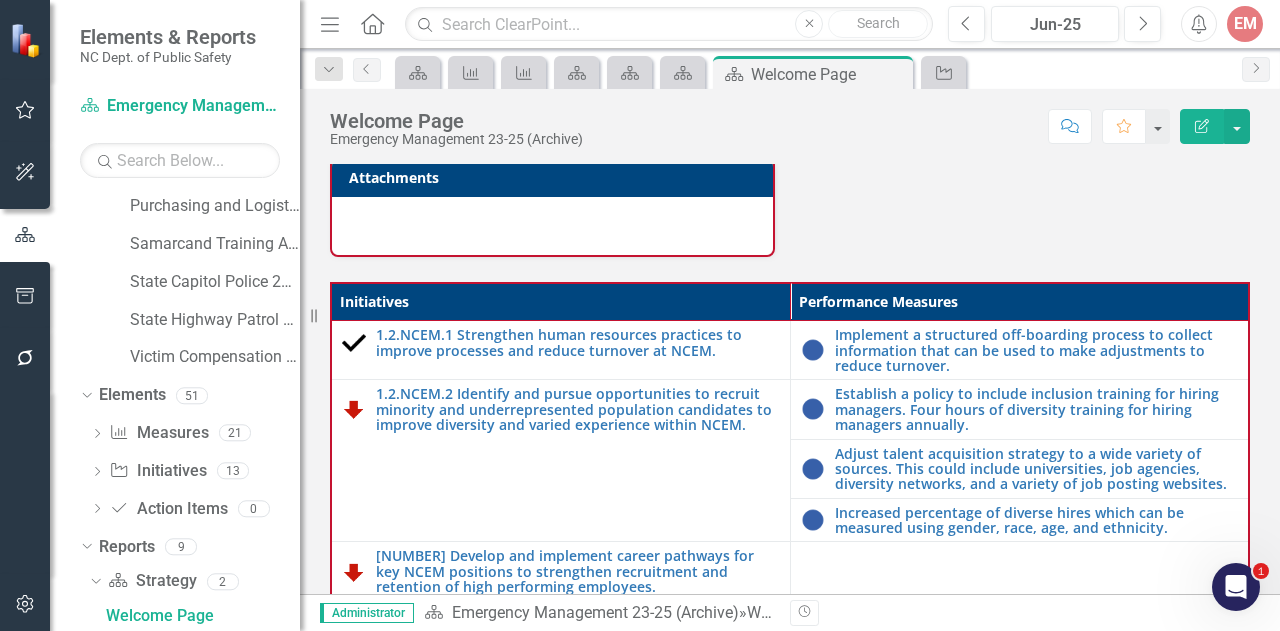 scroll, scrollTop: 700, scrollLeft: 0, axis: vertical 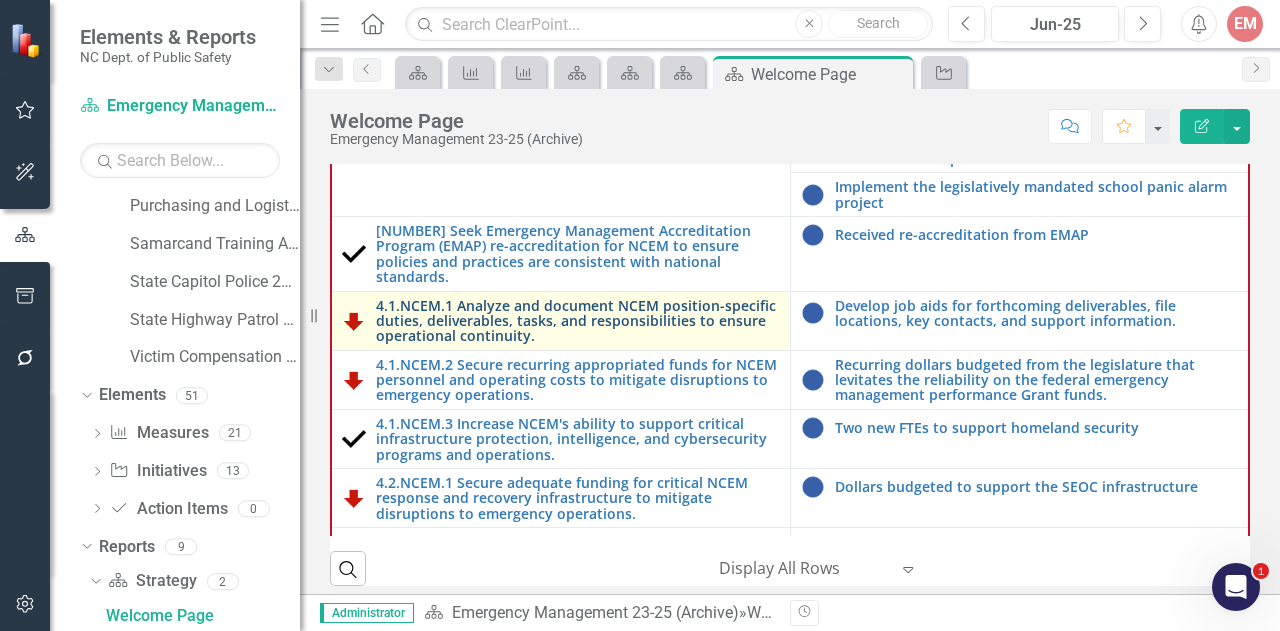 click on "4.1.NCEM.1 Analyze and document NCEM position-specific duties, deliverables, tasks, and responsibilities to ensure operational continuity." at bounding box center [578, 321] 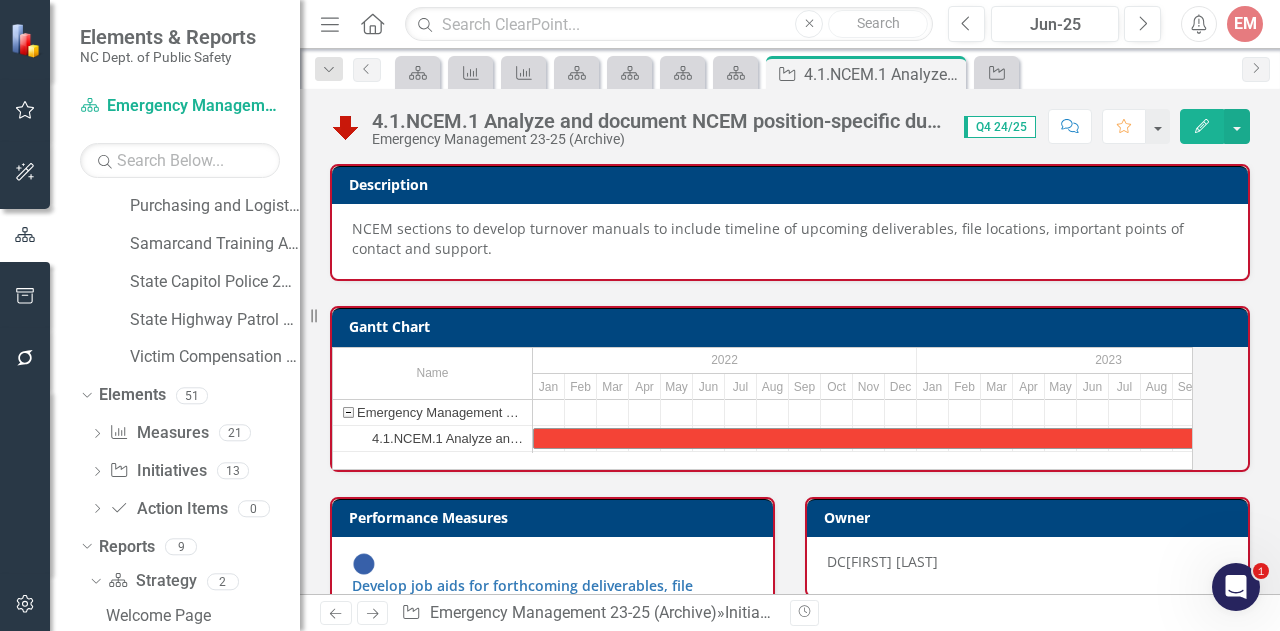 scroll, scrollTop: 400, scrollLeft: 0, axis: vertical 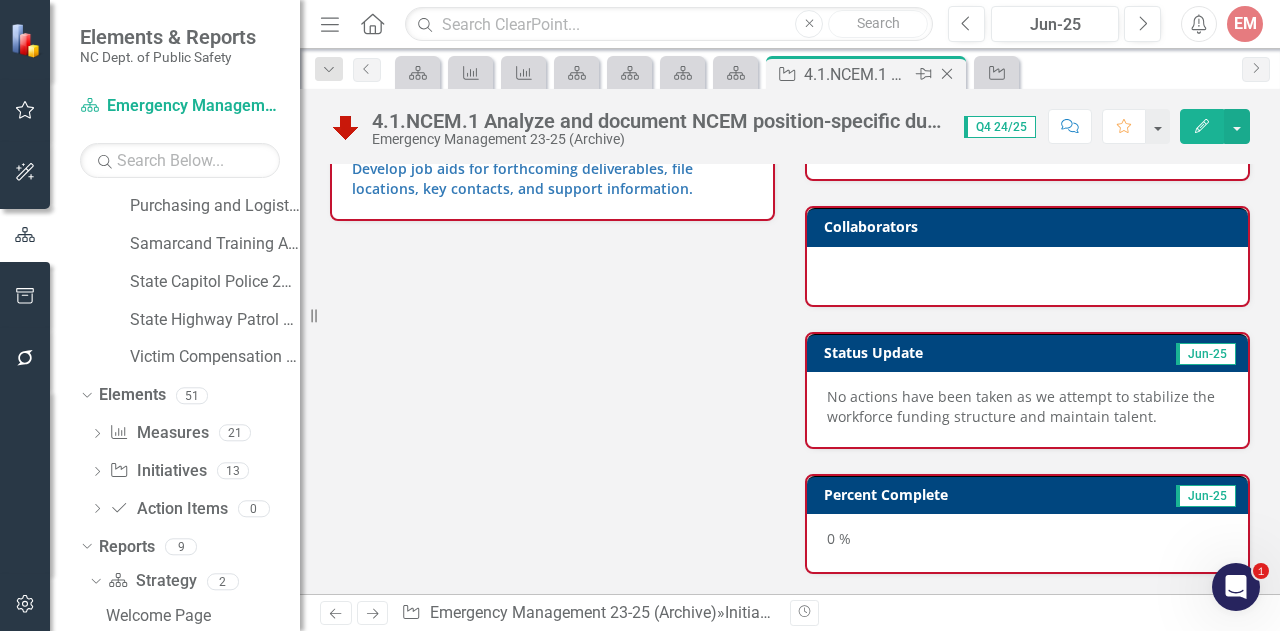 click 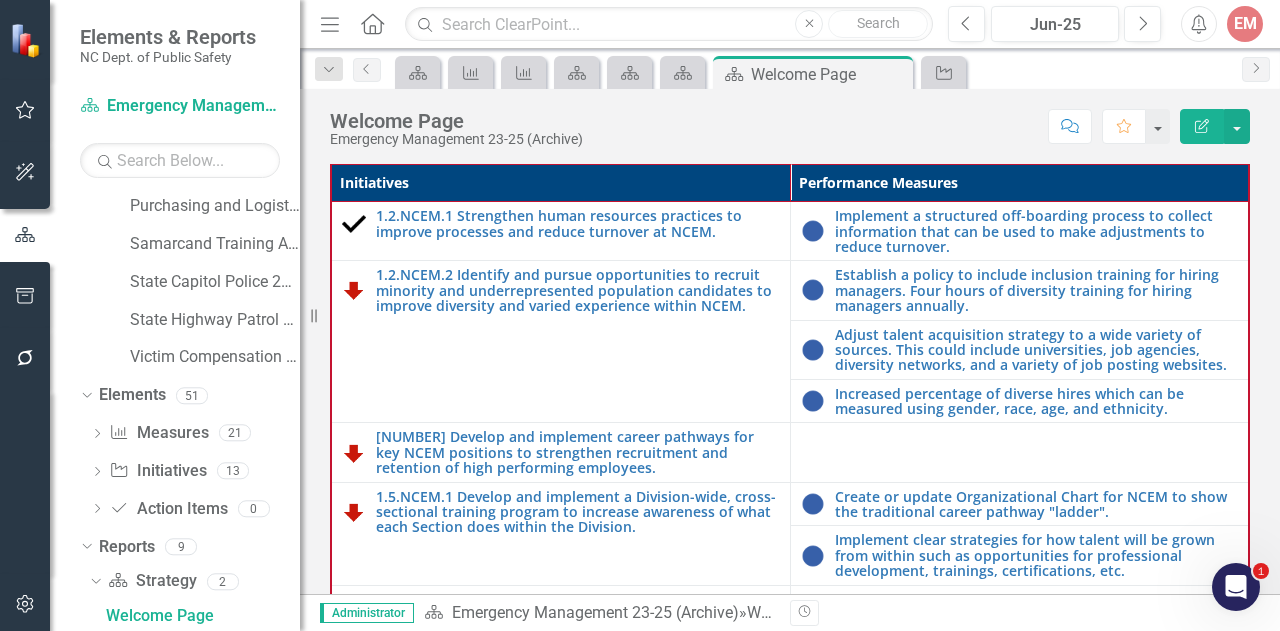 scroll, scrollTop: 706, scrollLeft: 0, axis: vertical 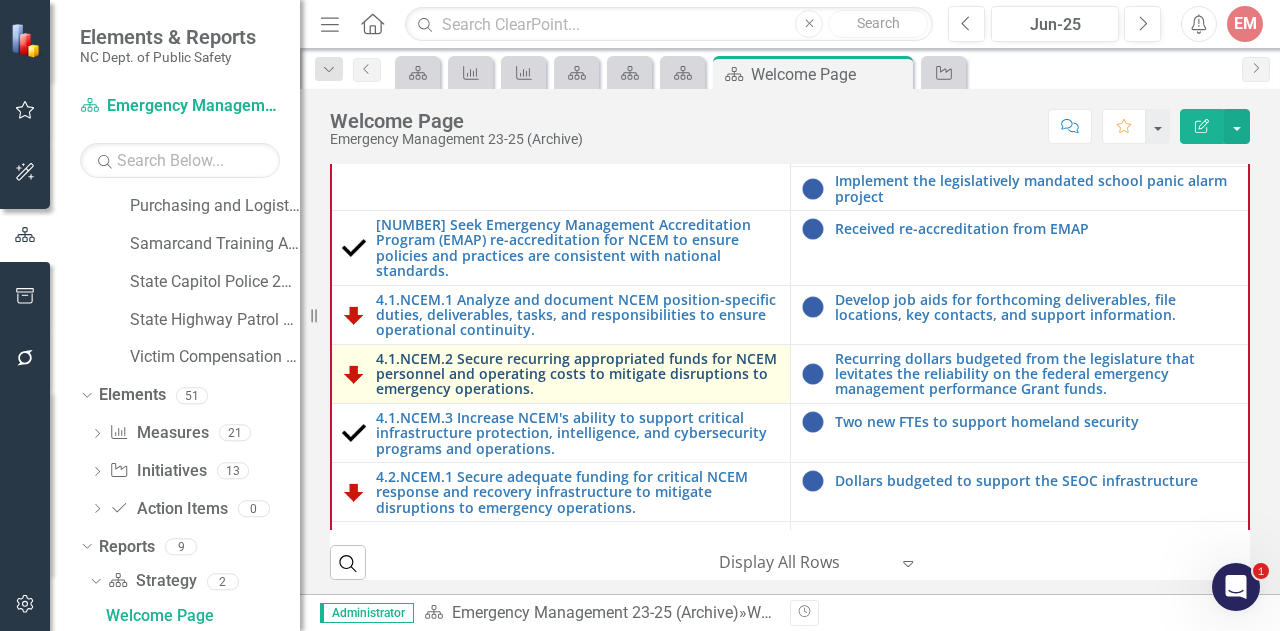 click on "4.1.NCEM.2 Secure recurring appropriated funds for NCEM personnel and operating costs to mitigate disruptions to emergency operations." at bounding box center [578, 374] 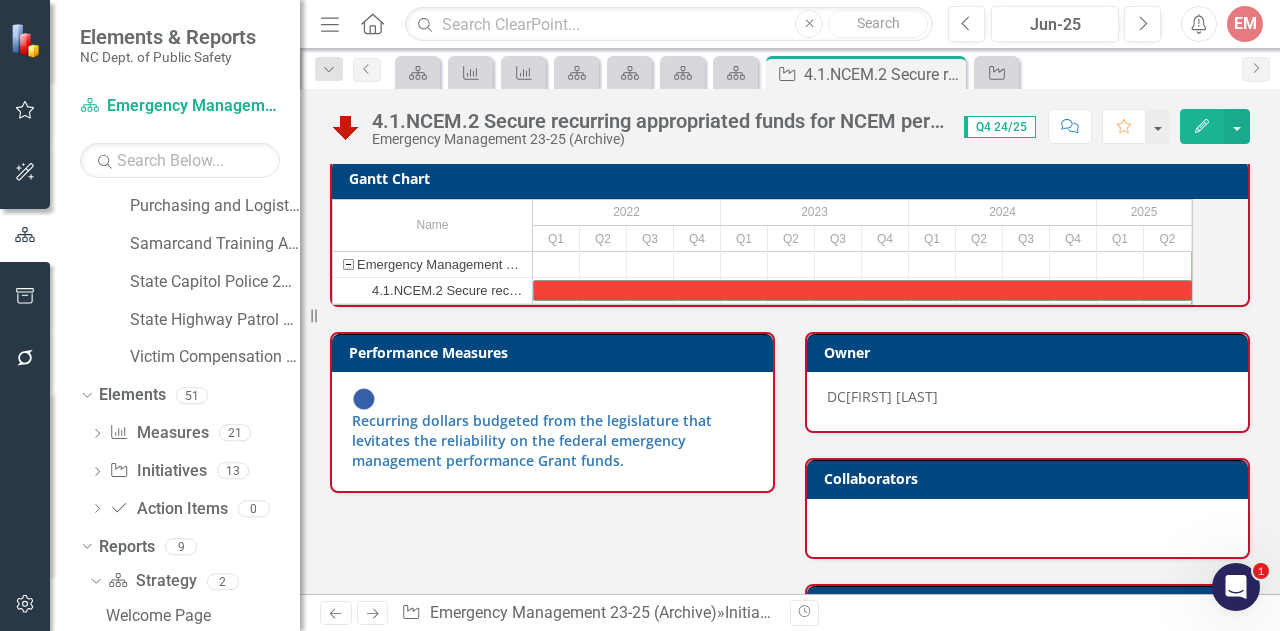 scroll, scrollTop: 300, scrollLeft: 0, axis: vertical 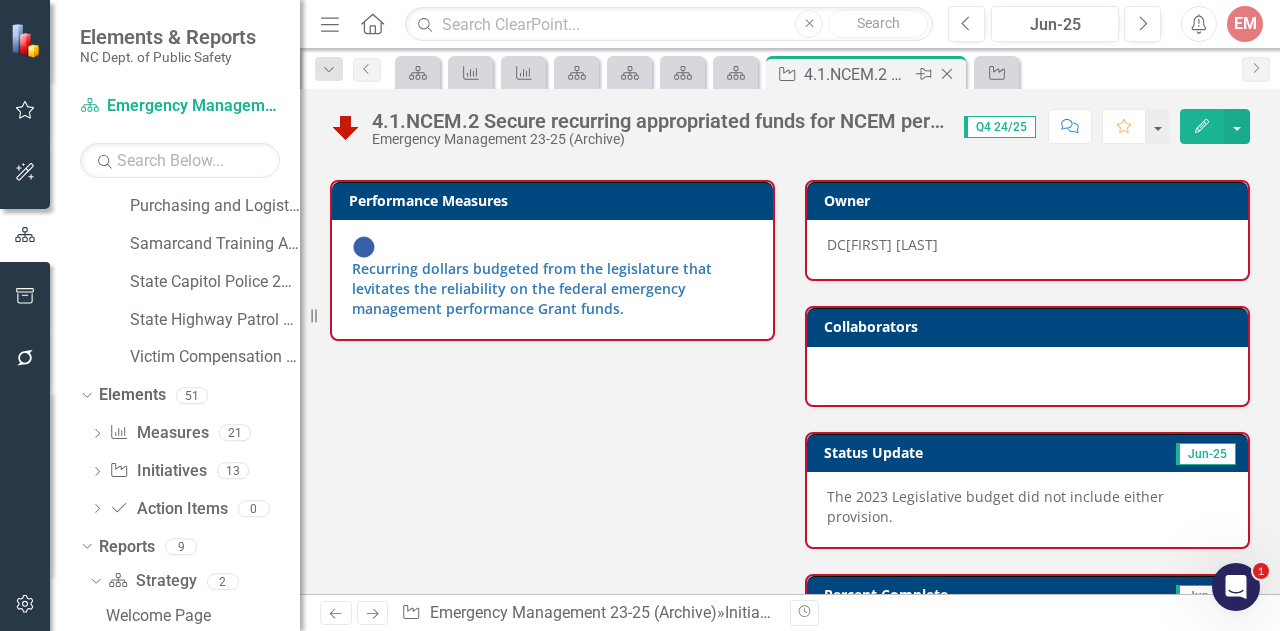 click on "Close" 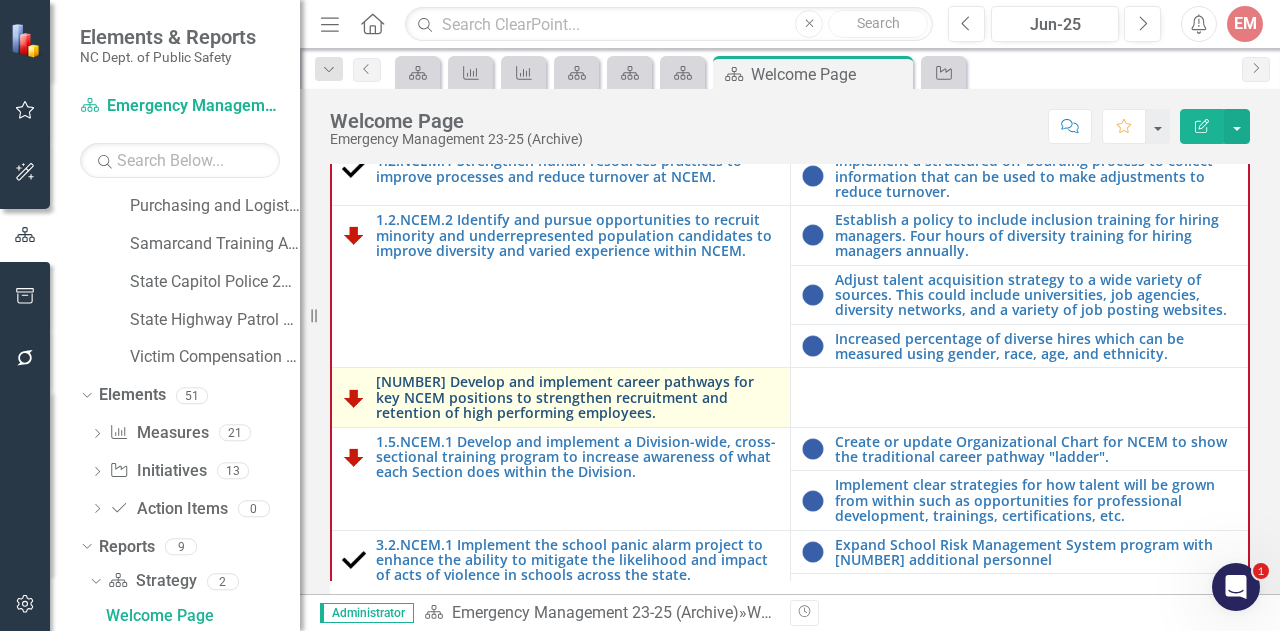scroll, scrollTop: 706, scrollLeft: 0, axis: vertical 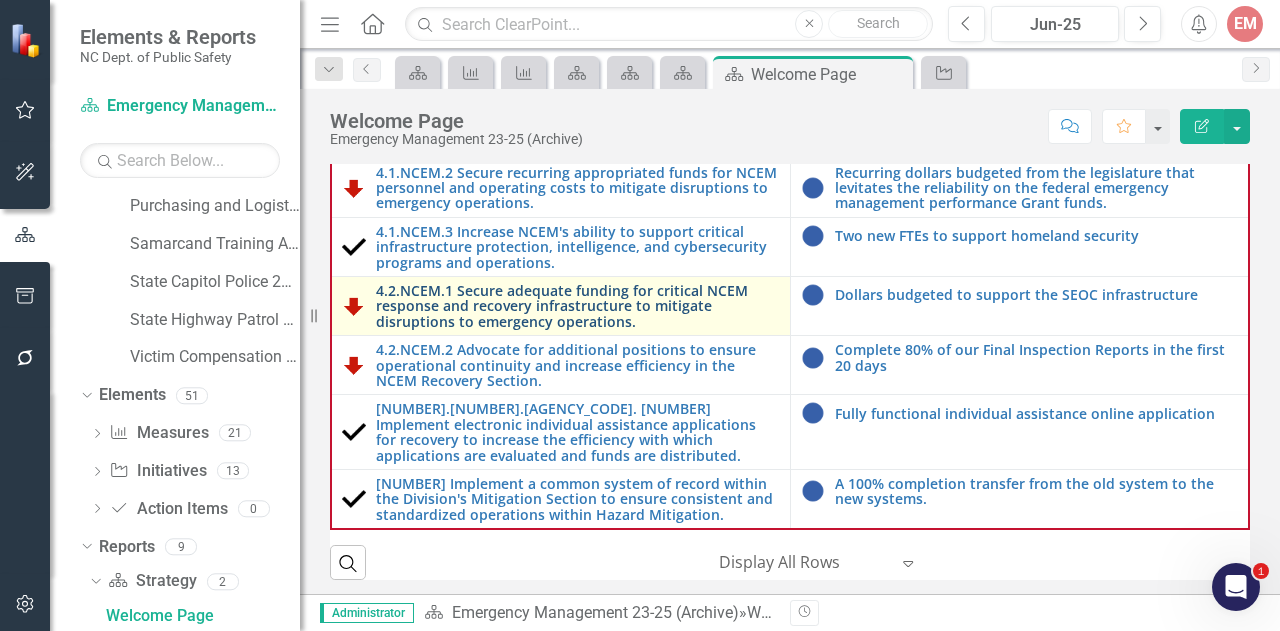click on "4.2.NCEM.1 Secure adequate funding for critical NCEM response and recovery infrastructure to mitigate disruptions to emergency operations." at bounding box center (578, 306) 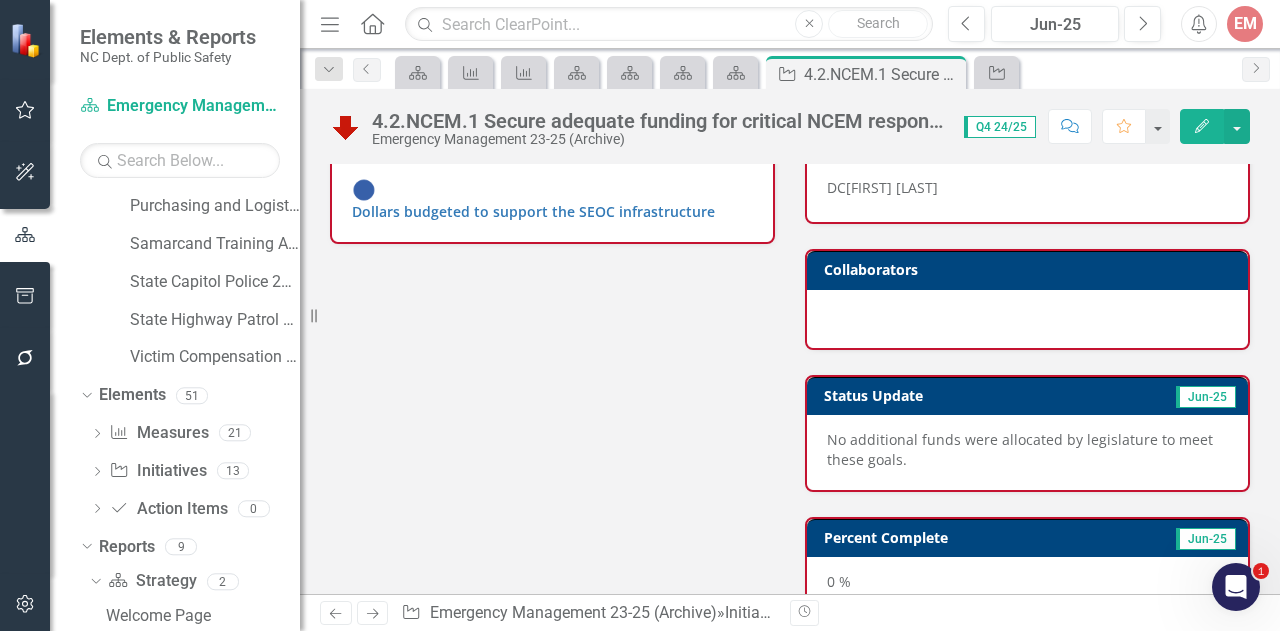 scroll, scrollTop: 400, scrollLeft: 0, axis: vertical 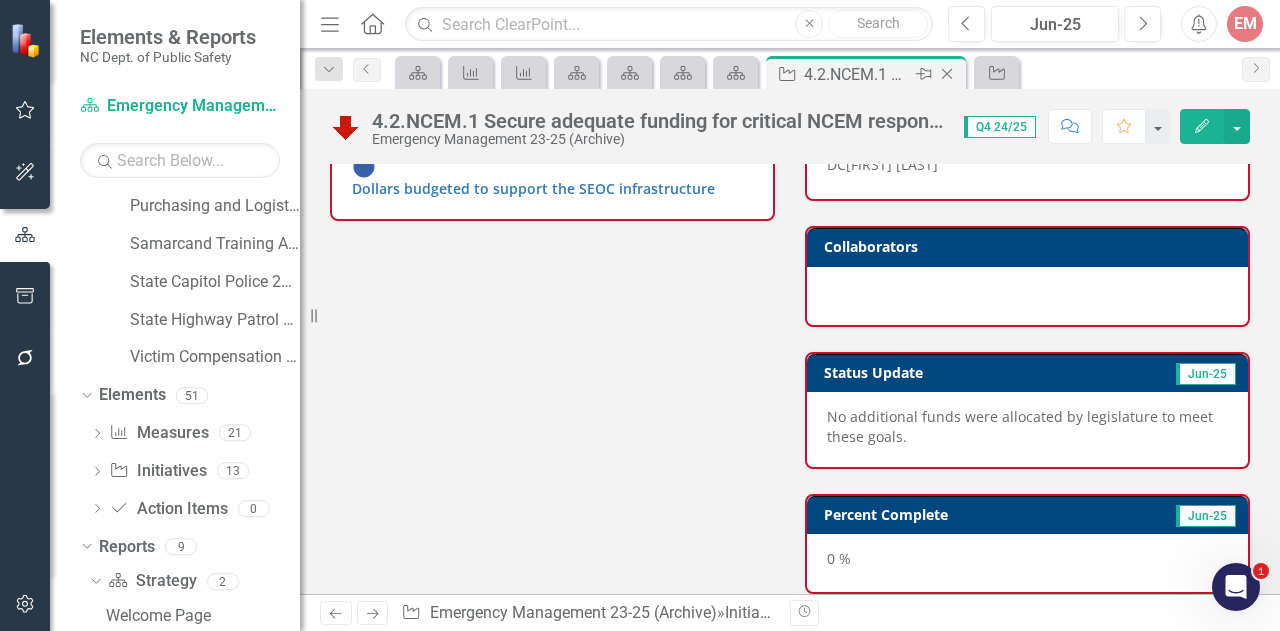 click 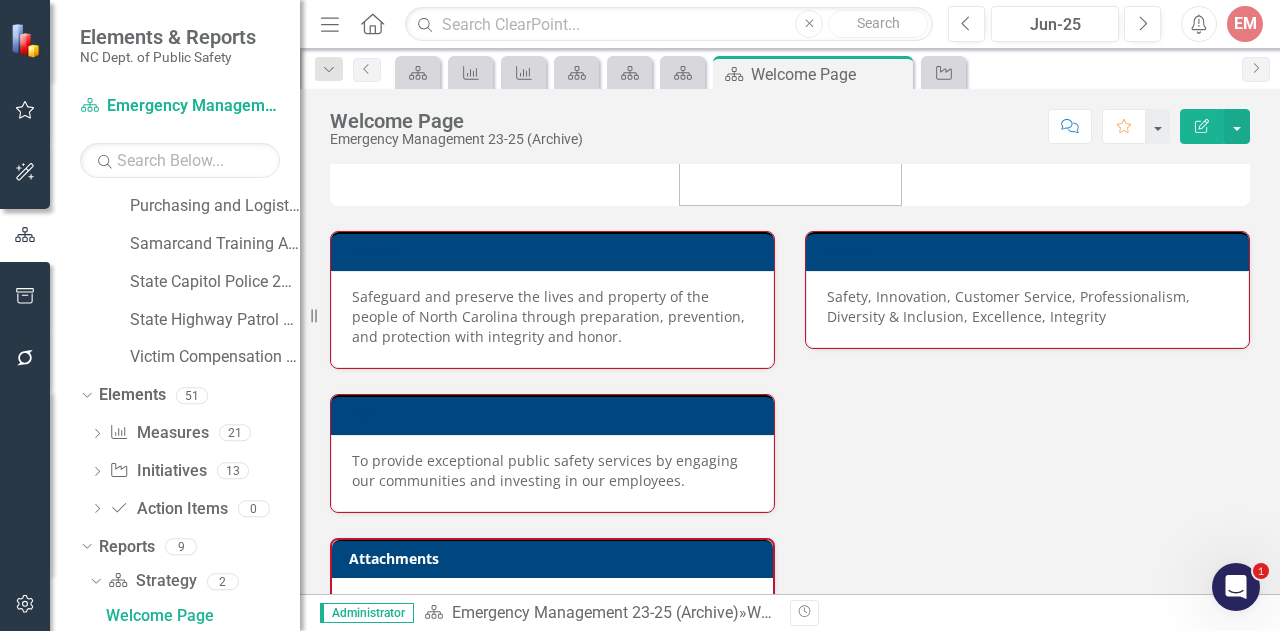 scroll, scrollTop: 400, scrollLeft: 0, axis: vertical 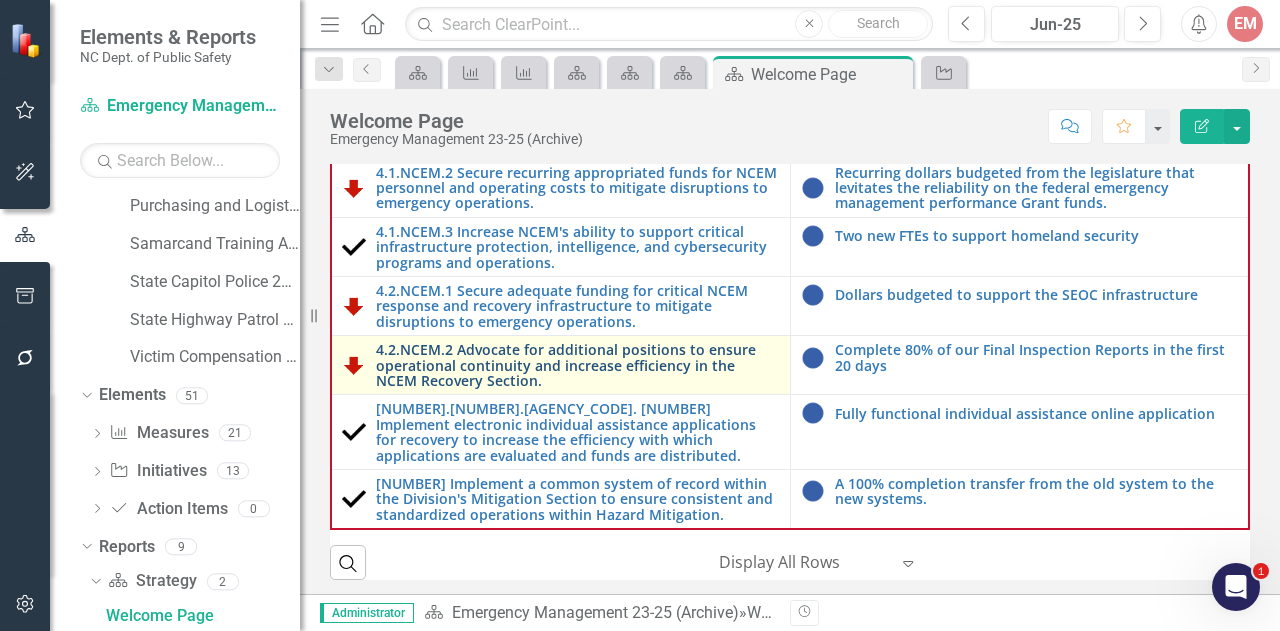 click on "4.2.NCEM.2 Advocate for additional positions to ensure operational continuity and increase efficiency in the NCEM Recovery Section." at bounding box center (578, 365) 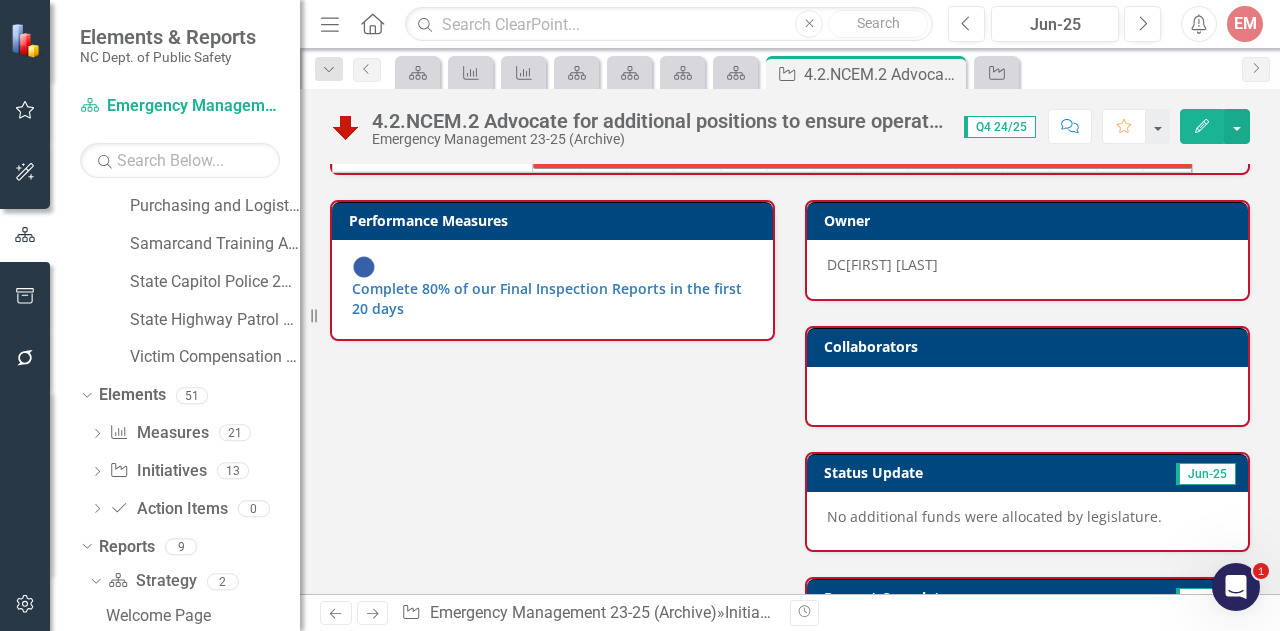 scroll, scrollTop: 300, scrollLeft: 0, axis: vertical 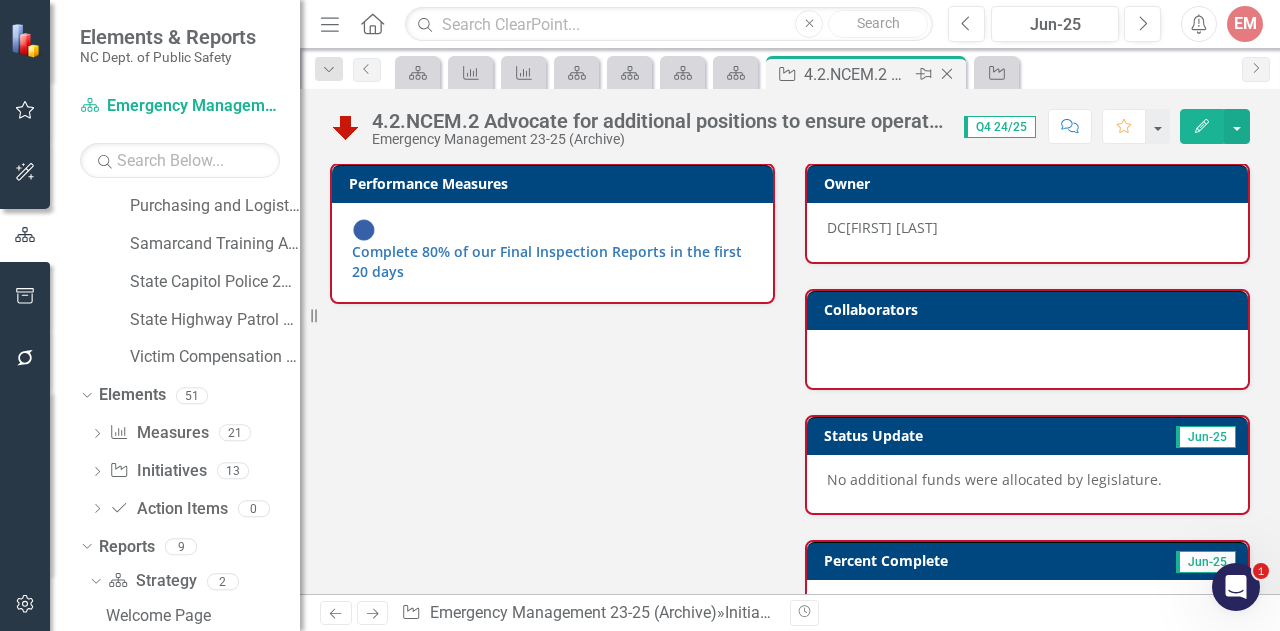 click on "Close" 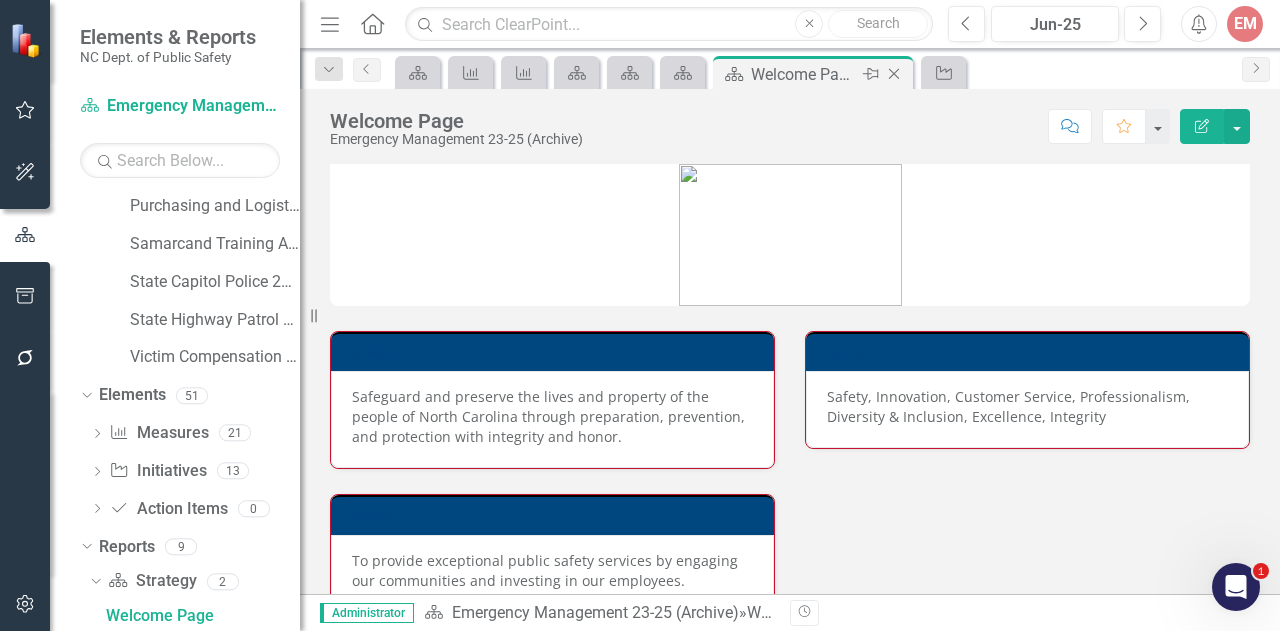 click on "Close" 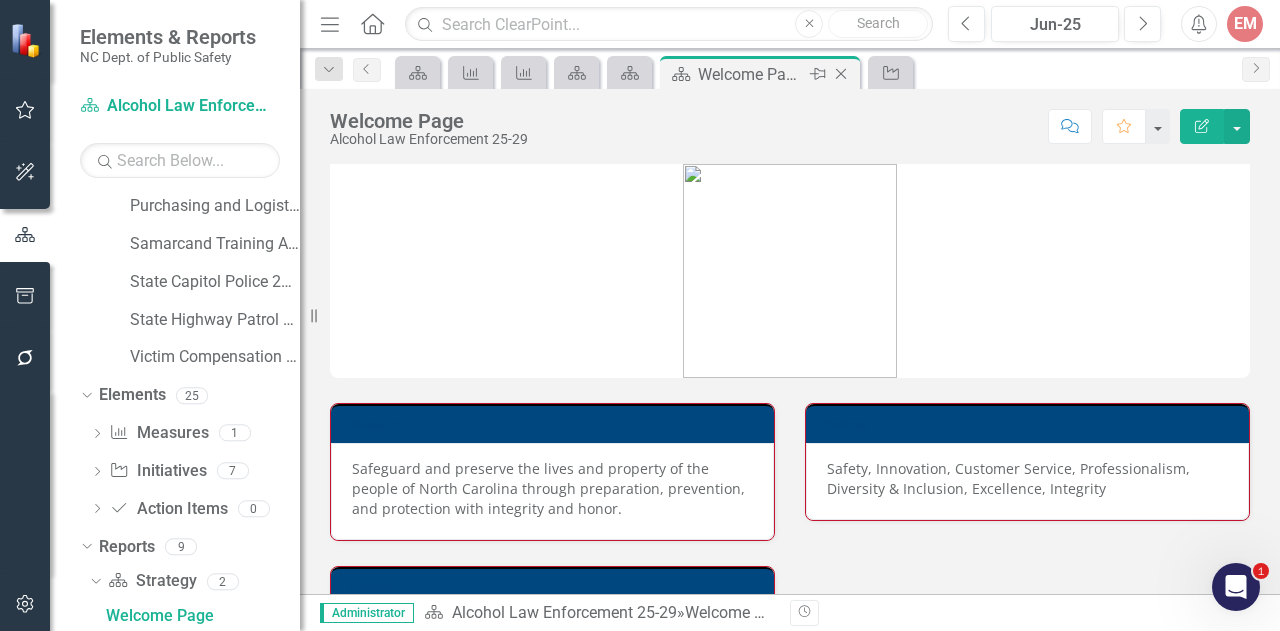 click 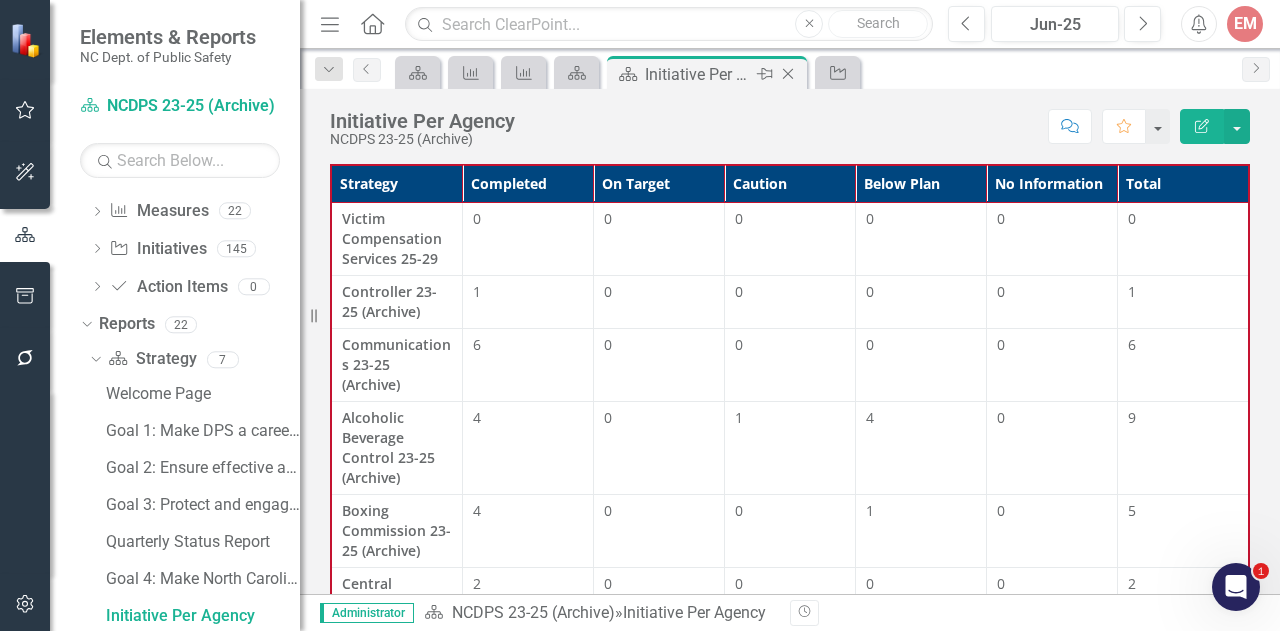 click on "Close" 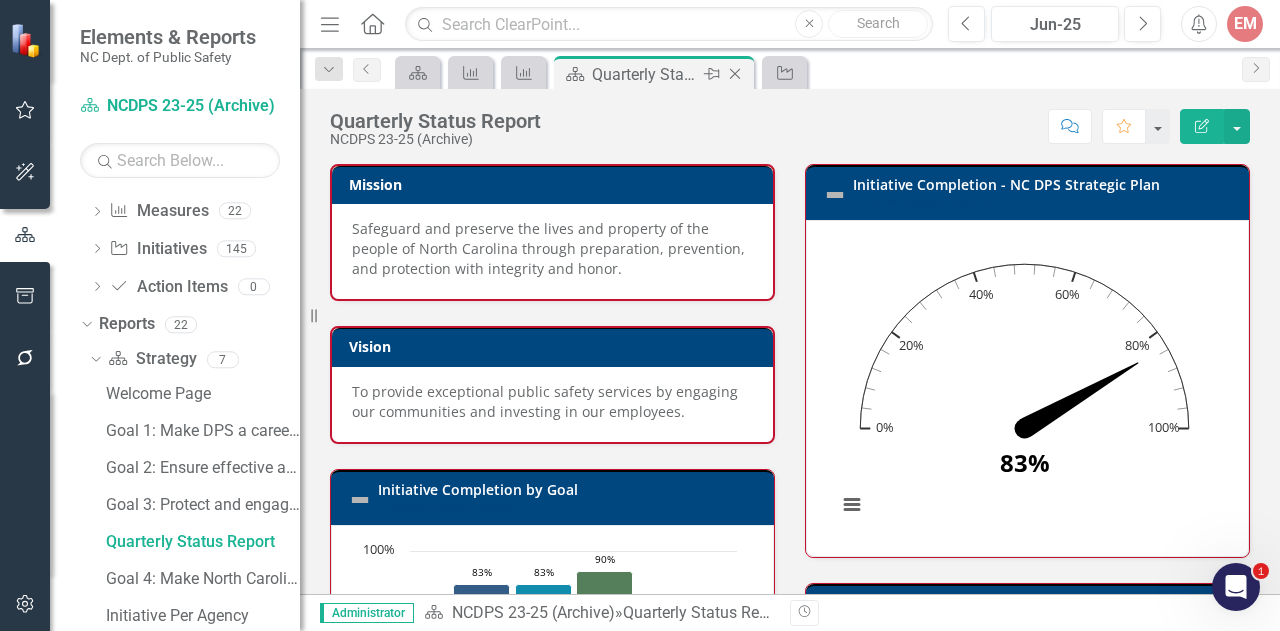 scroll, scrollTop: 1892, scrollLeft: 0, axis: vertical 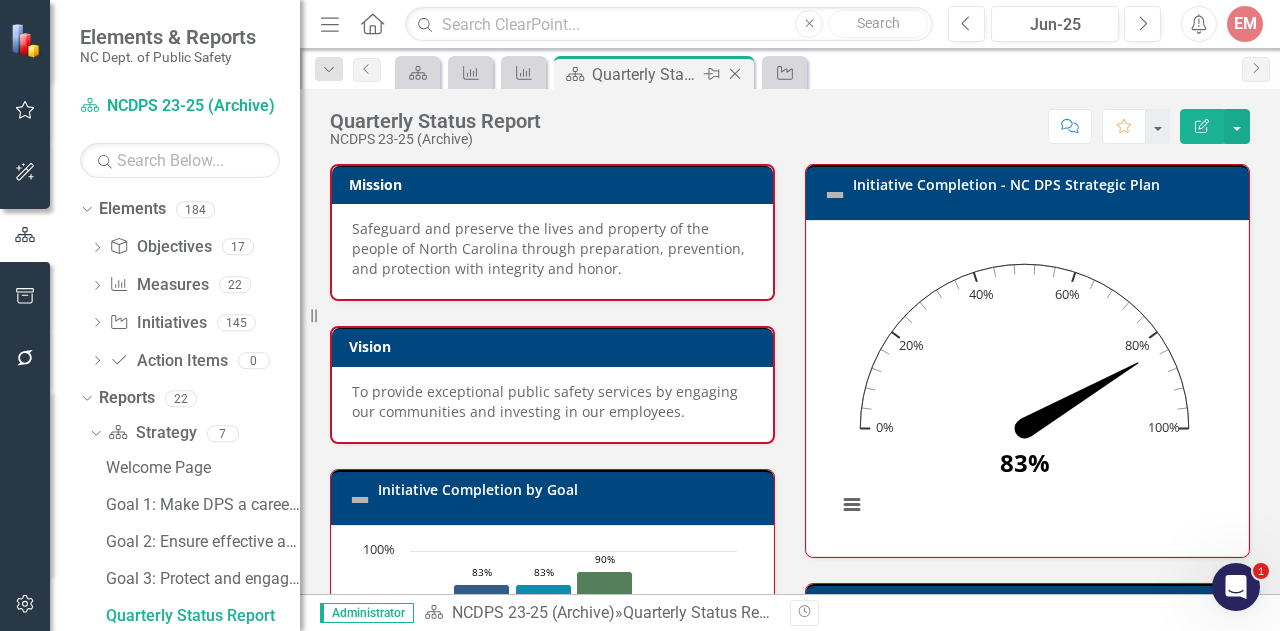 click on "Close" 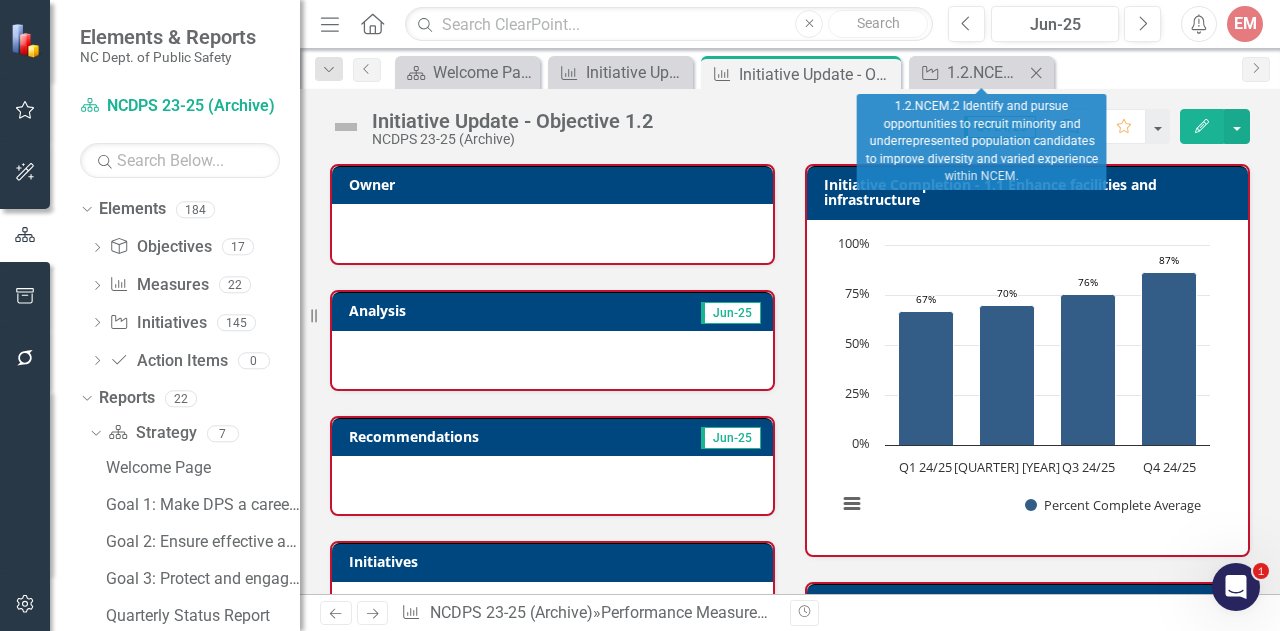 click on "Close" 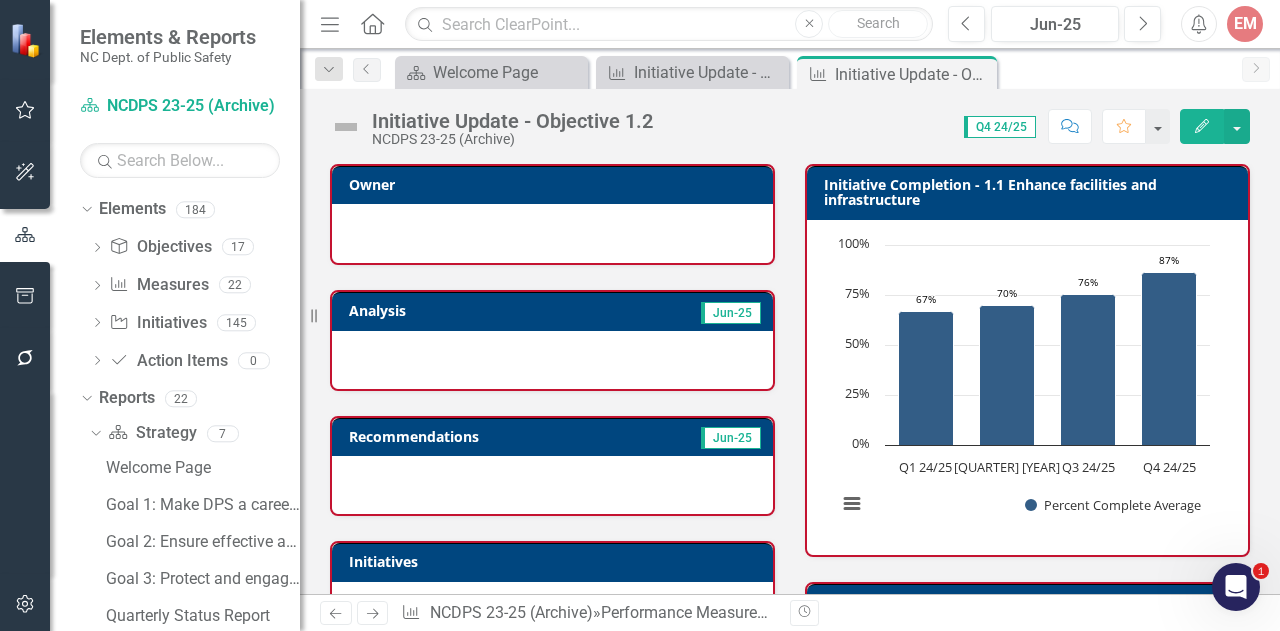 click on "Close" 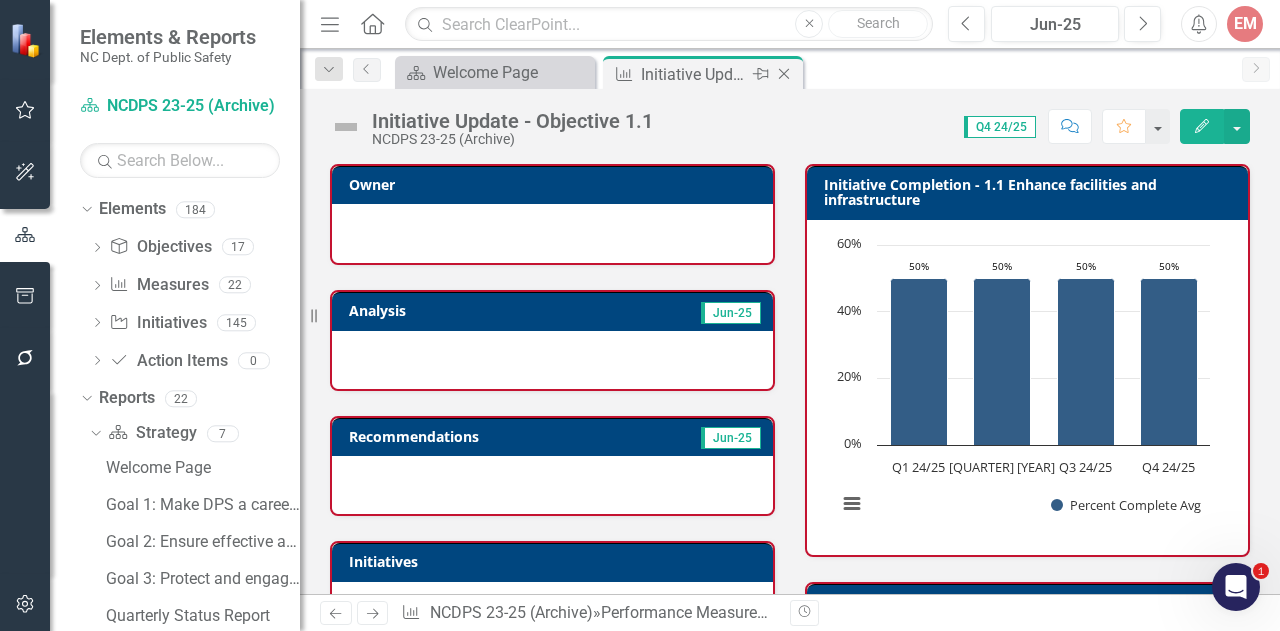 click on "Close" 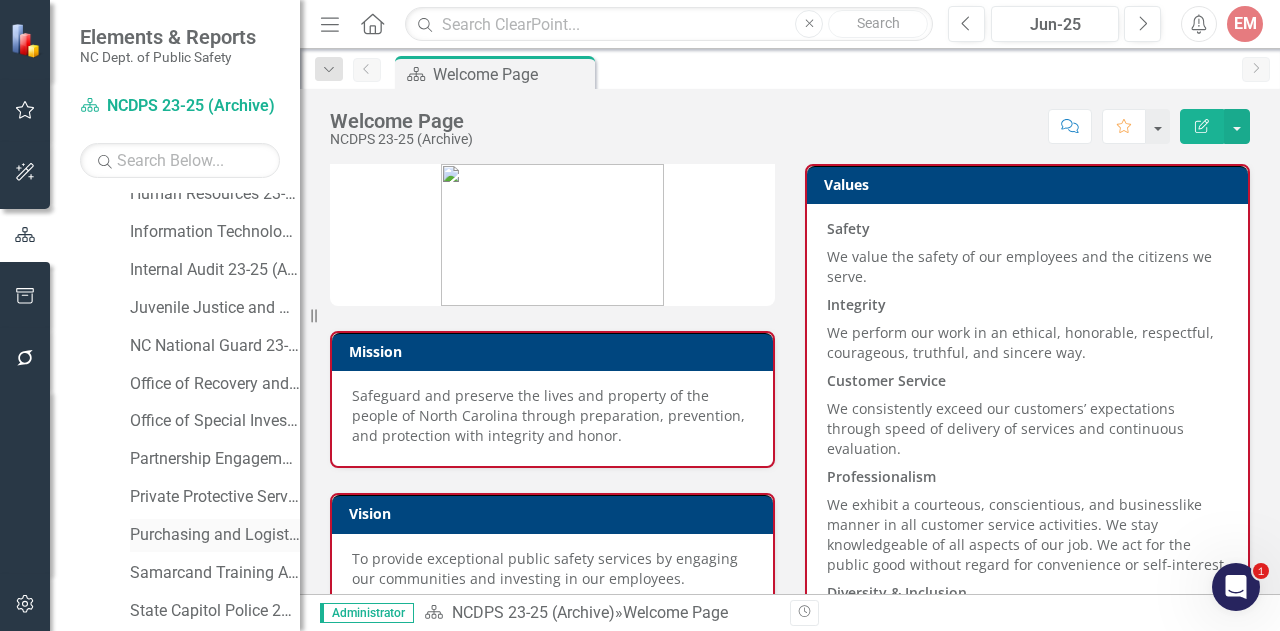 scroll, scrollTop: 1344, scrollLeft: 0, axis: vertical 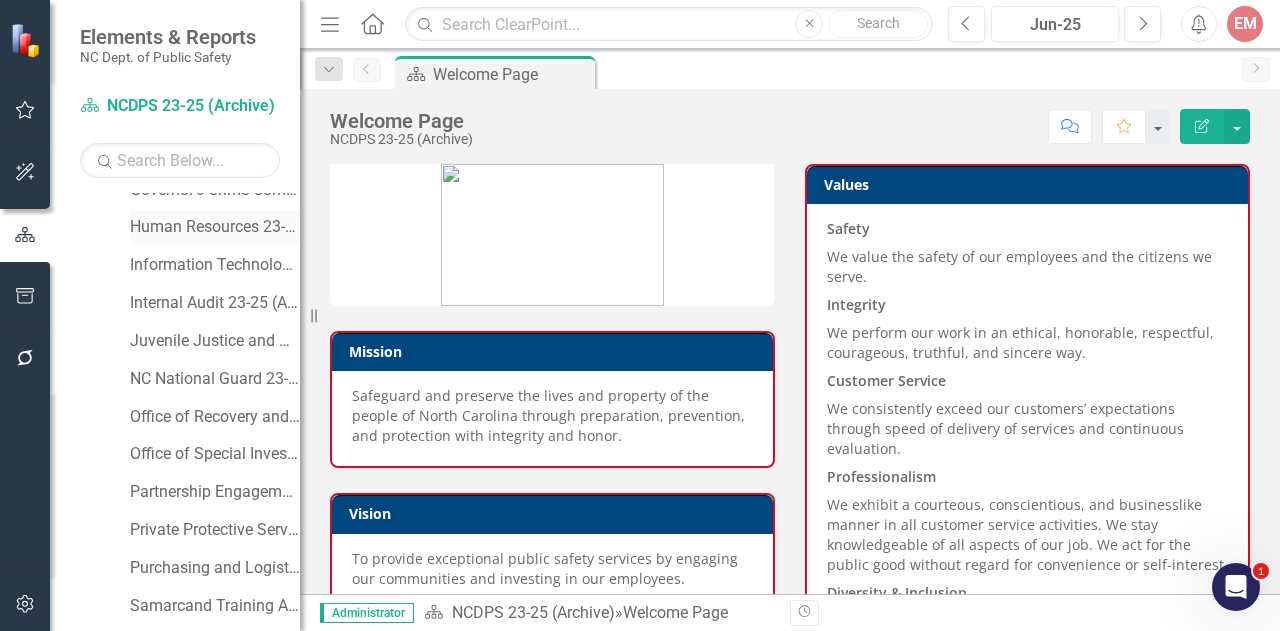 click on "Human Resources 23-25 (Archive)" at bounding box center [215, 227] 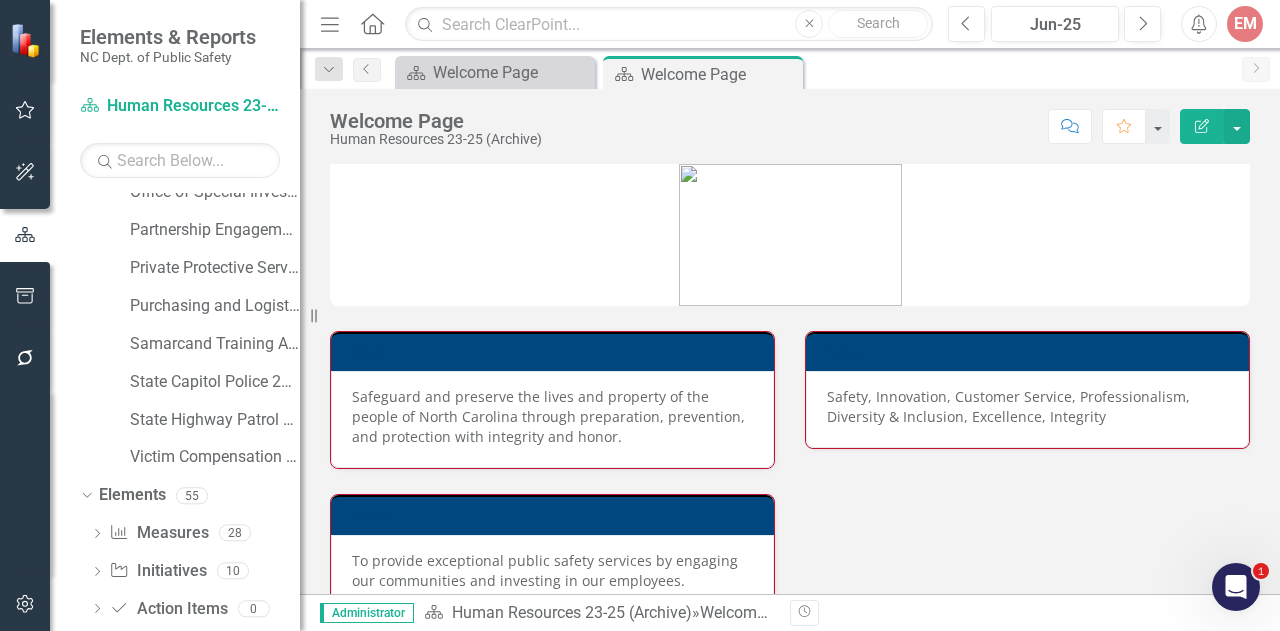 scroll, scrollTop: 1706, scrollLeft: 0, axis: vertical 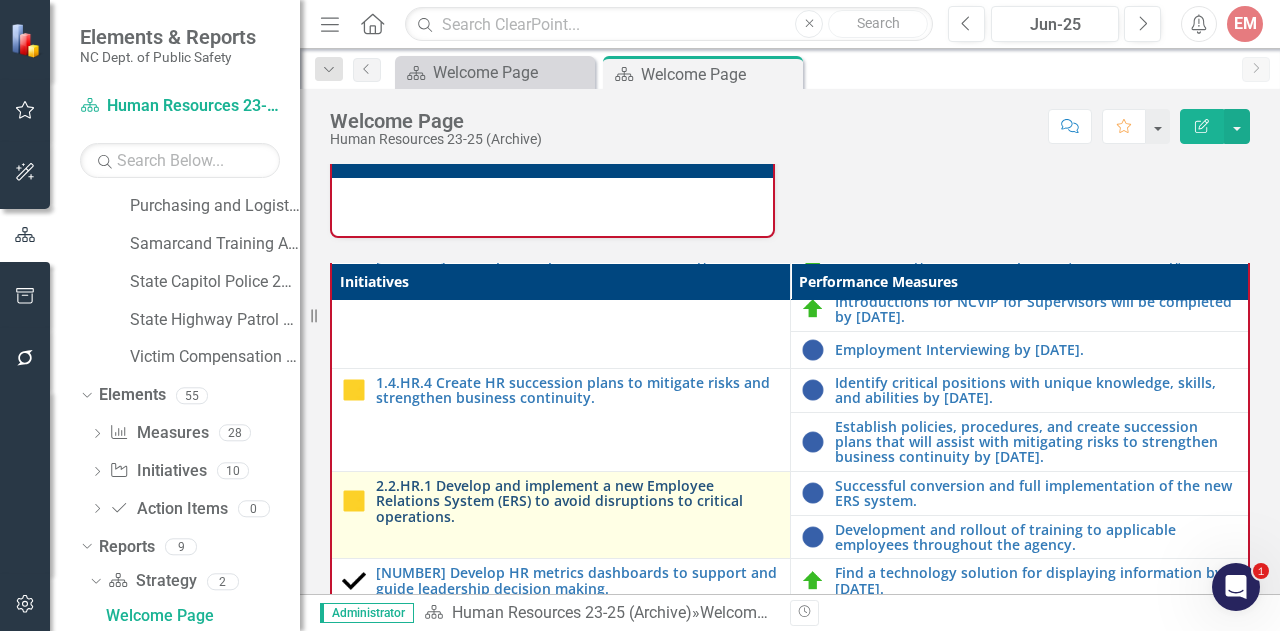 click on "2.2.HR.1 Develop and implement a new Employee Relations System (ERS) to avoid disruptions to critical operations." at bounding box center [578, 501] 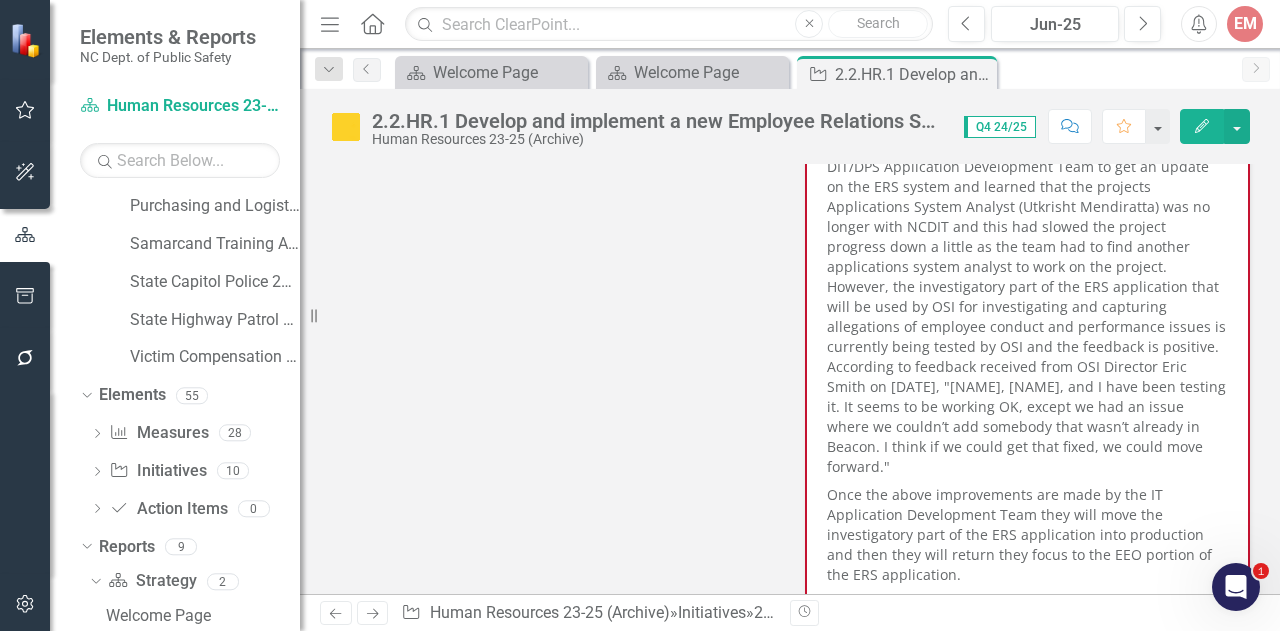 scroll, scrollTop: 1200, scrollLeft: 0, axis: vertical 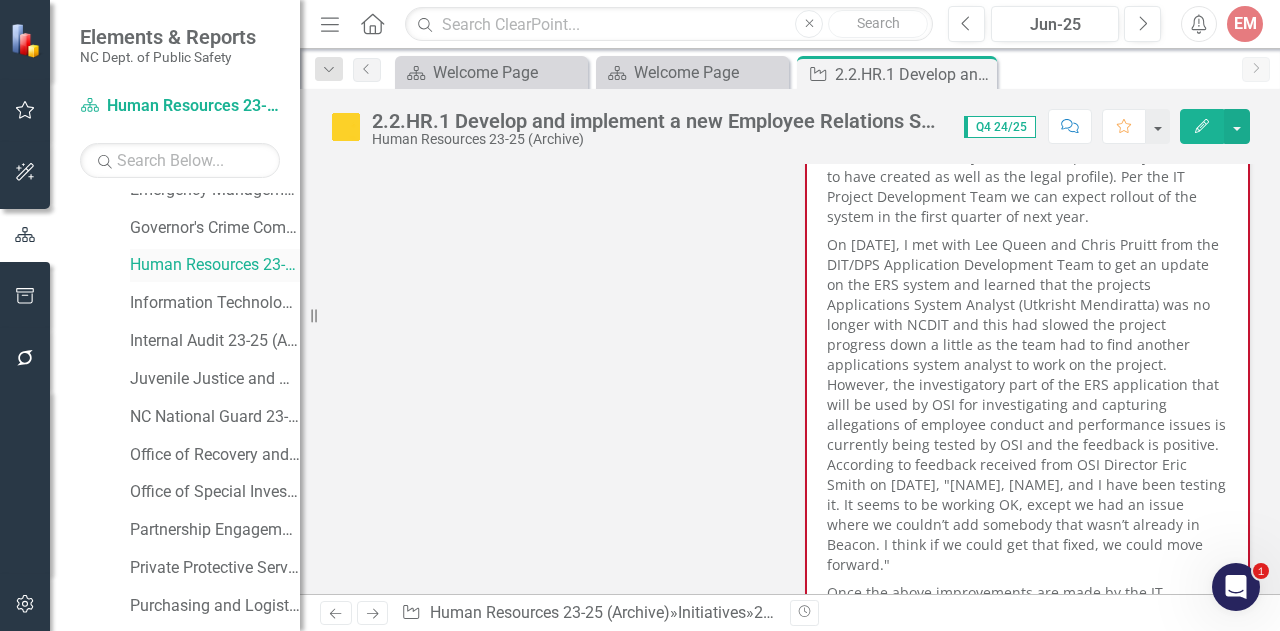 click on "Human Resources 23-25 (Archive)" at bounding box center [215, 265] 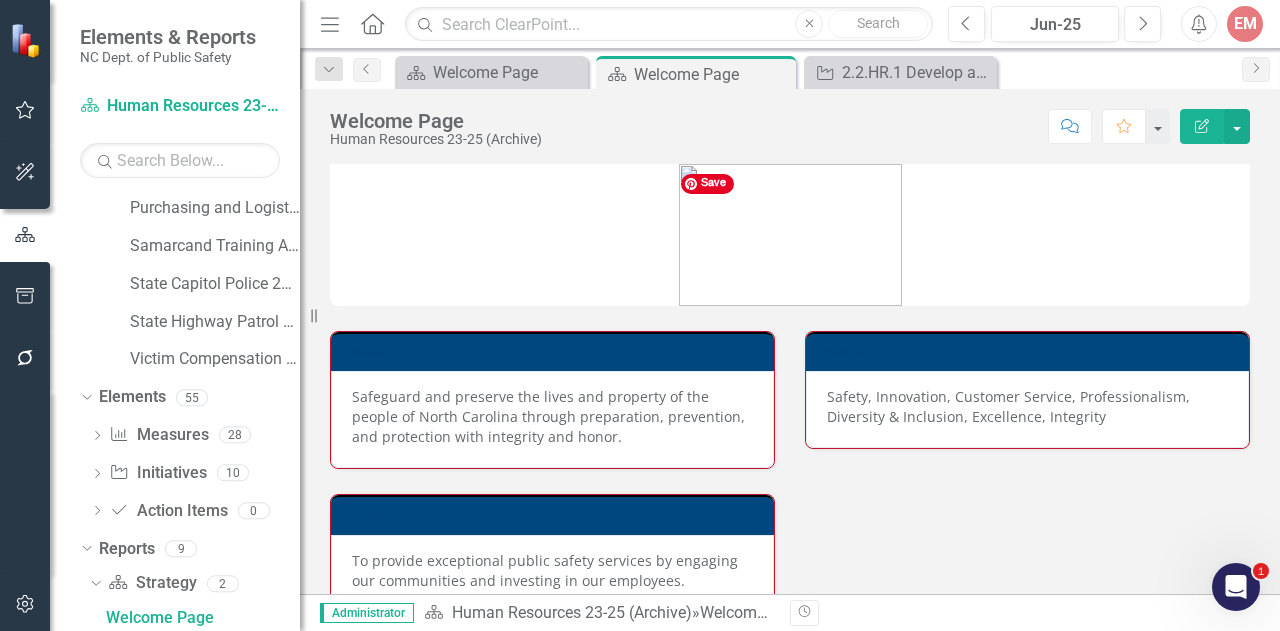 scroll, scrollTop: 1706, scrollLeft: 0, axis: vertical 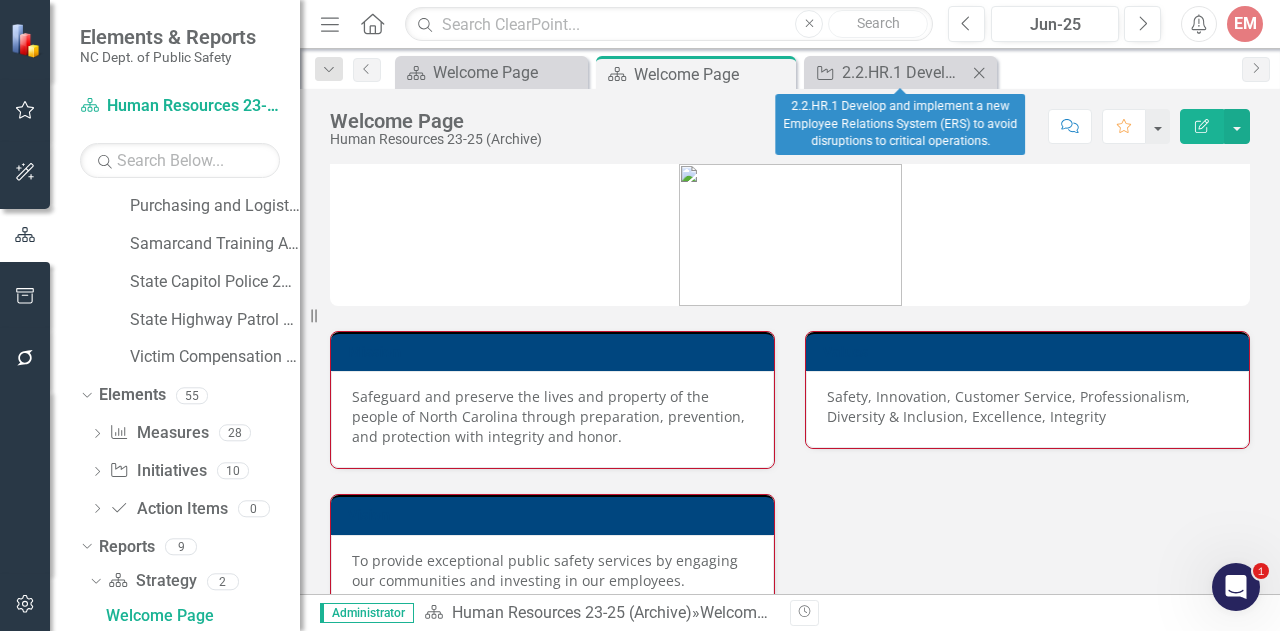 click on "Close" 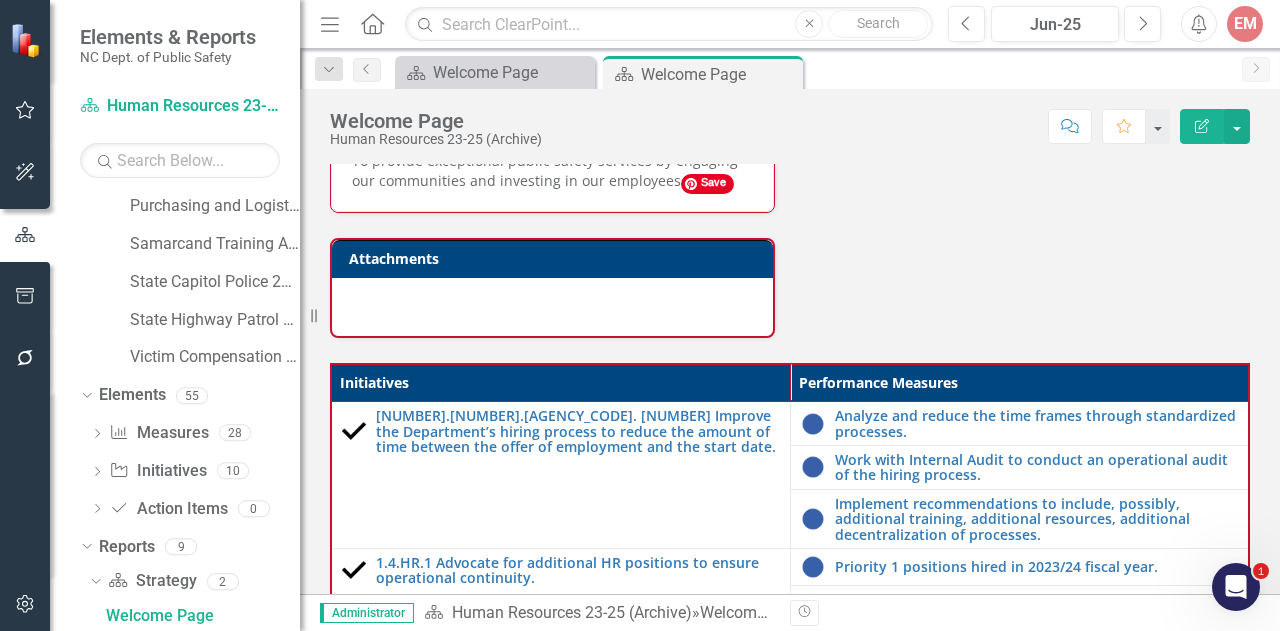 scroll, scrollTop: 500, scrollLeft: 0, axis: vertical 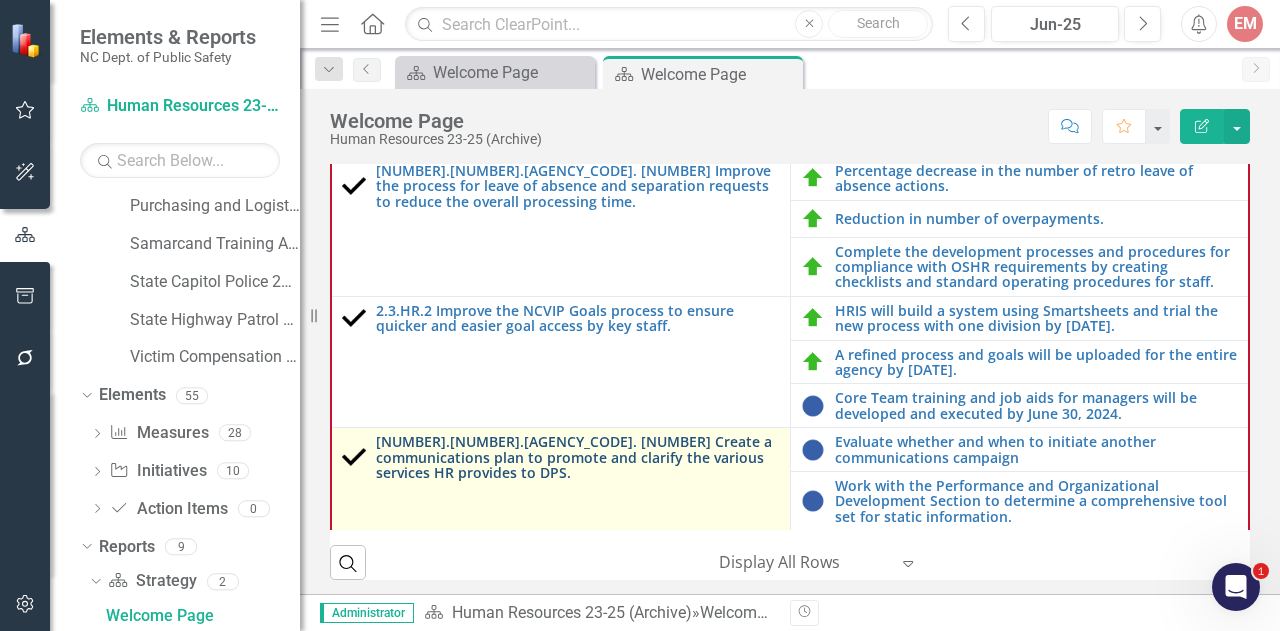 click on "[NUMBER].[NUMBER].[AGENCY_CODE]. [NUMBER] Create a communications plan to promote and clarify the various services HR provides to DPS." at bounding box center (578, 457) 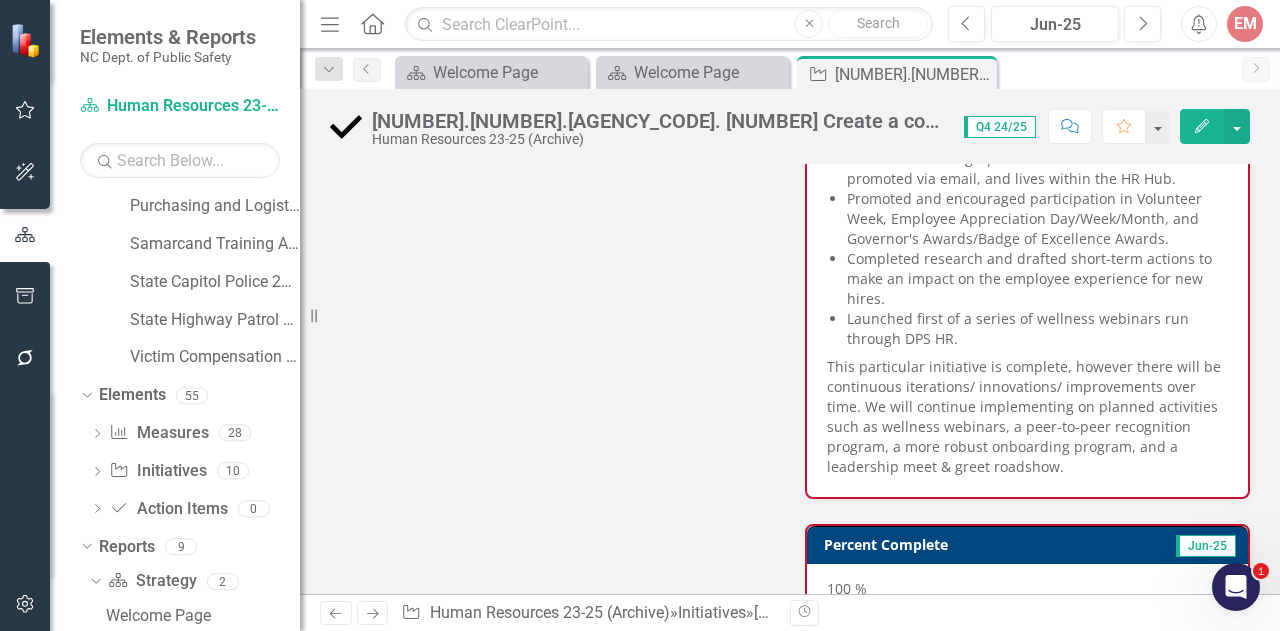 scroll, scrollTop: 900, scrollLeft: 0, axis: vertical 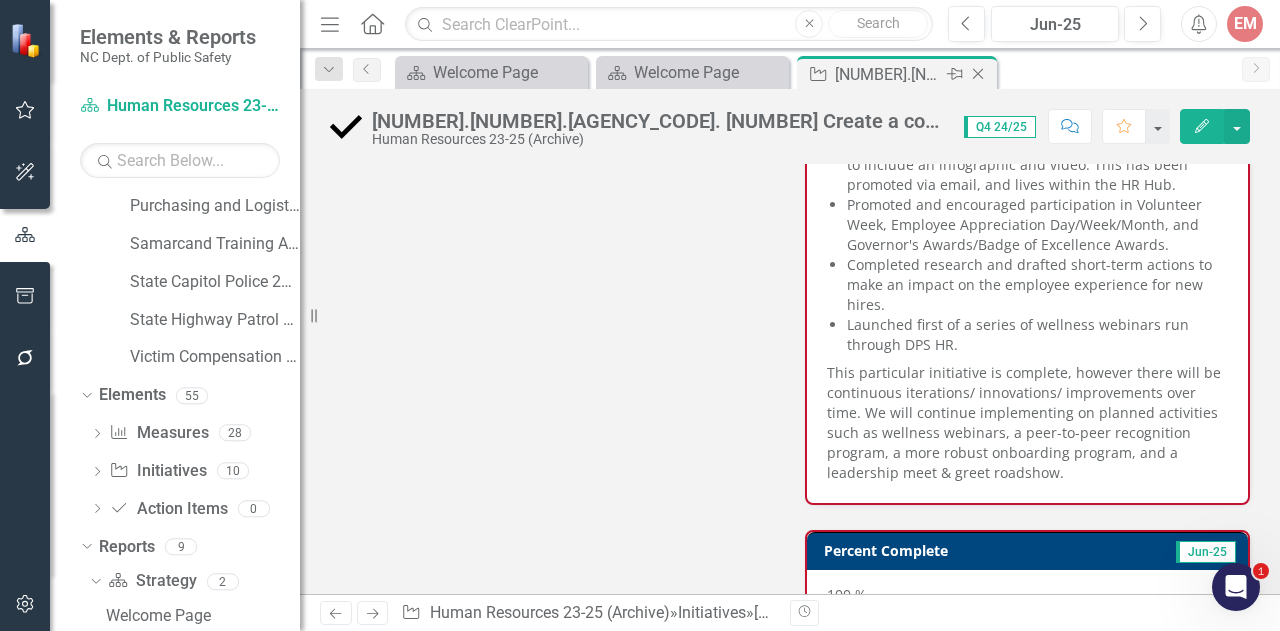 click on "Close" 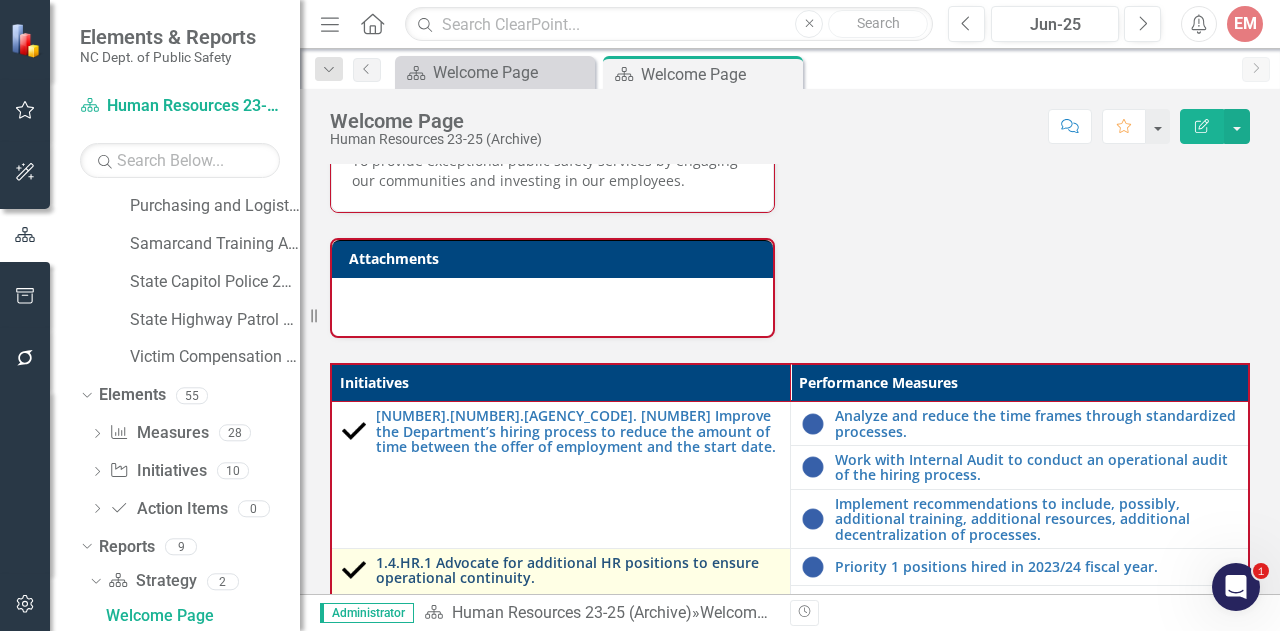 scroll, scrollTop: 600, scrollLeft: 0, axis: vertical 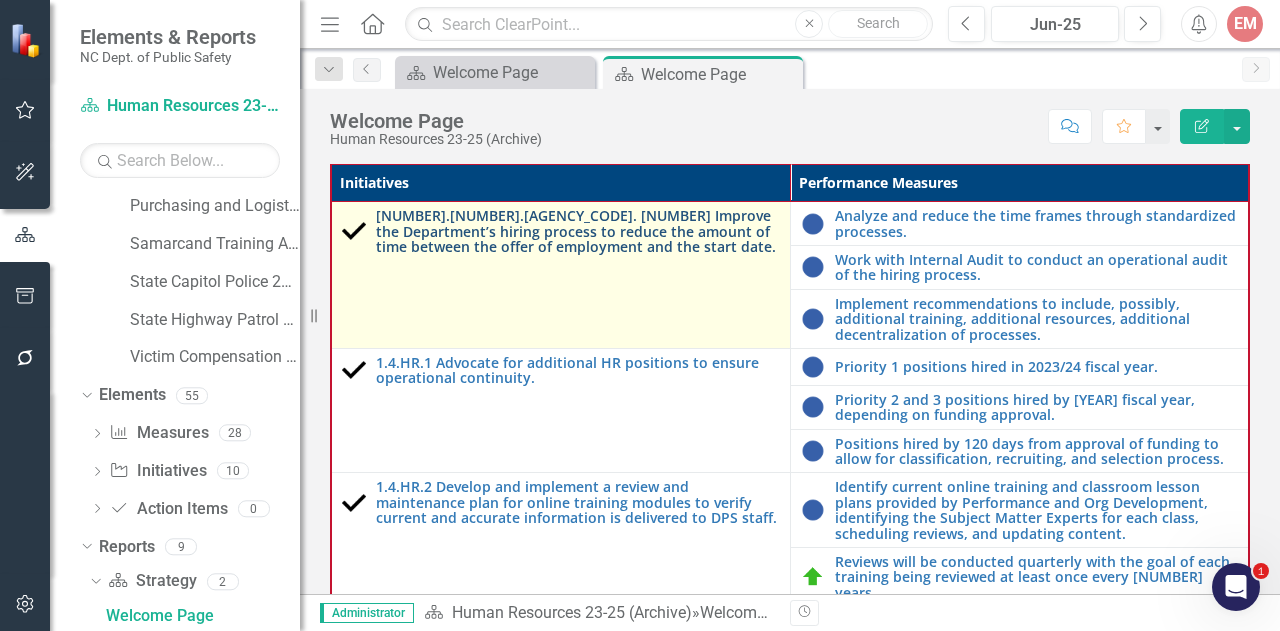 click on "[NUMBER].[NUMBER].[AGENCY_CODE]. [NUMBER] Improve the Department’s hiring process to reduce the amount of time between the offer of employment and the start date." at bounding box center (578, 231) 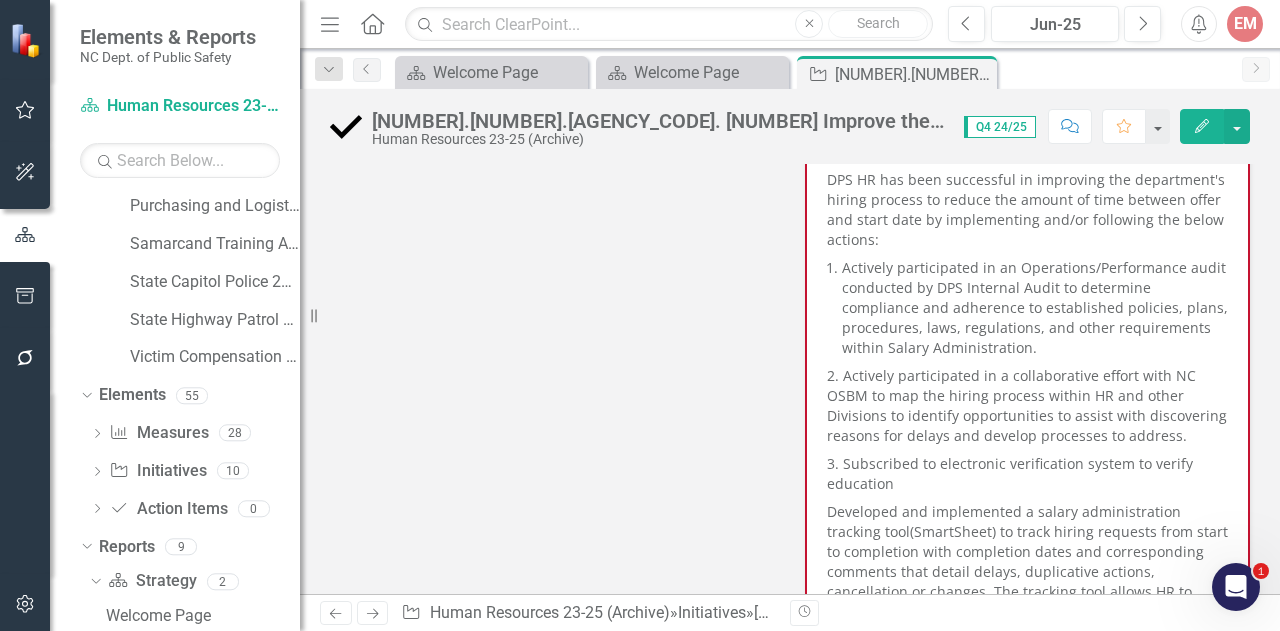 scroll, scrollTop: 800, scrollLeft: 0, axis: vertical 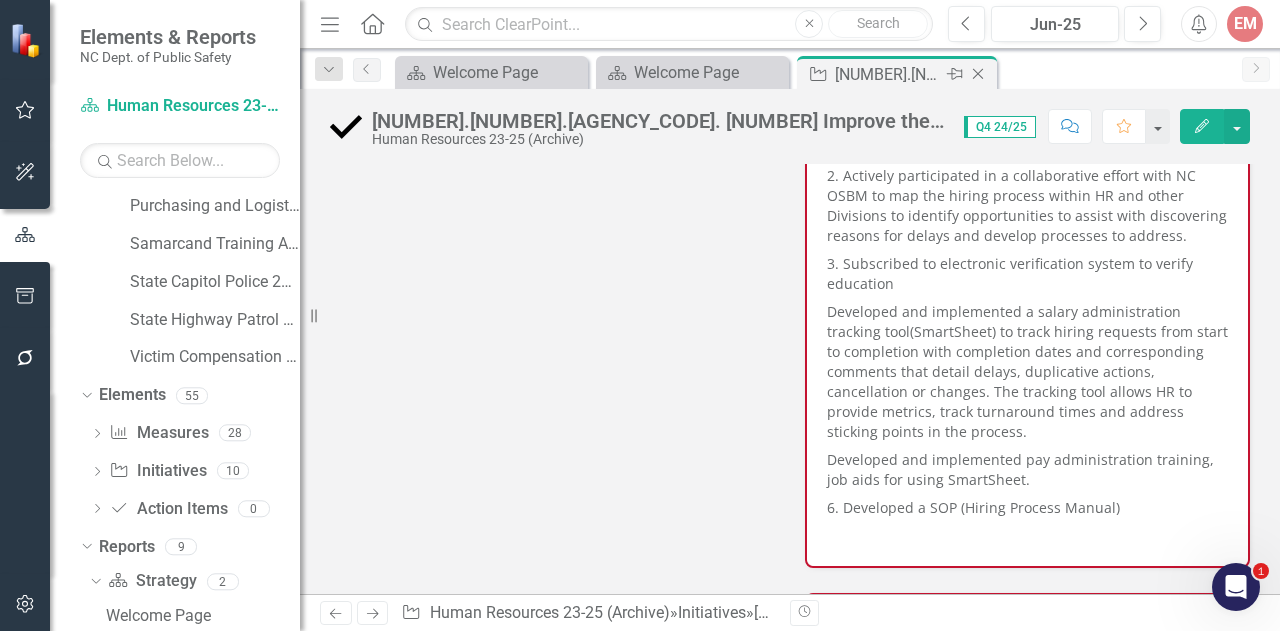 click on "Close" 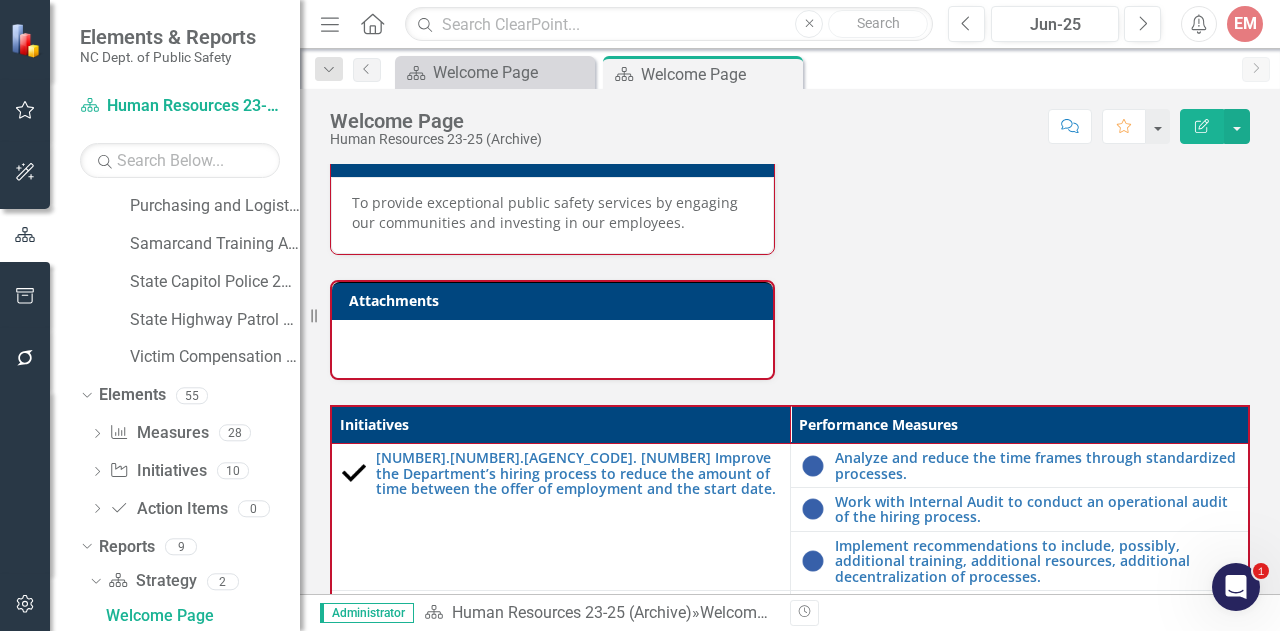 scroll, scrollTop: 400, scrollLeft: 0, axis: vertical 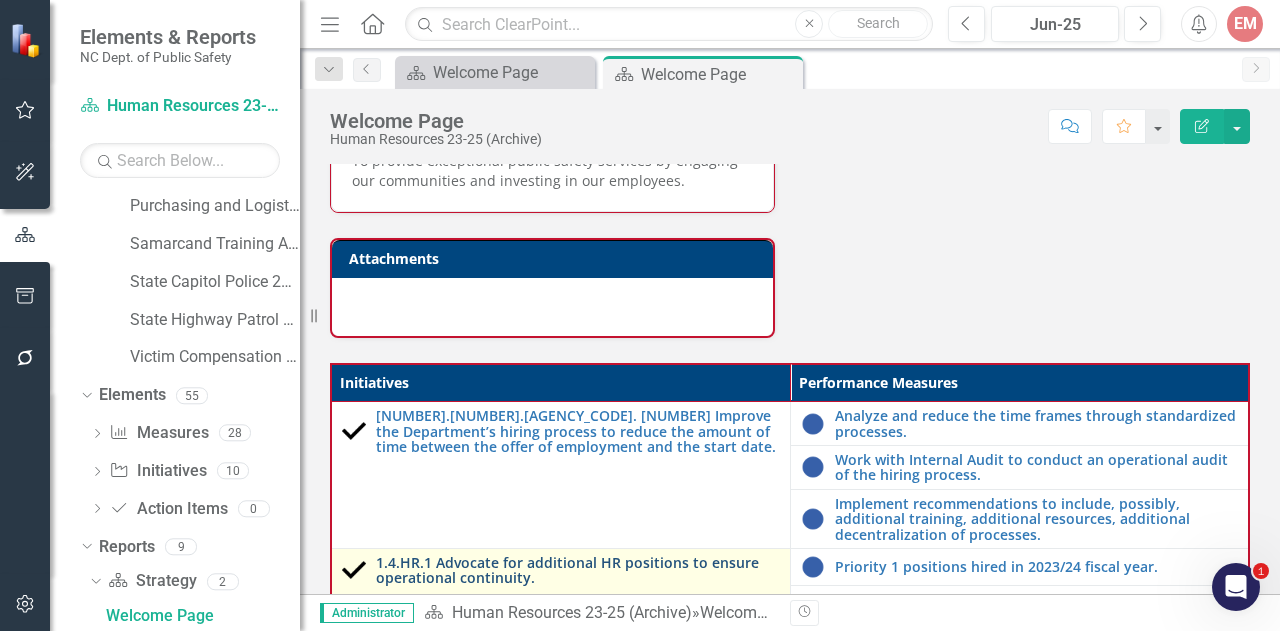 click on "1.4.HR.1 Advocate for additional HR positions to ensure operational continuity." at bounding box center (578, 570) 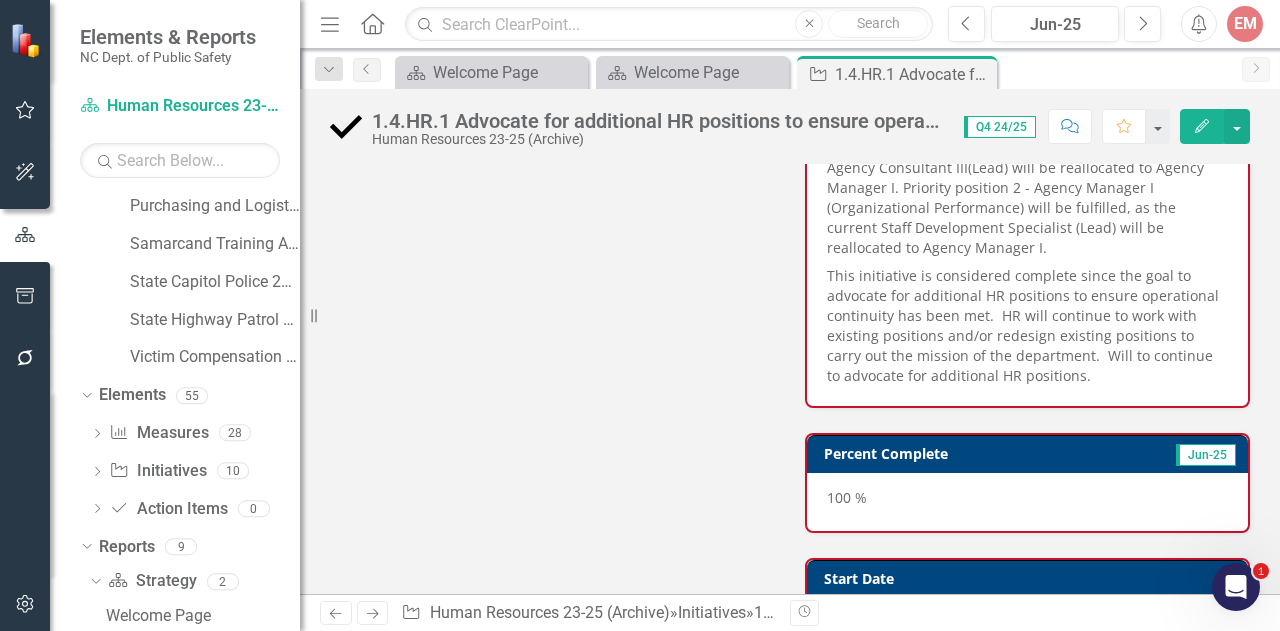 scroll, scrollTop: 800, scrollLeft: 0, axis: vertical 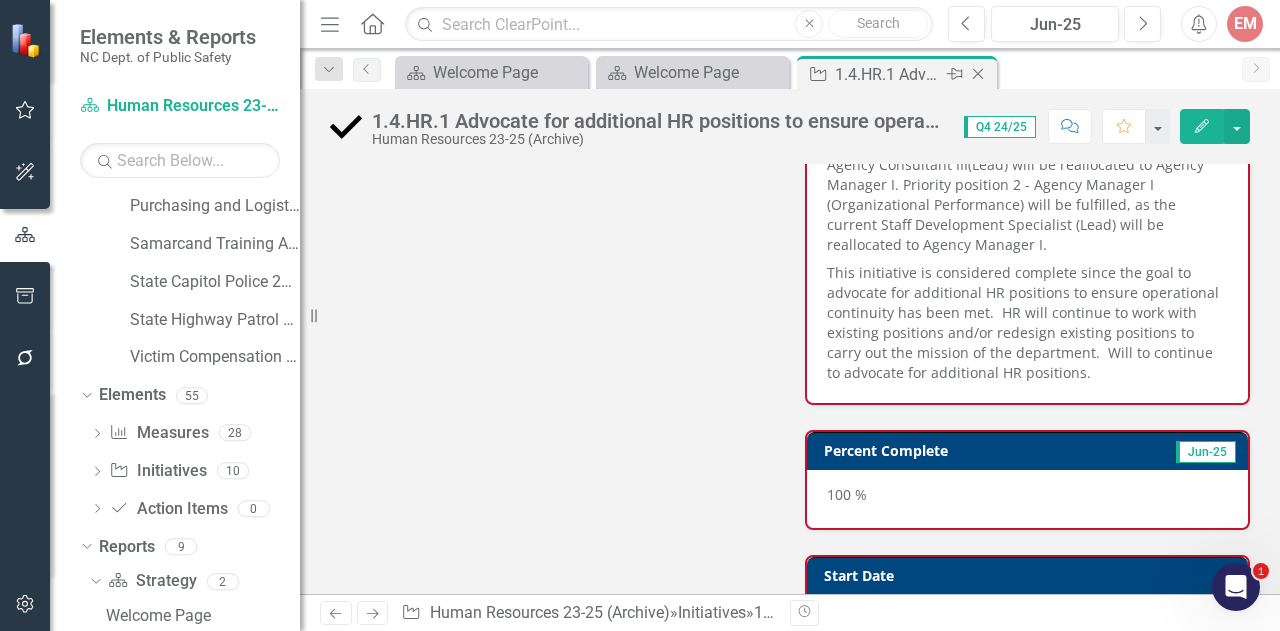 click on "Close" 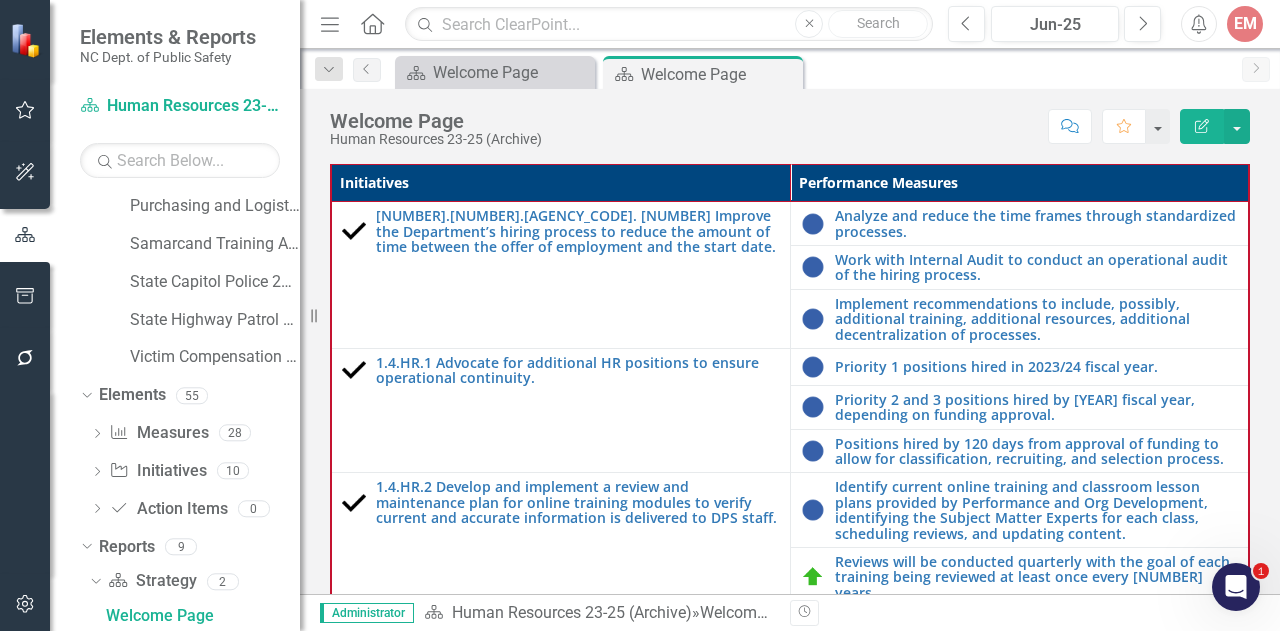 scroll, scrollTop: 700, scrollLeft: 0, axis: vertical 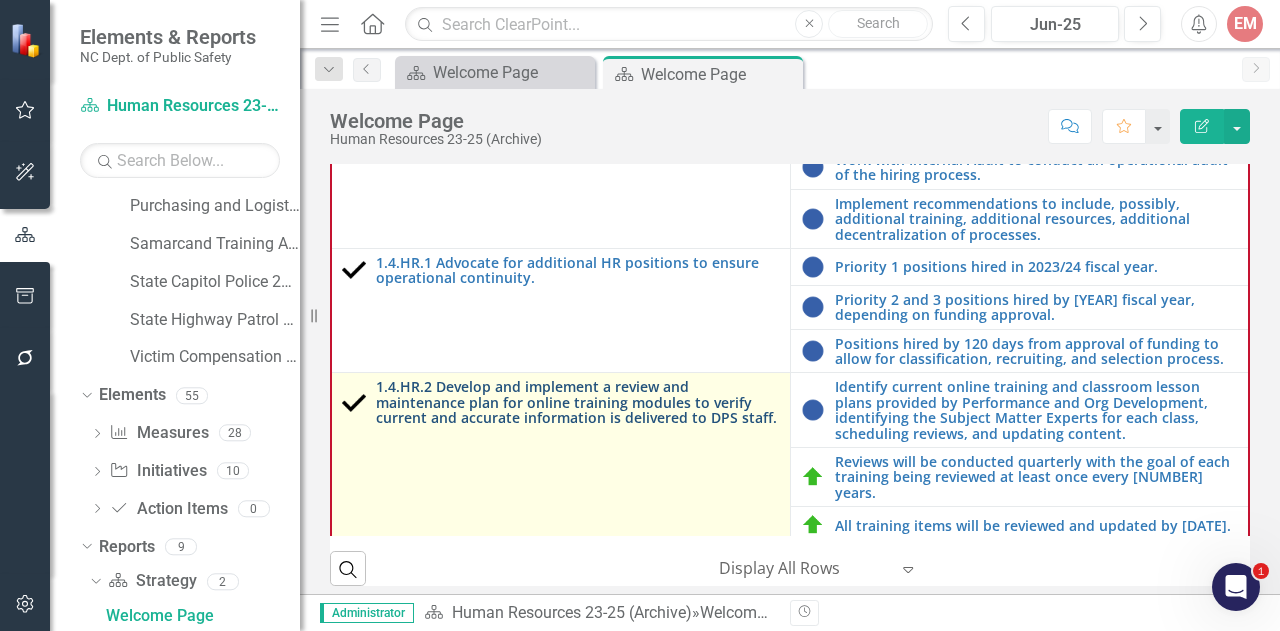 click on "1.4.HR.2 Develop and implement a review and maintenance plan for online training modules to verify current and accurate information is delivered to DPS staff." at bounding box center (578, 402) 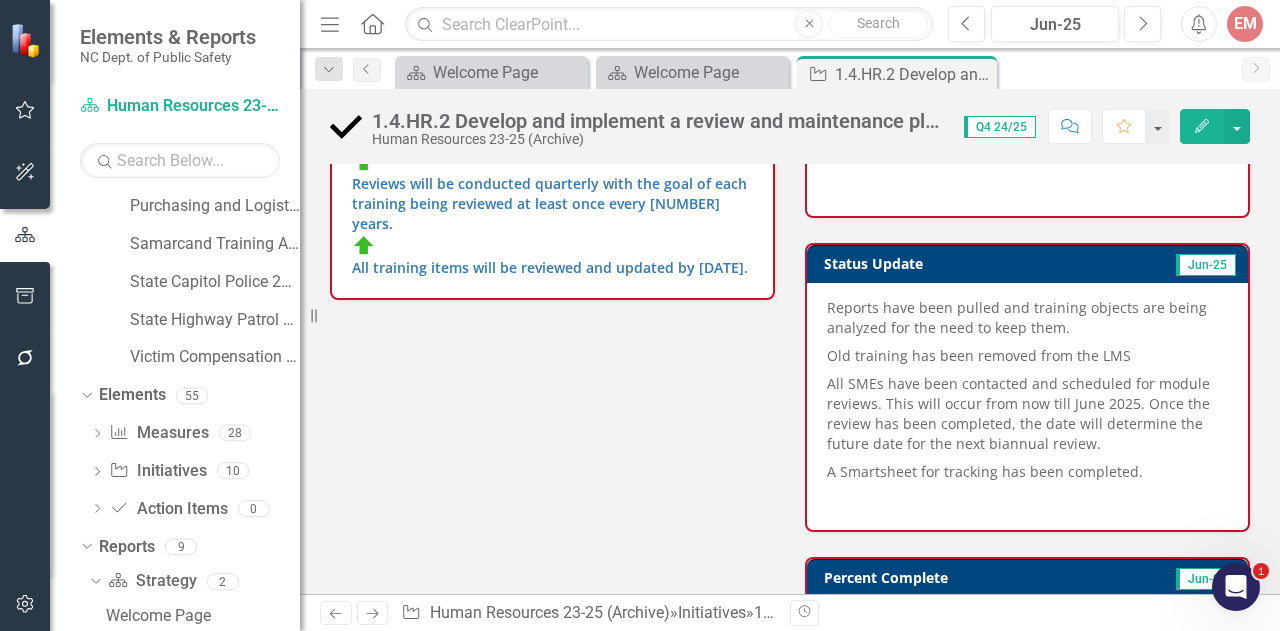 scroll, scrollTop: 500, scrollLeft: 0, axis: vertical 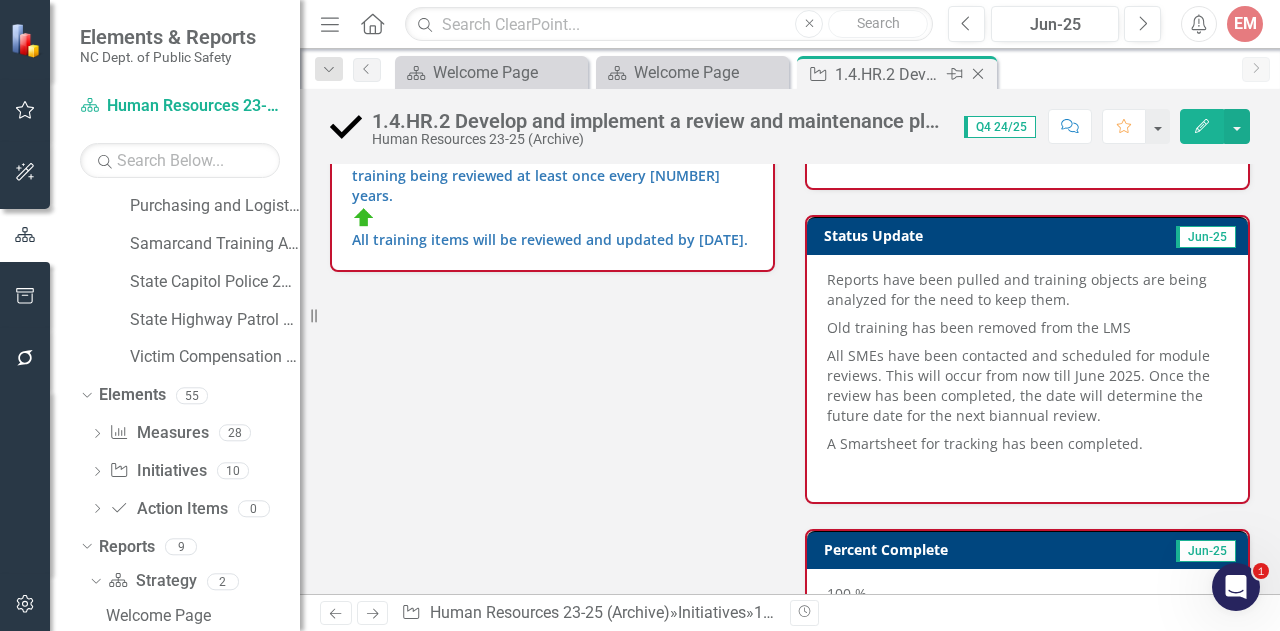 click on "Close" 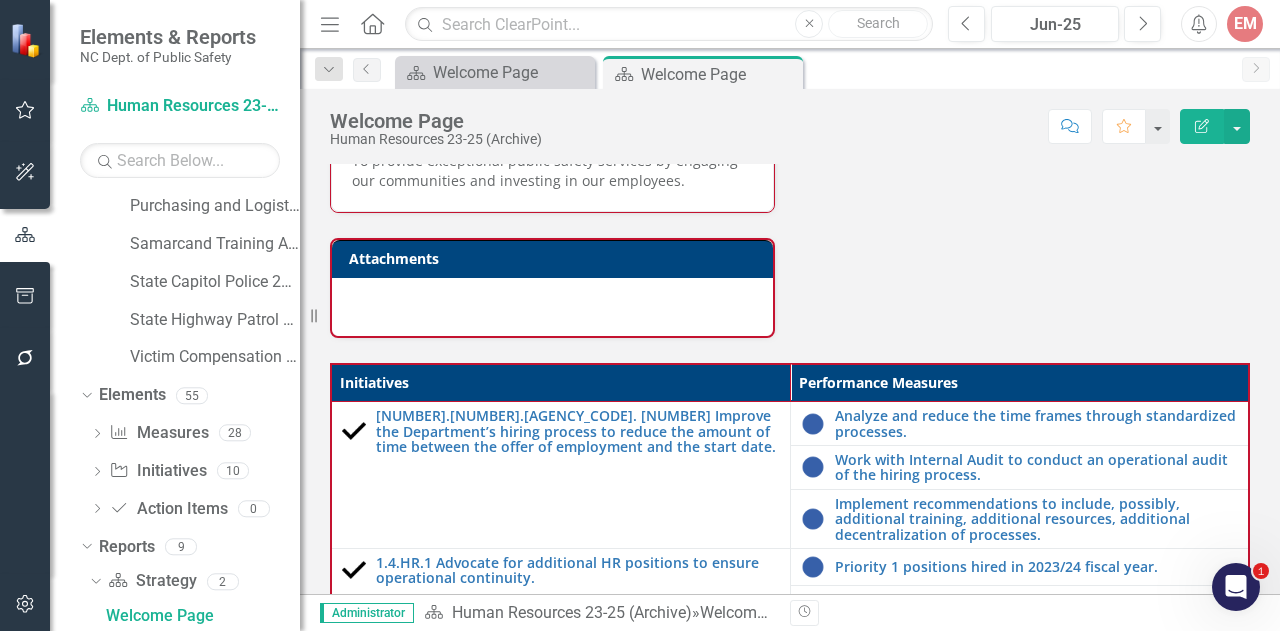 scroll, scrollTop: 700, scrollLeft: 0, axis: vertical 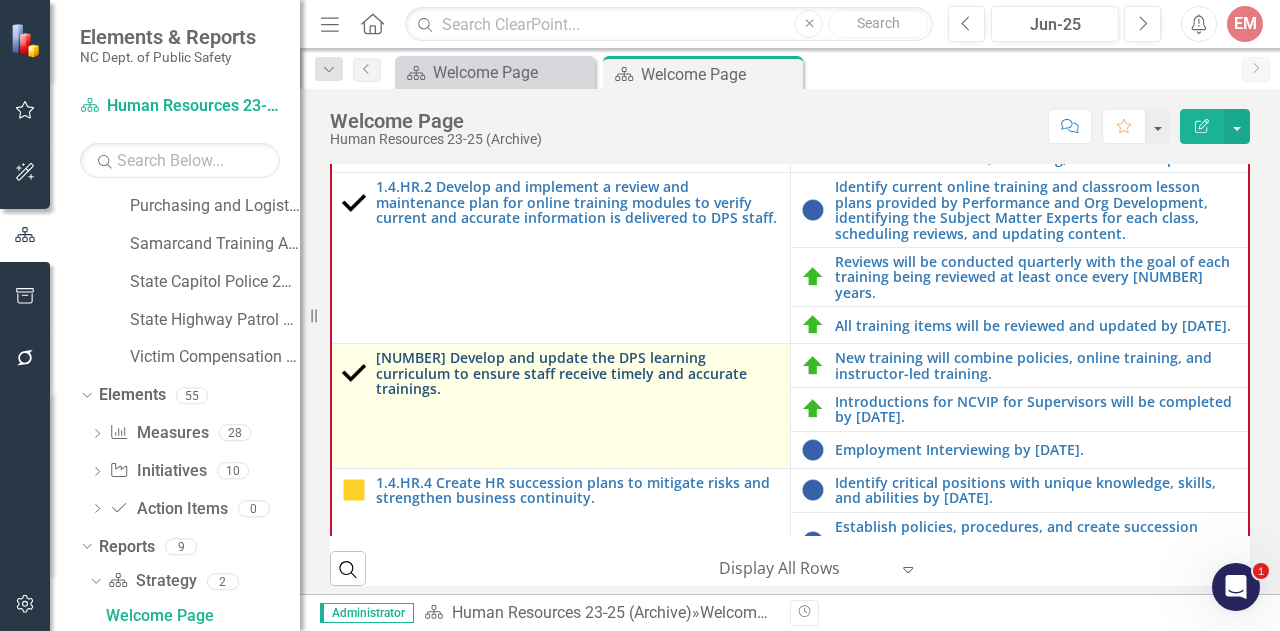 click on "[NUMBER] Develop and update the DPS learning curriculum to ensure staff receive timely and accurate trainings." at bounding box center (578, 373) 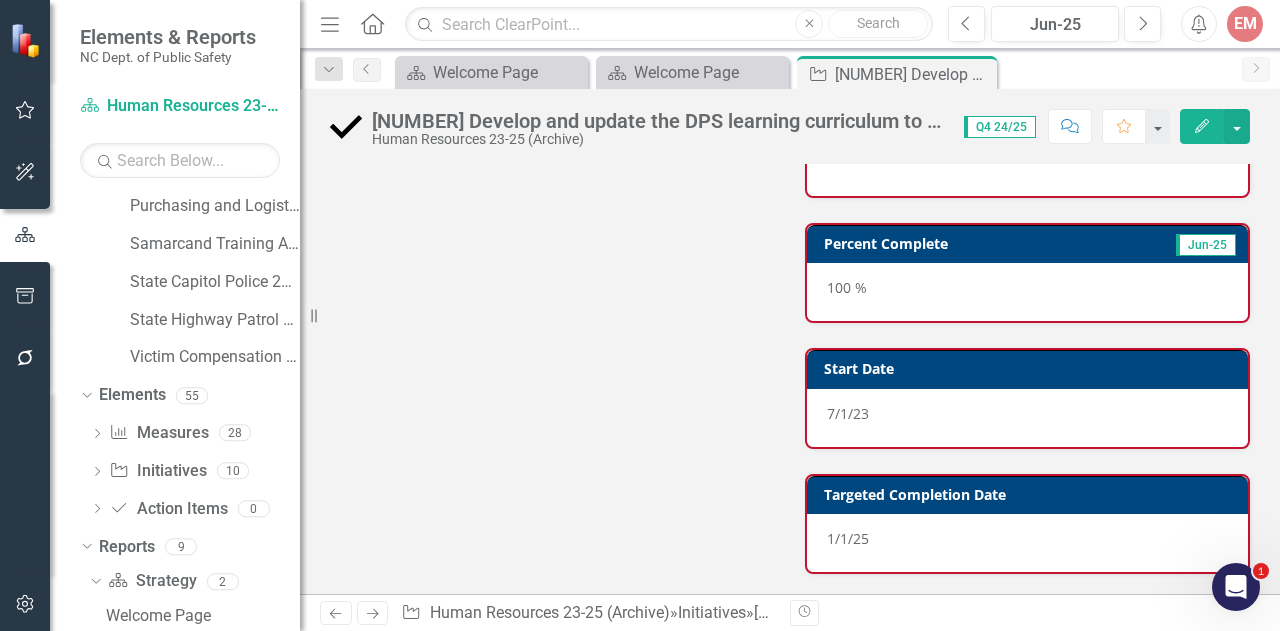 scroll, scrollTop: 466, scrollLeft: 0, axis: vertical 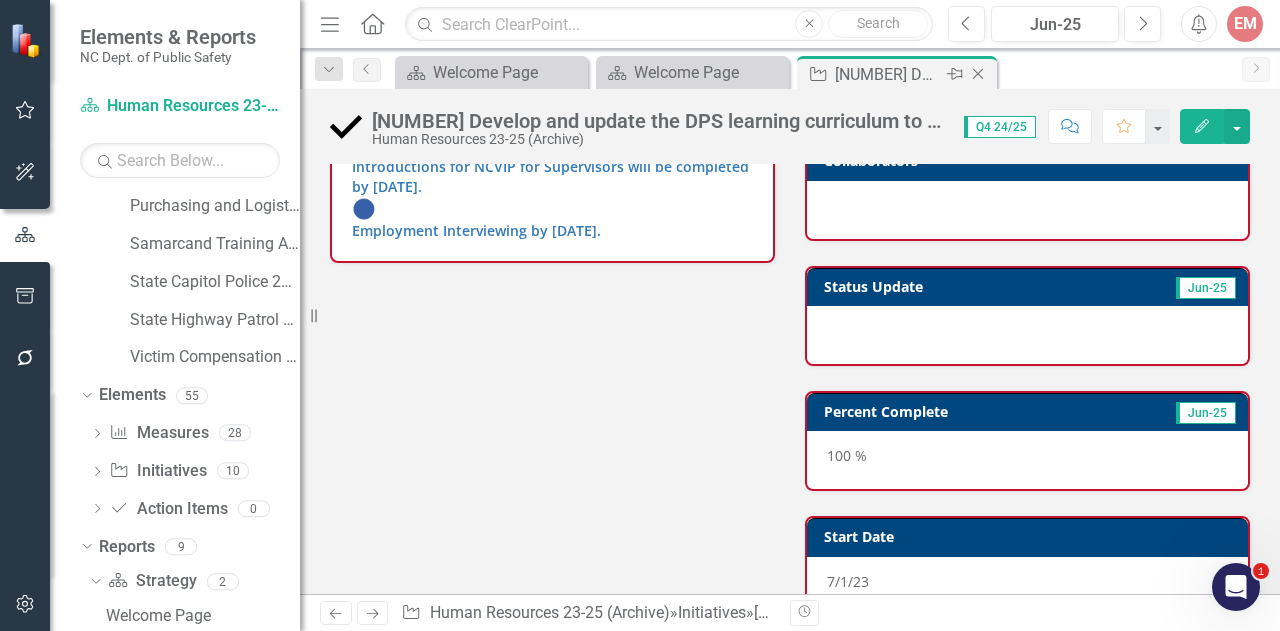 click on "Close" 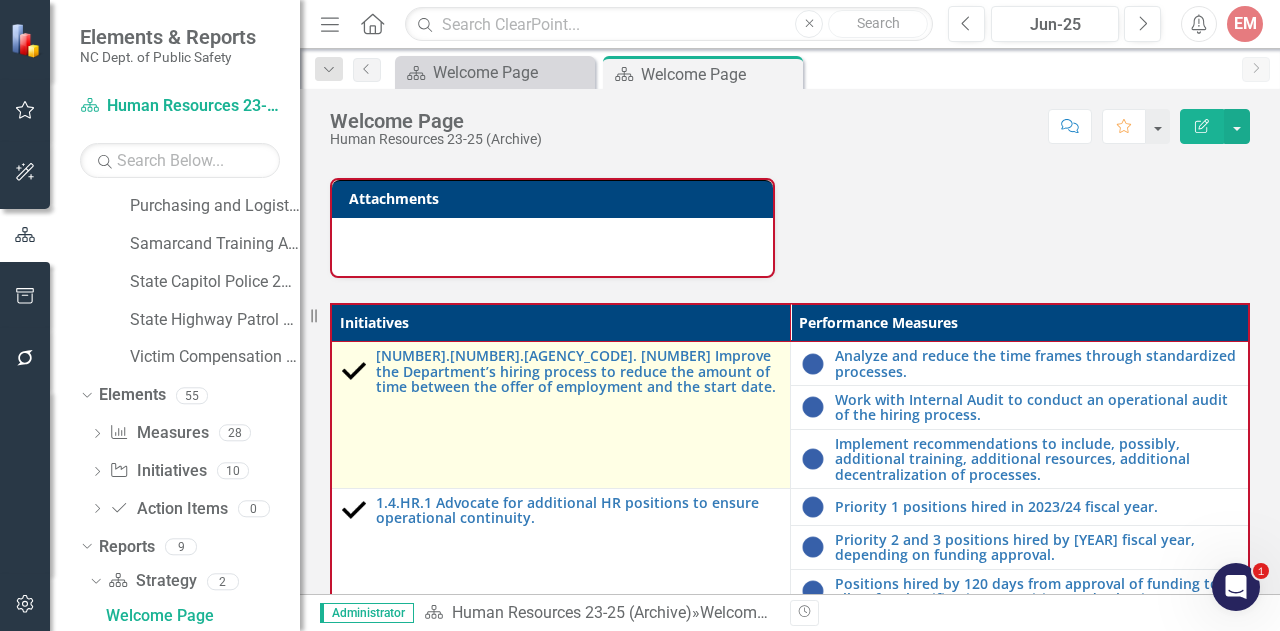 scroll, scrollTop: 600, scrollLeft: 0, axis: vertical 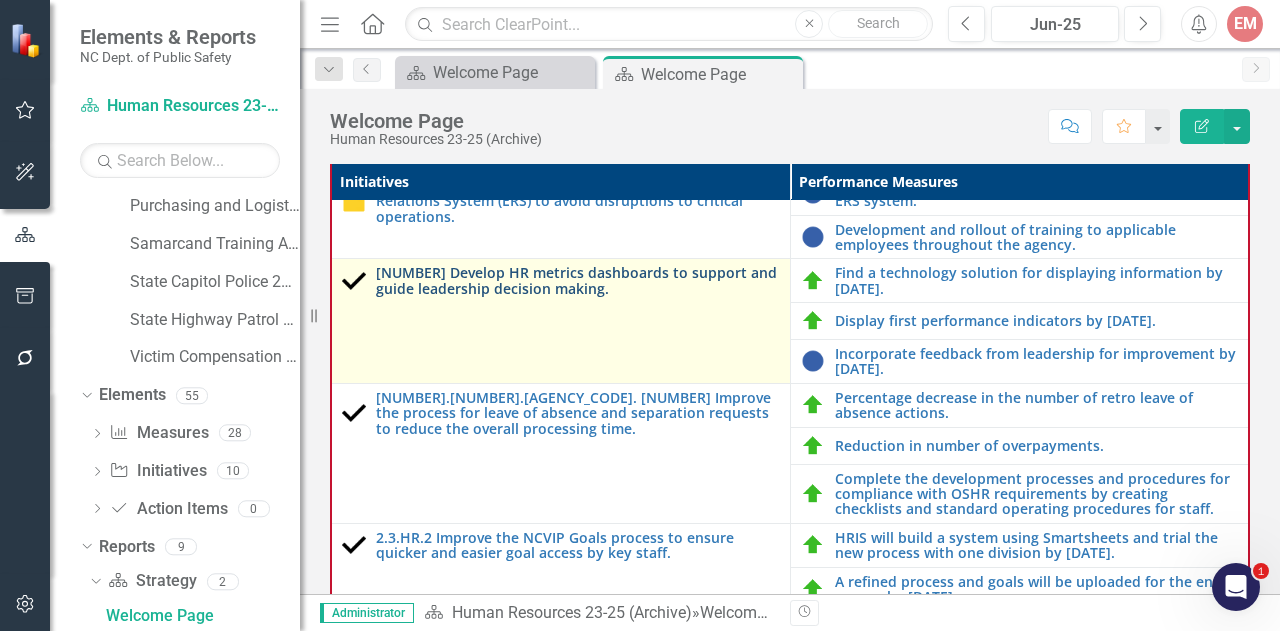 click on "[NUMBER] Develop HR metrics dashboards to support and guide leadership decision making." at bounding box center (578, 280) 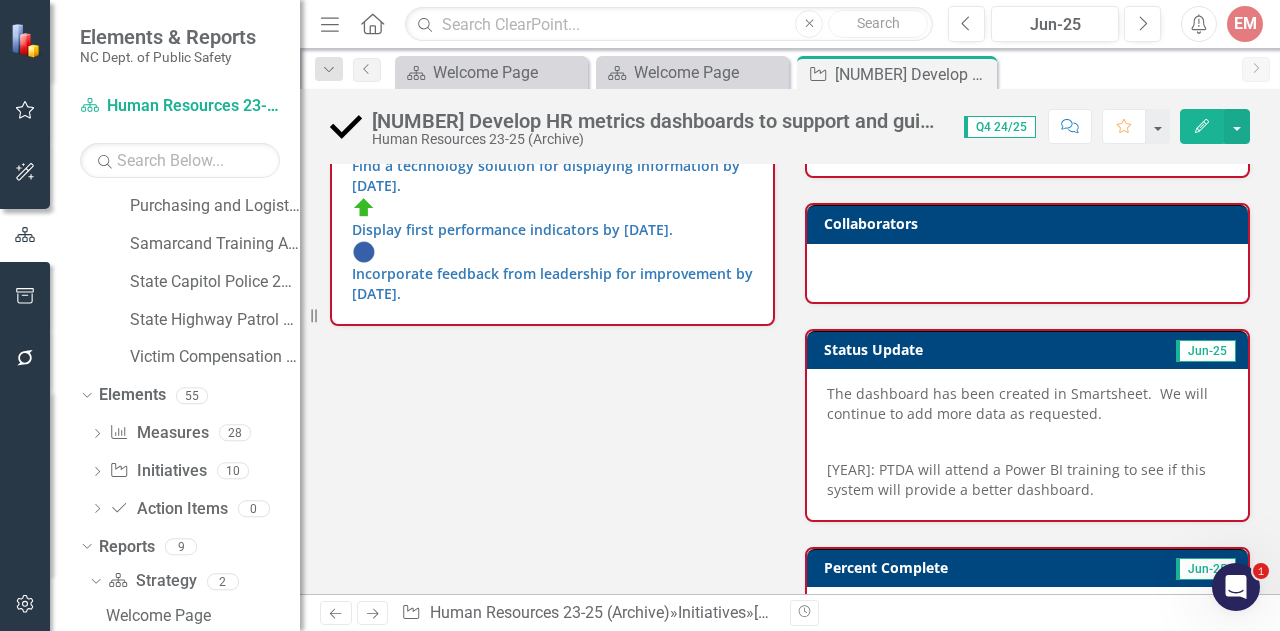 scroll, scrollTop: 500, scrollLeft: 0, axis: vertical 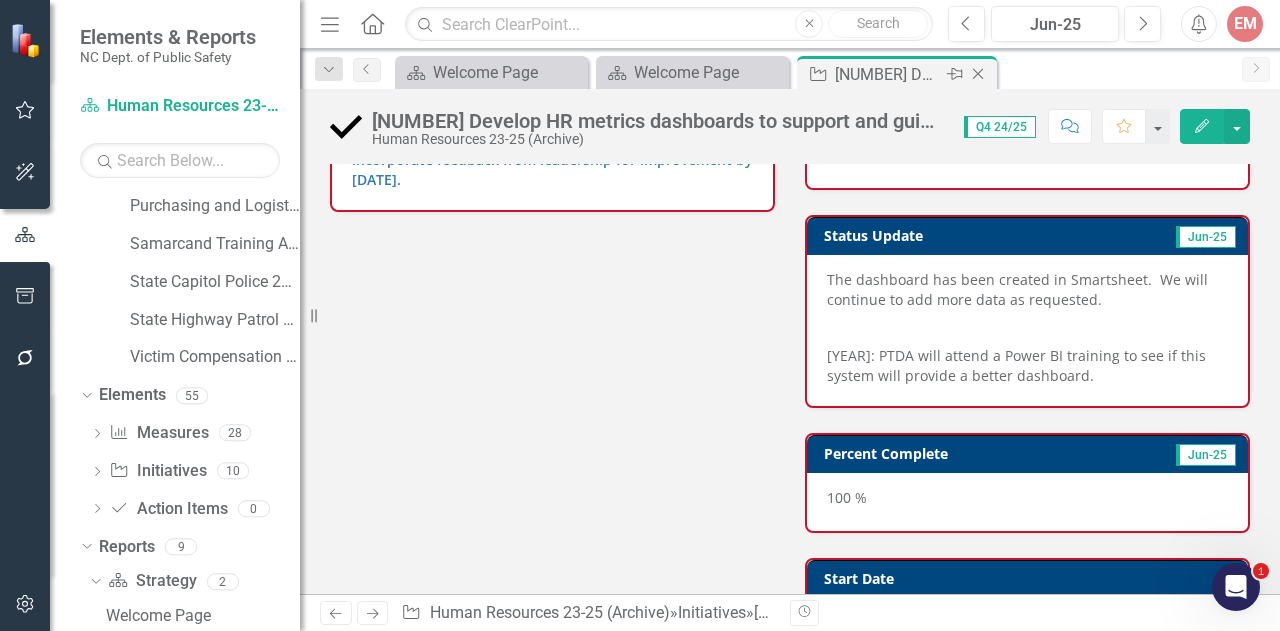 click on "Close" 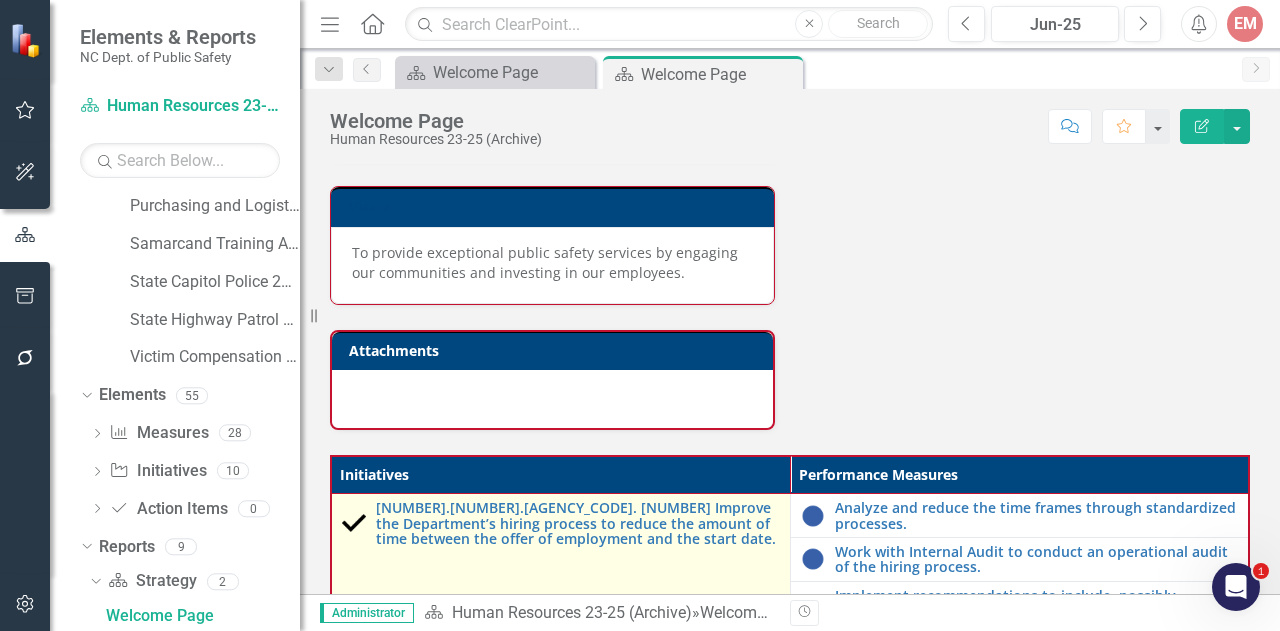 scroll, scrollTop: 400, scrollLeft: 0, axis: vertical 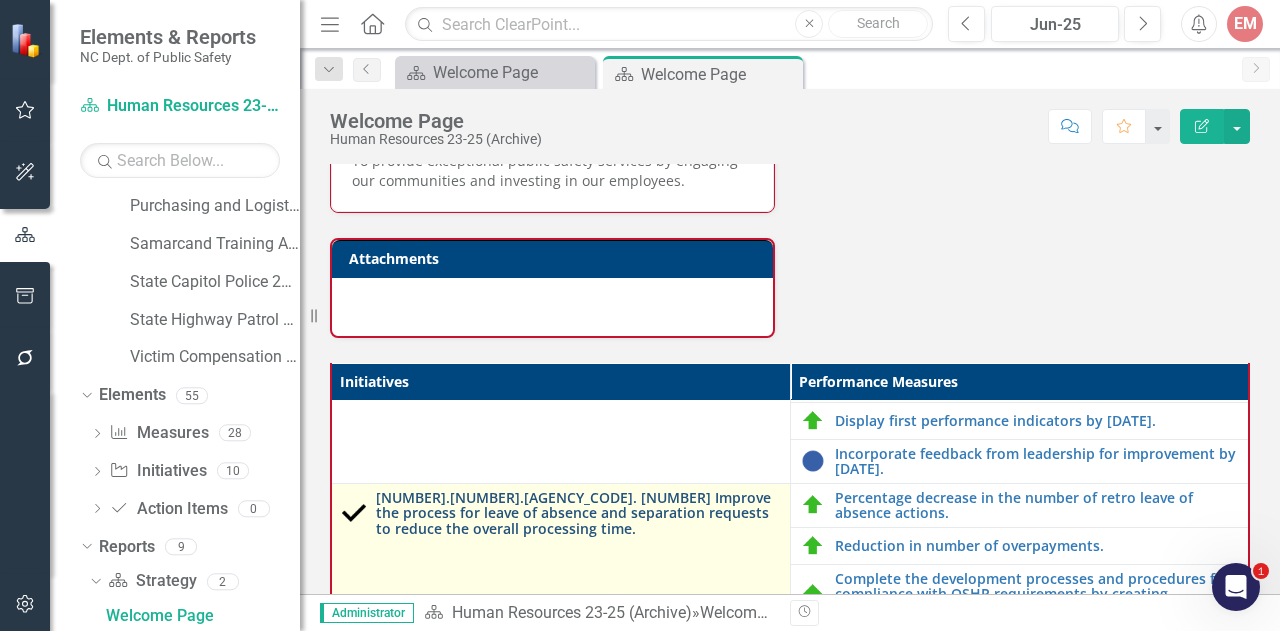 click on "[NUMBER].[NUMBER].[AGENCY_CODE]. [NUMBER] Improve the process for leave of absence and separation requests to reduce the overall processing time." at bounding box center [578, 513] 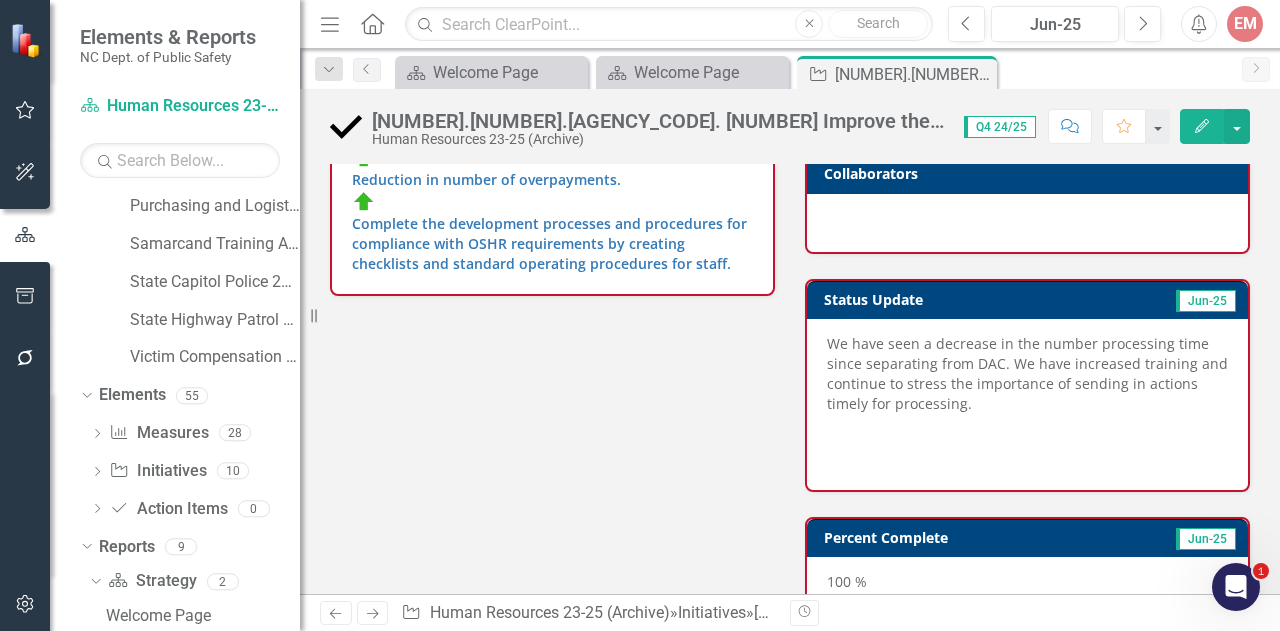 scroll, scrollTop: 500, scrollLeft: 0, axis: vertical 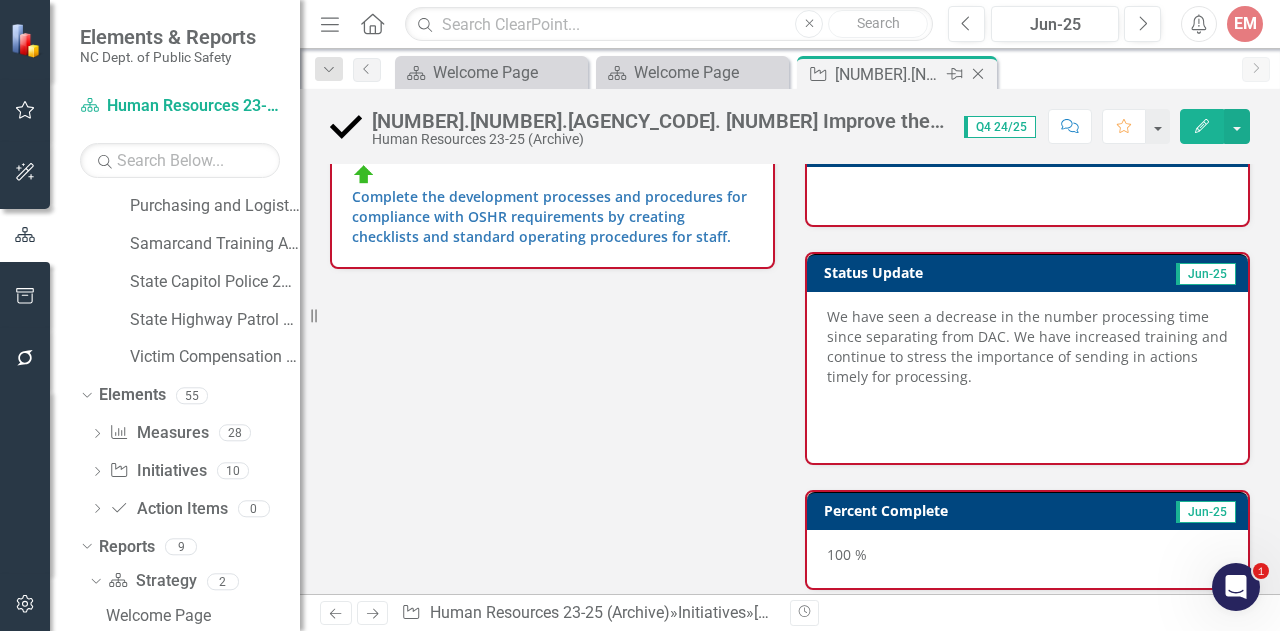 click on "Close" 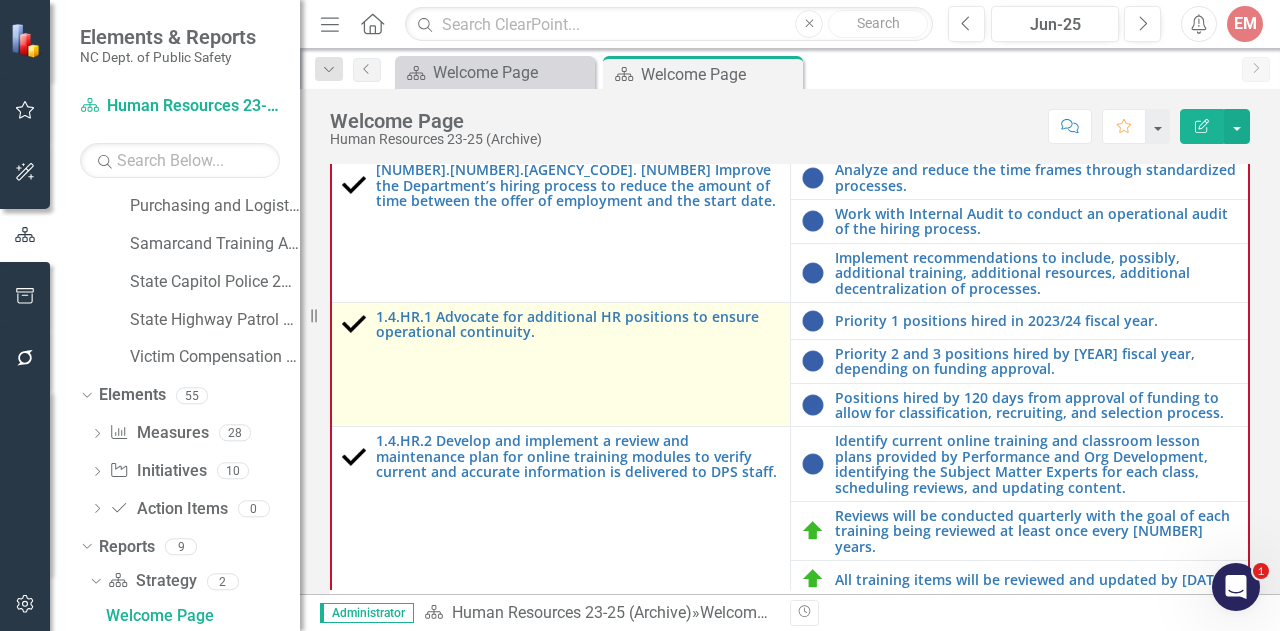 scroll, scrollTop: 706, scrollLeft: 0, axis: vertical 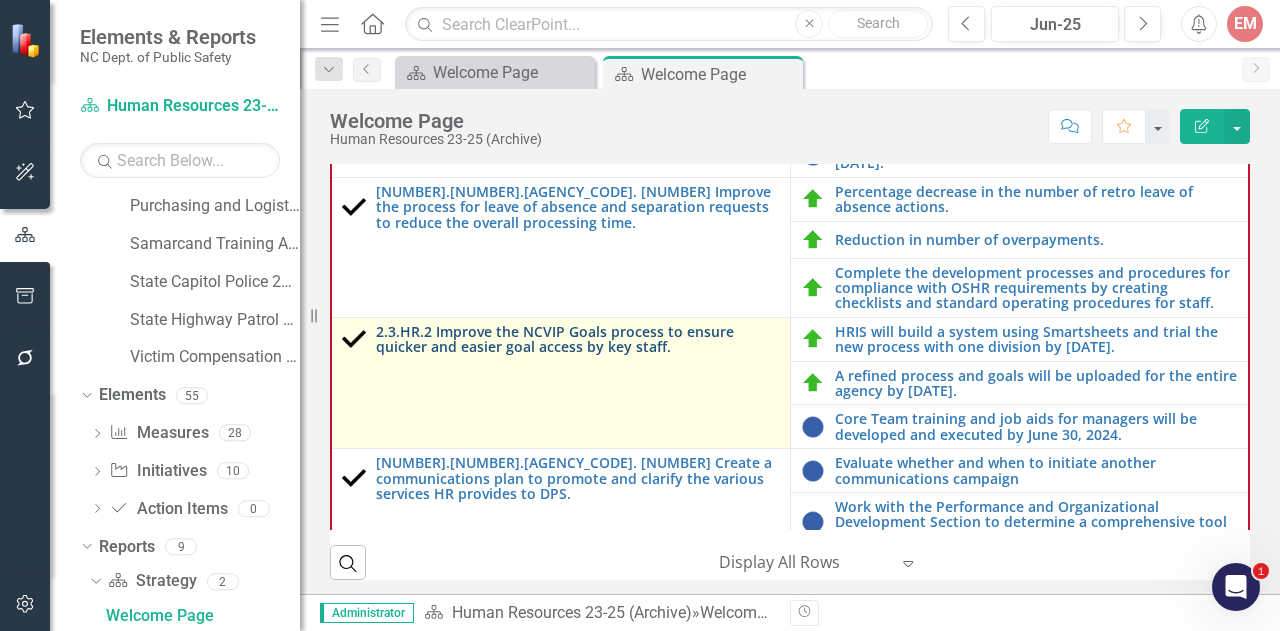 click on "2.3.HR.2 Improve the NCVIP Goals process to ensure quicker and easier goal access by key staff." at bounding box center [578, 339] 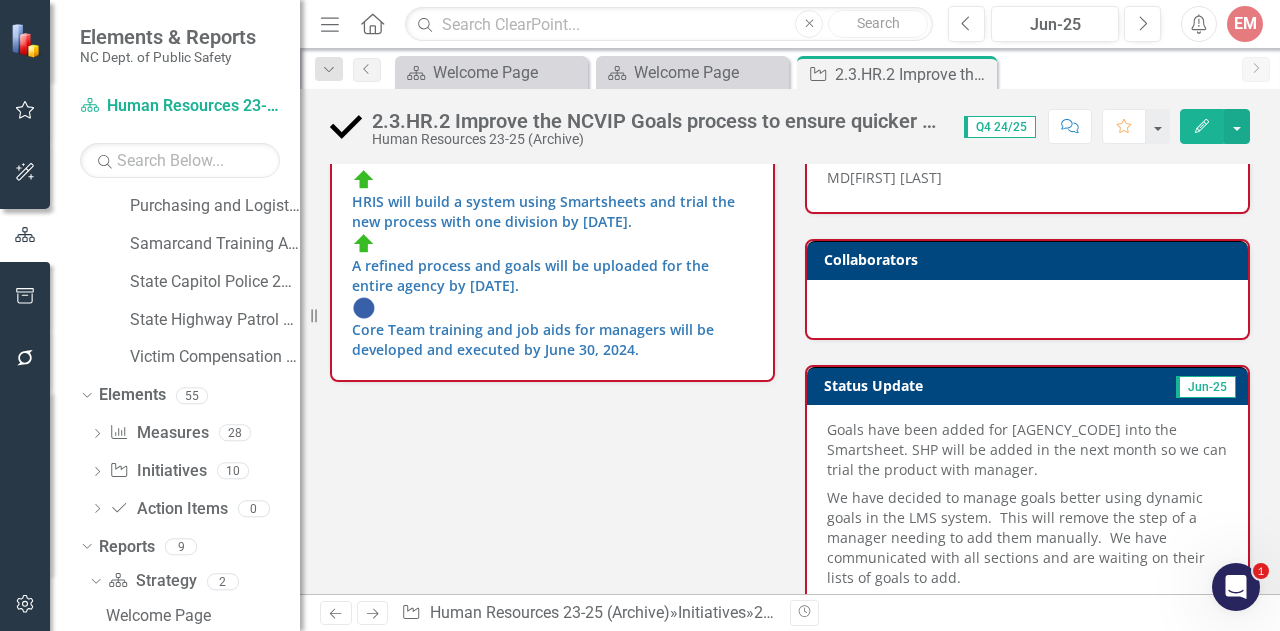 scroll, scrollTop: 500, scrollLeft: 0, axis: vertical 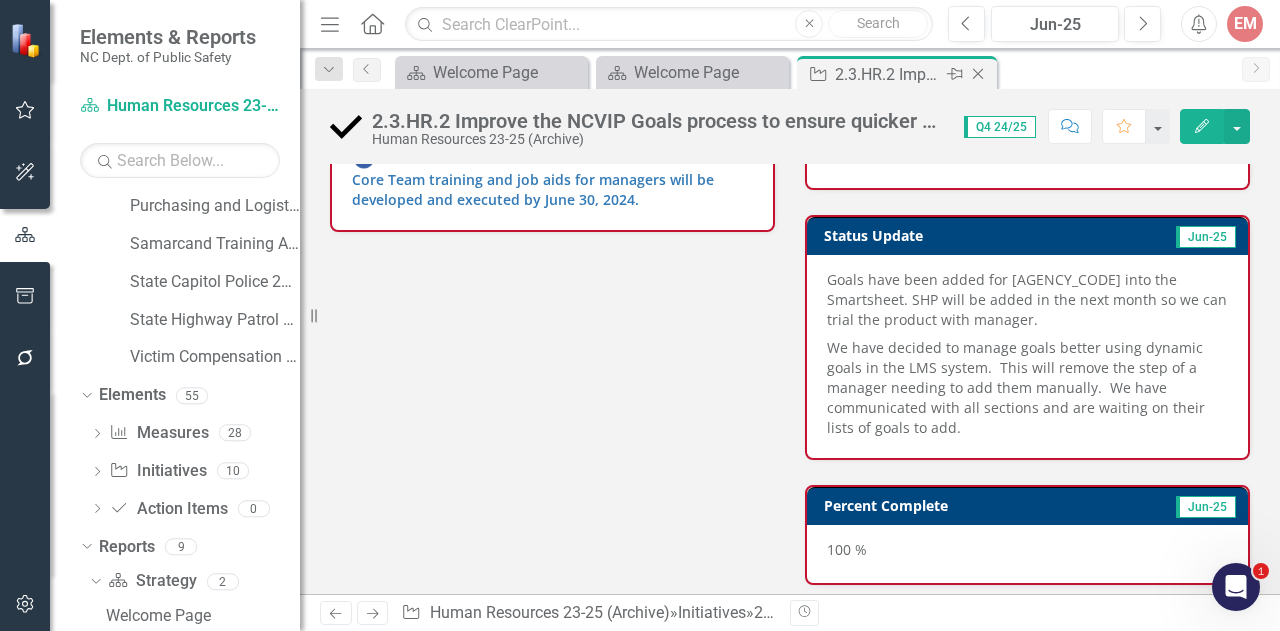 click on "Close" 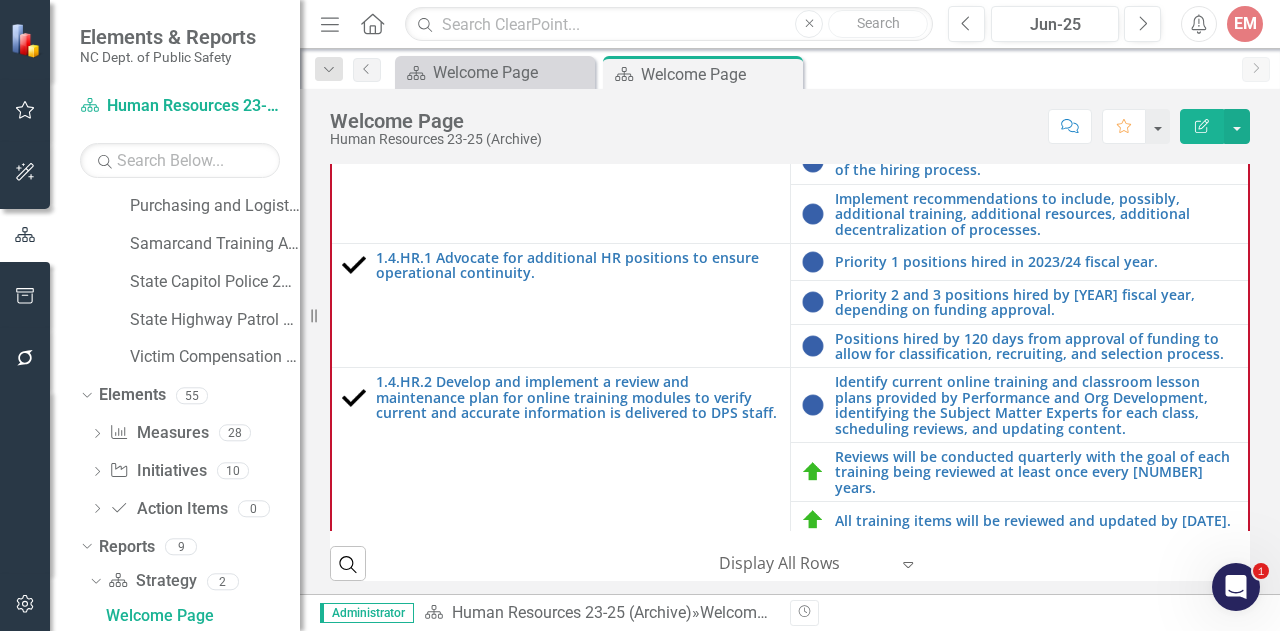 scroll, scrollTop: 706, scrollLeft: 0, axis: vertical 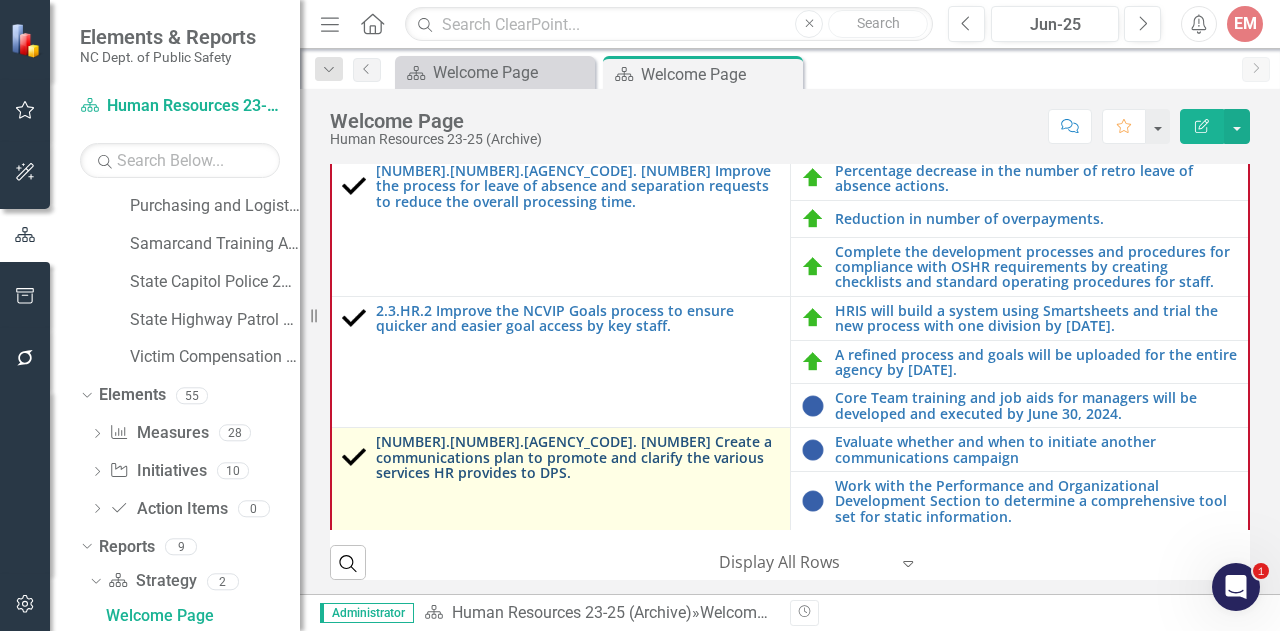click on "[NUMBER].[NUMBER].[AGENCY_CODE]. [NUMBER] Create a communications plan to promote and clarify the various services HR provides to DPS." at bounding box center [578, 457] 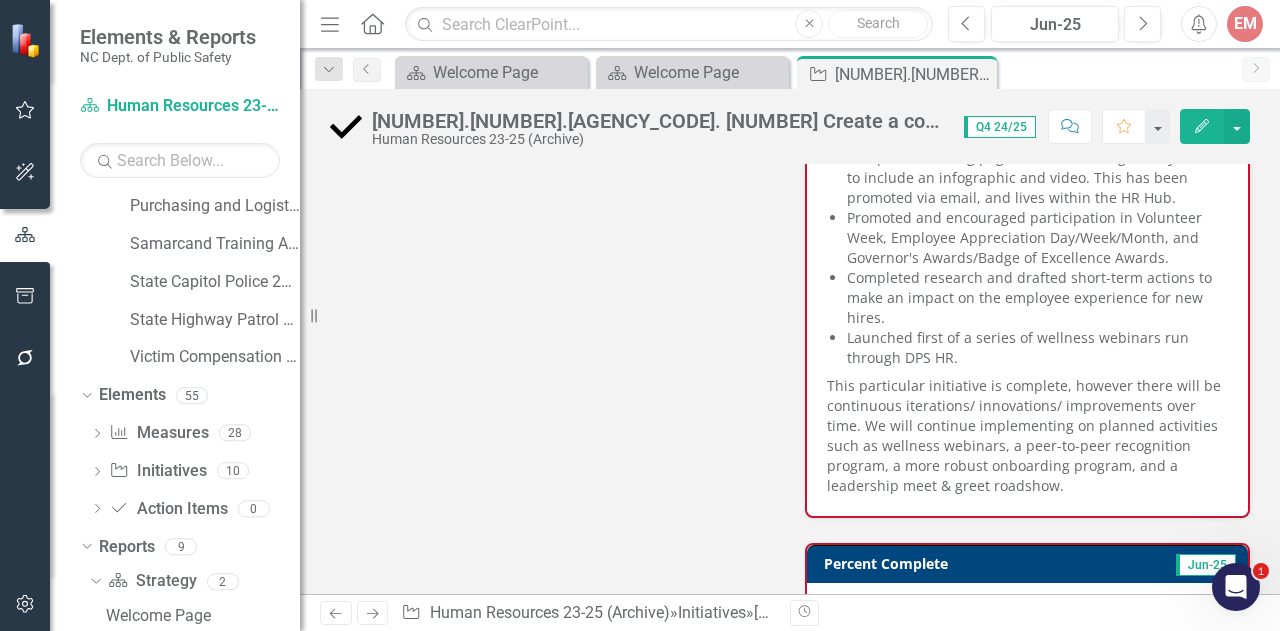 scroll, scrollTop: 1000, scrollLeft: 0, axis: vertical 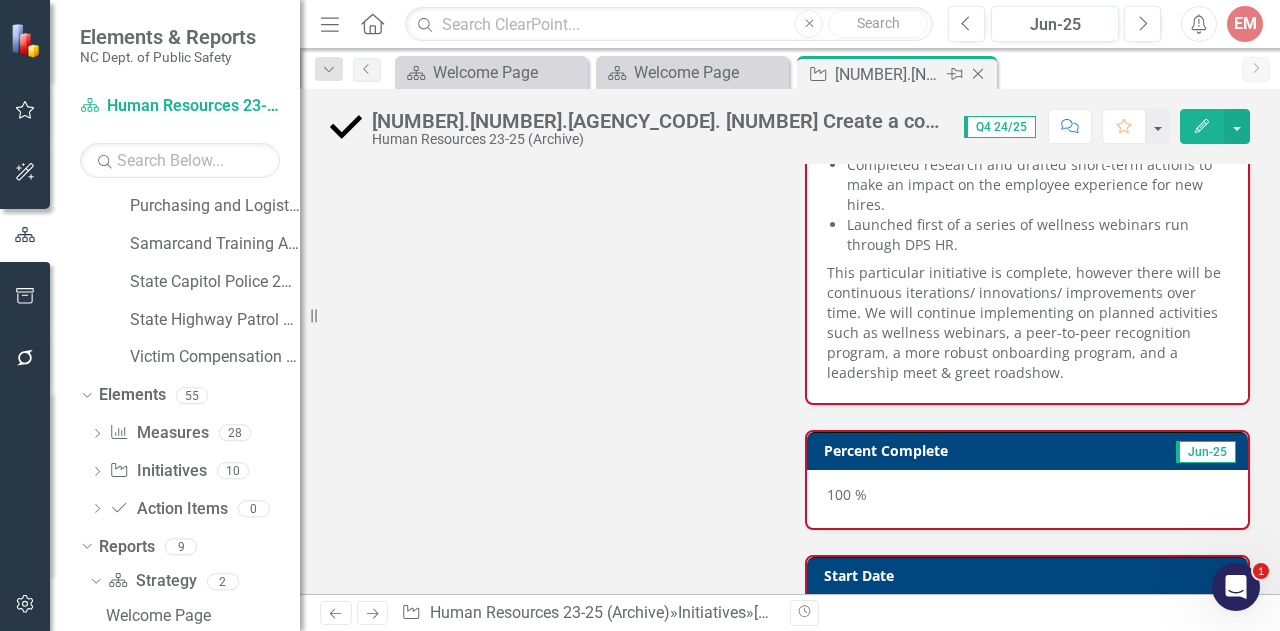 click on "Close" 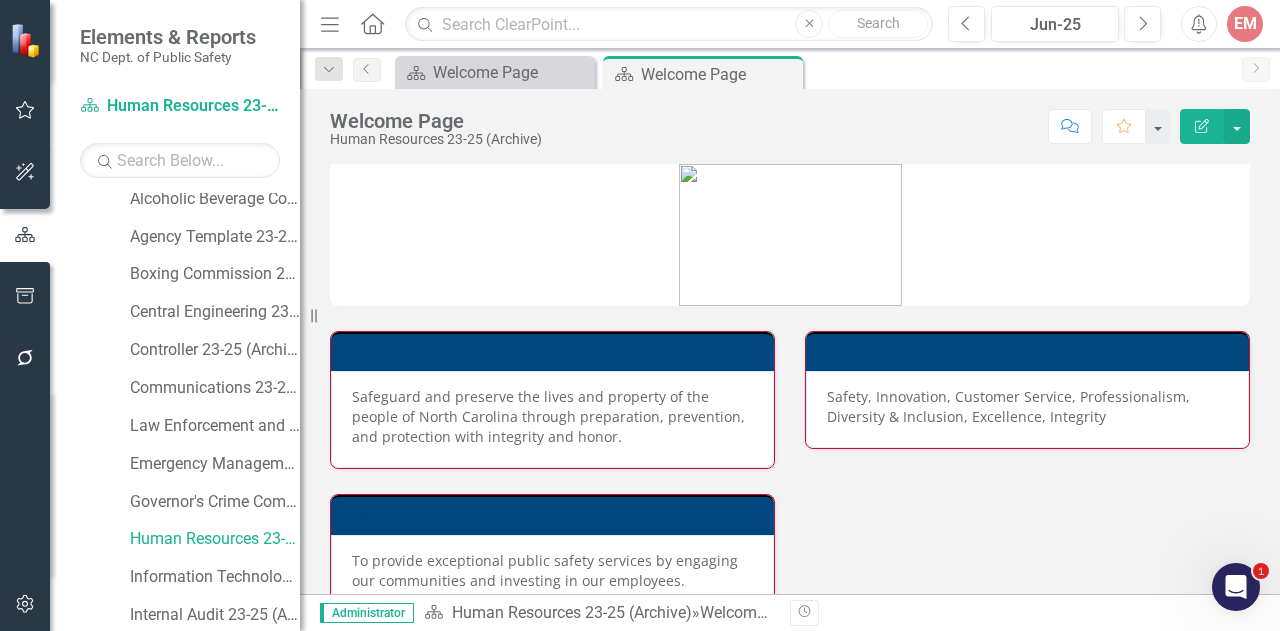 scroll, scrollTop: 906, scrollLeft: 0, axis: vertical 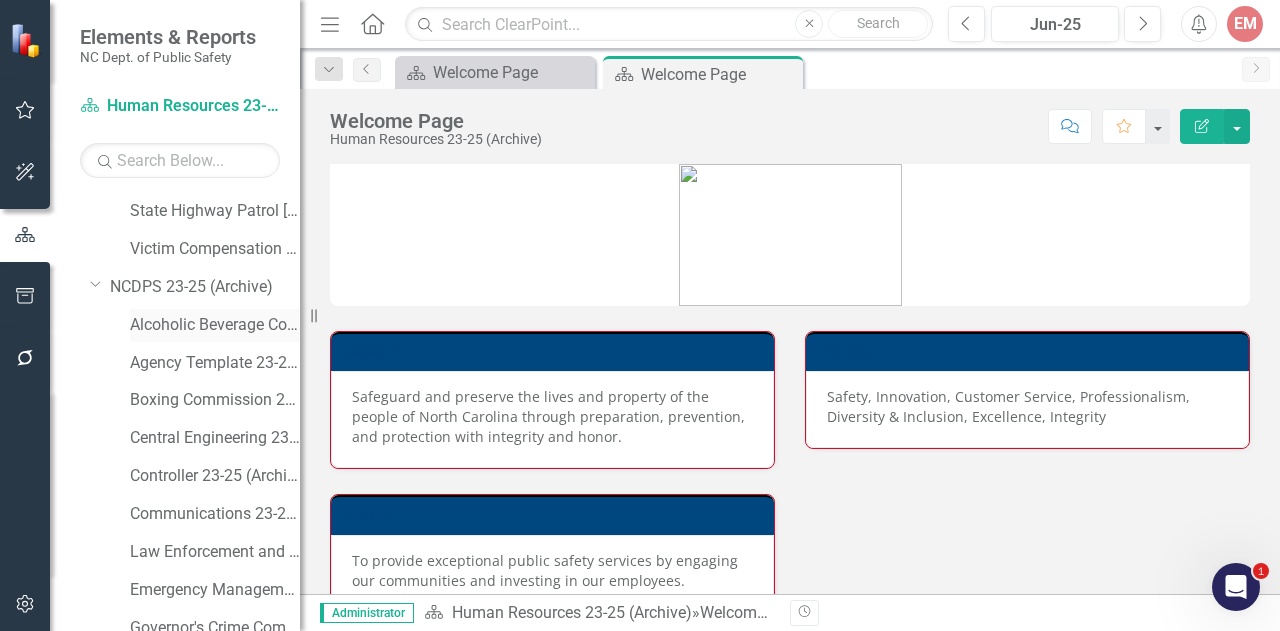 click on "Alcoholic Beverage Control 23-25 (Archive)" at bounding box center (215, 325) 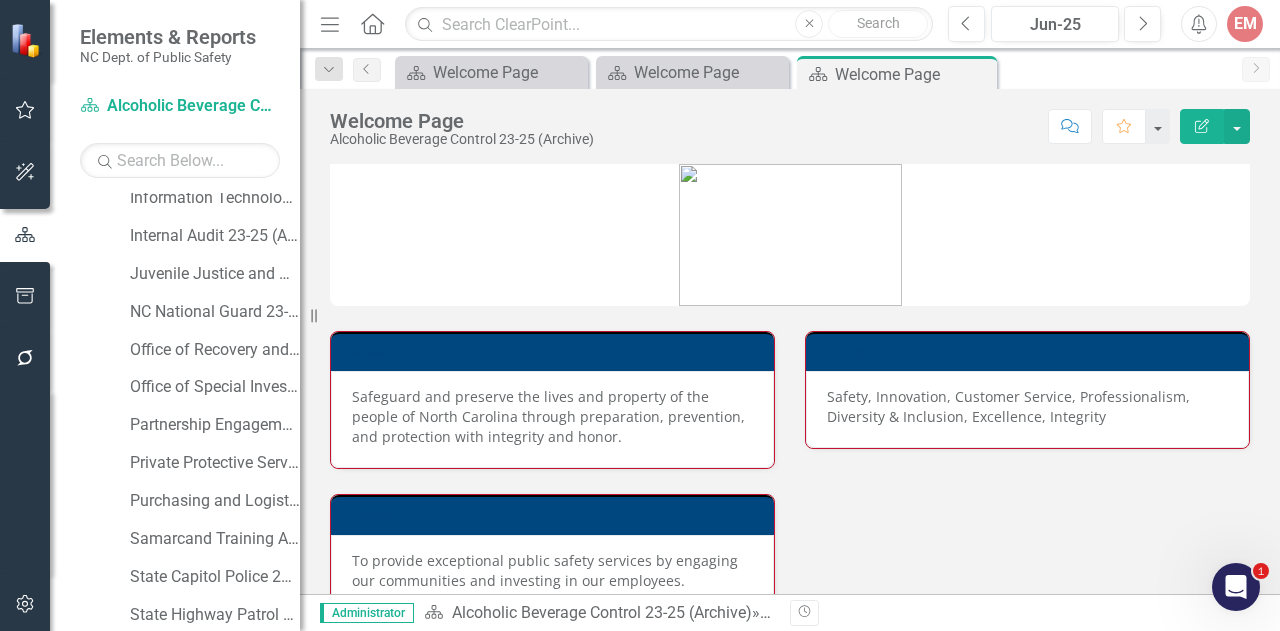scroll, scrollTop: 1706, scrollLeft: 0, axis: vertical 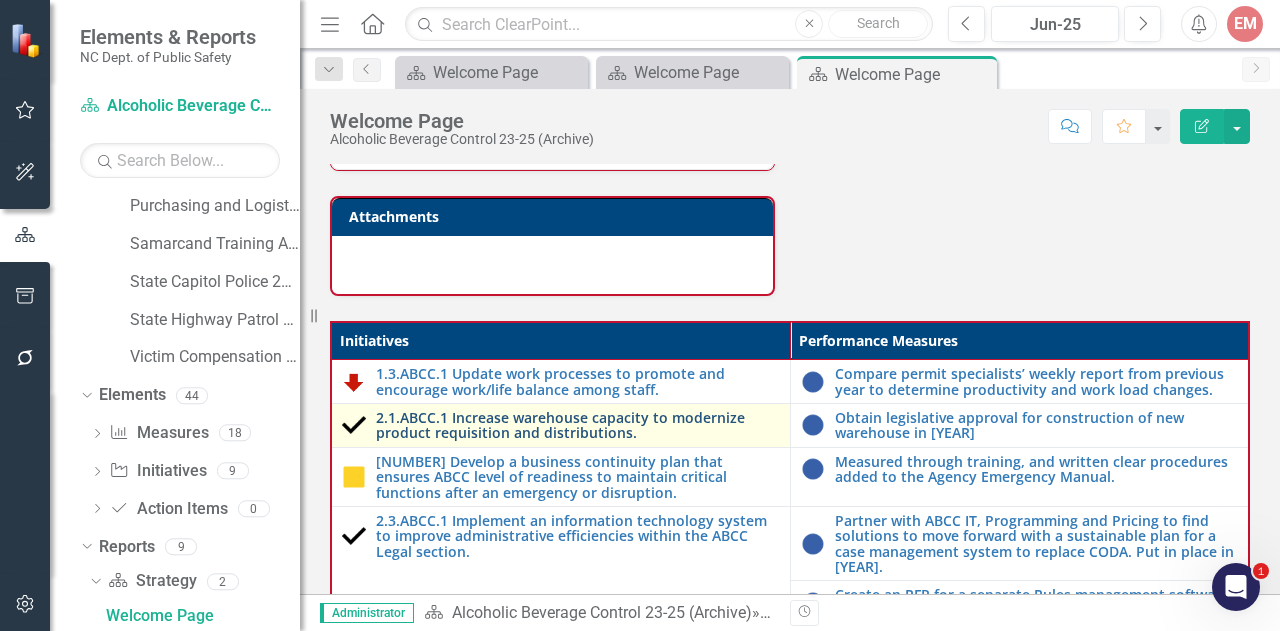 click on "2.1.ABCC.1 Increase warehouse capacity to modernize product requisition and distributions." at bounding box center [578, 425] 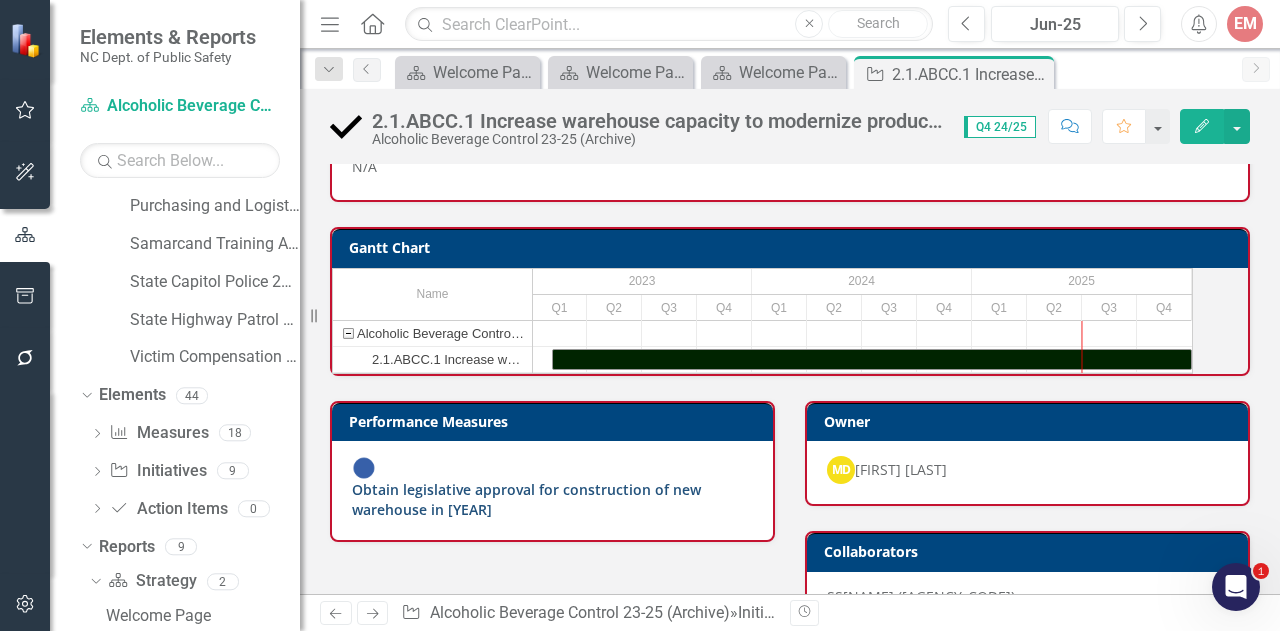 scroll, scrollTop: 0, scrollLeft: 0, axis: both 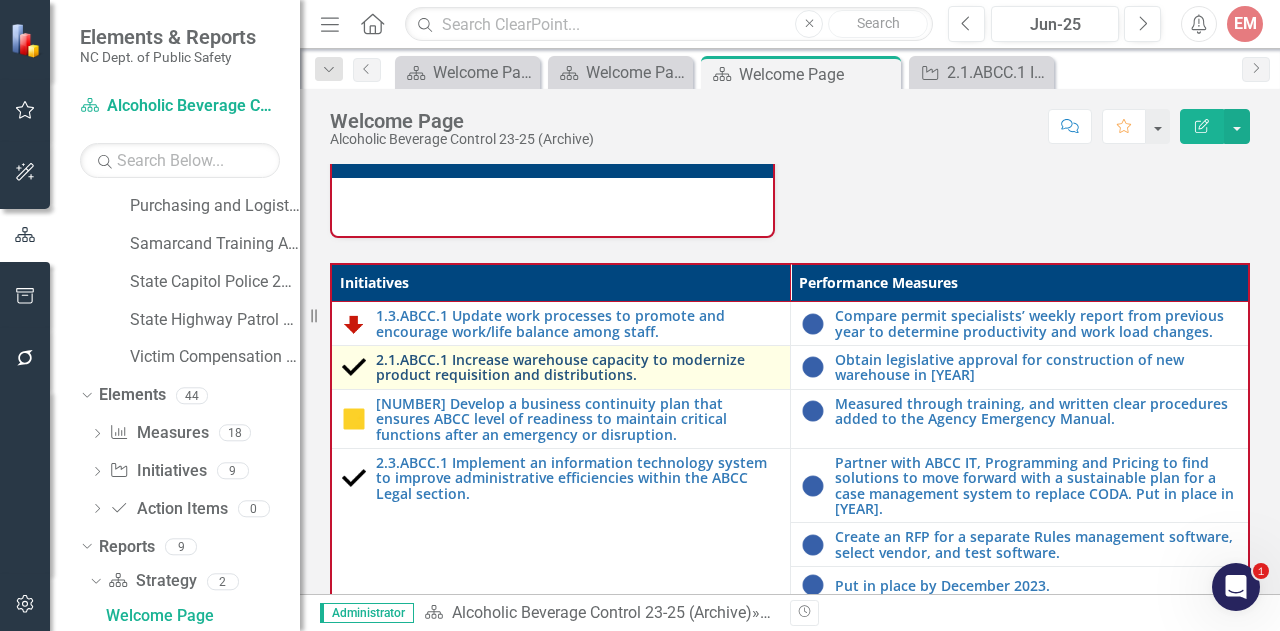 click on "2.1.ABCC.1 Increase warehouse capacity to modernize product requisition and distributions." at bounding box center (578, 367) 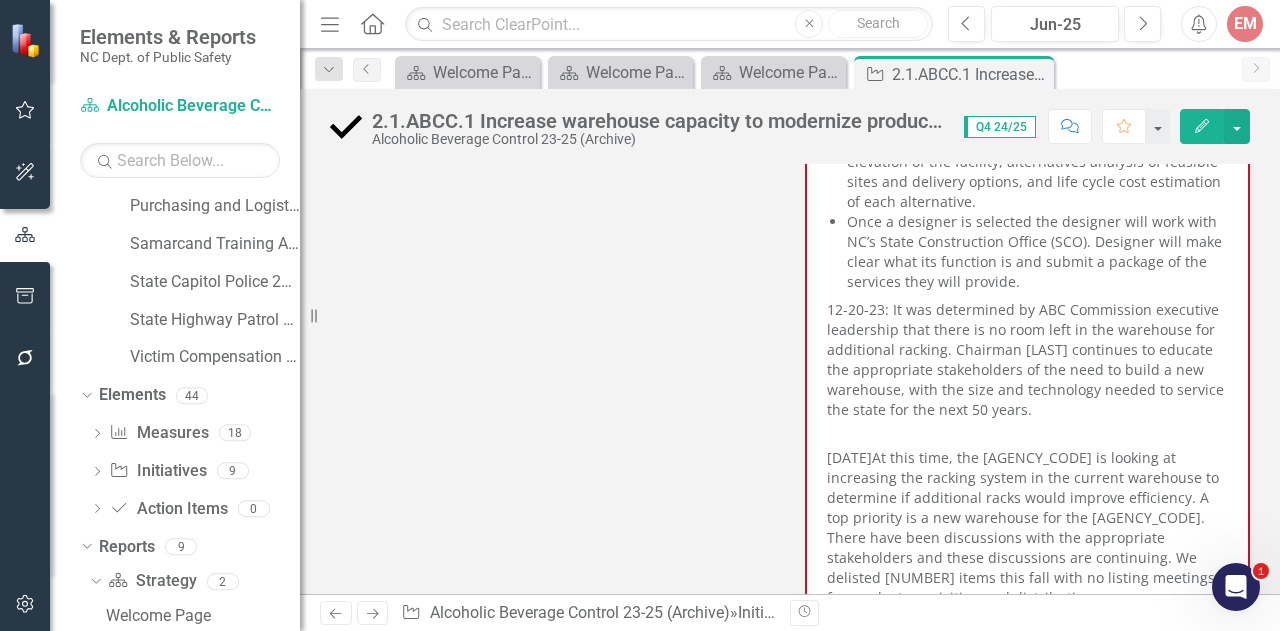 scroll, scrollTop: 1500, scrollLeft: 0, axis: vertical 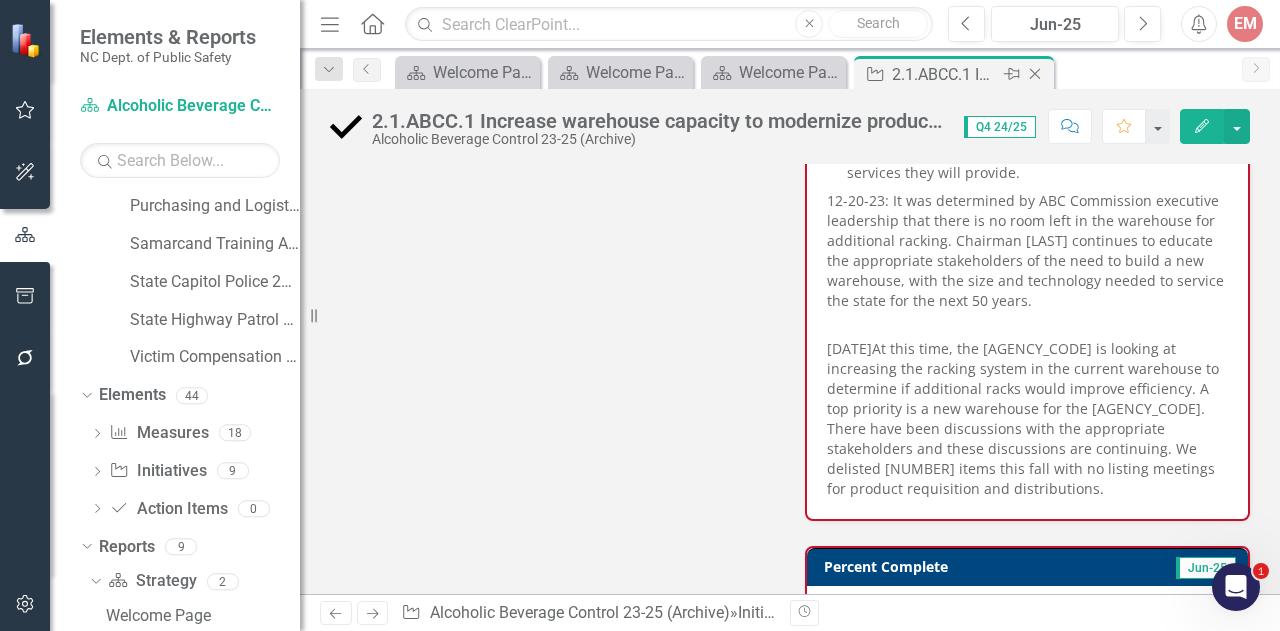 click on "Close" 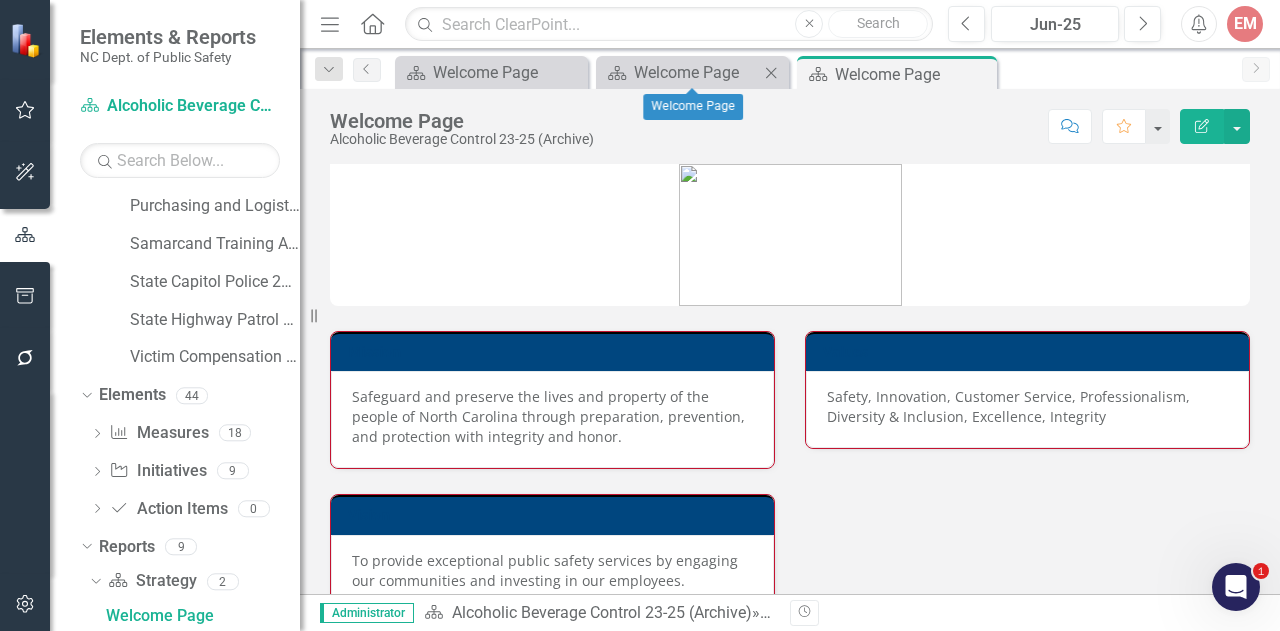 click 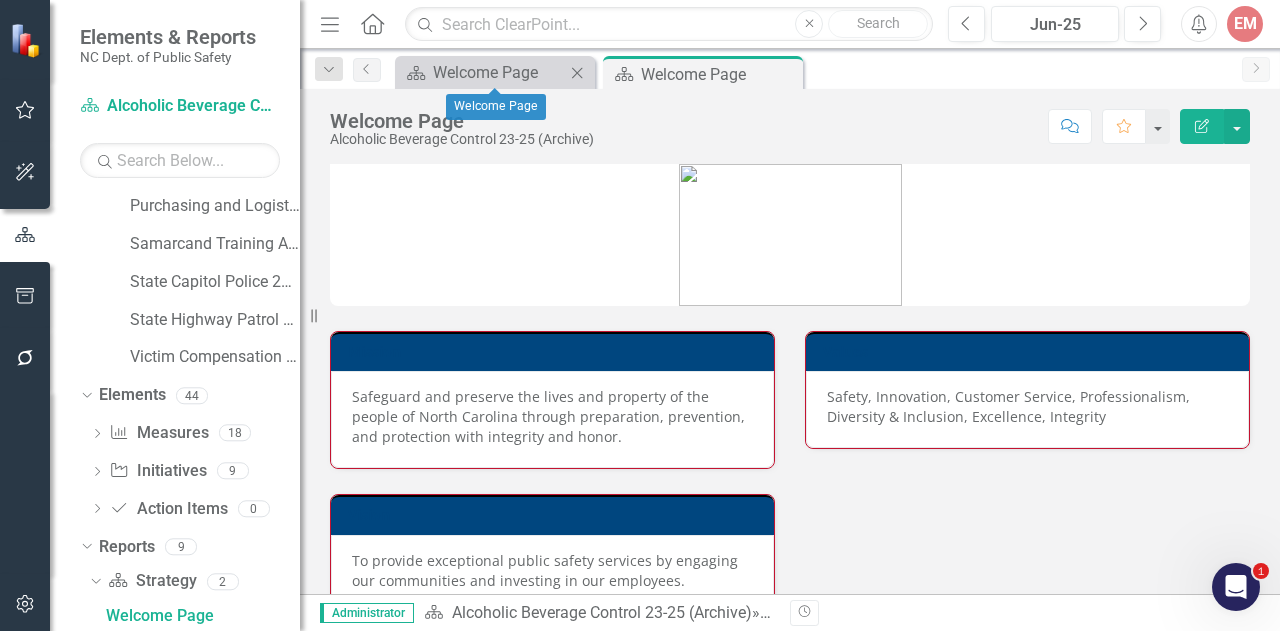 click on "Close" 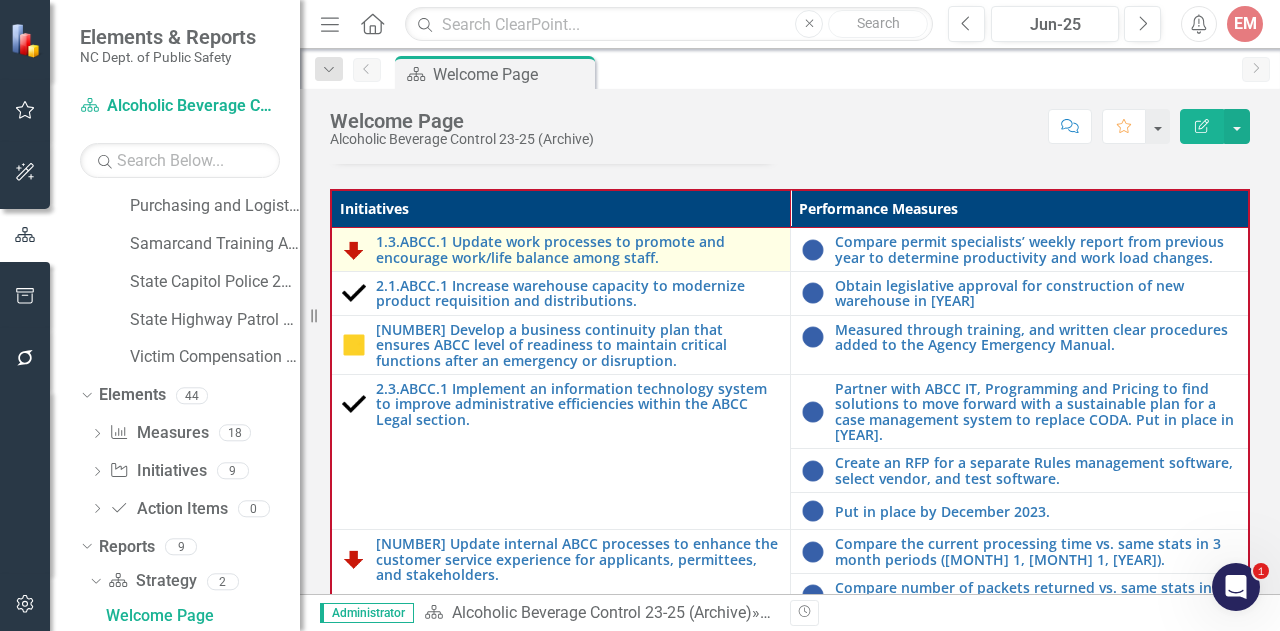 scroll, scrollTop: 600, scrollLeft: 0, axis: vertical 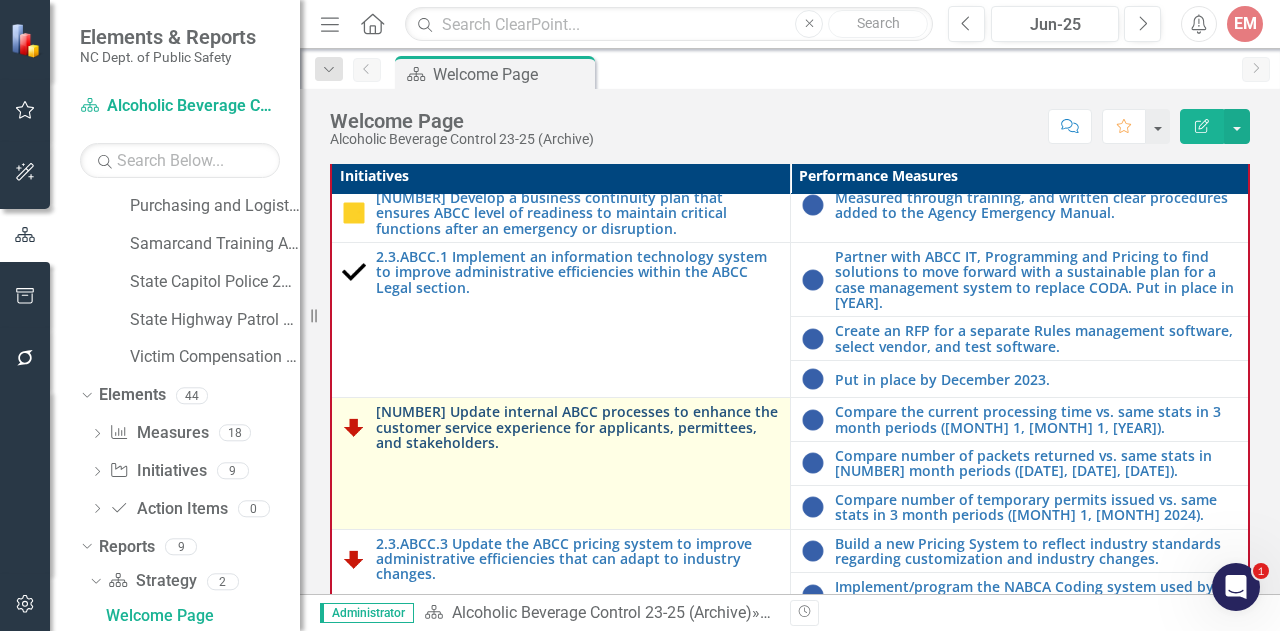 click on "[NUMBER] Update internal ABCC processes to enhance the customer service experience for applicants, permittees, and stakeholders." at bounding box center (578, 427) 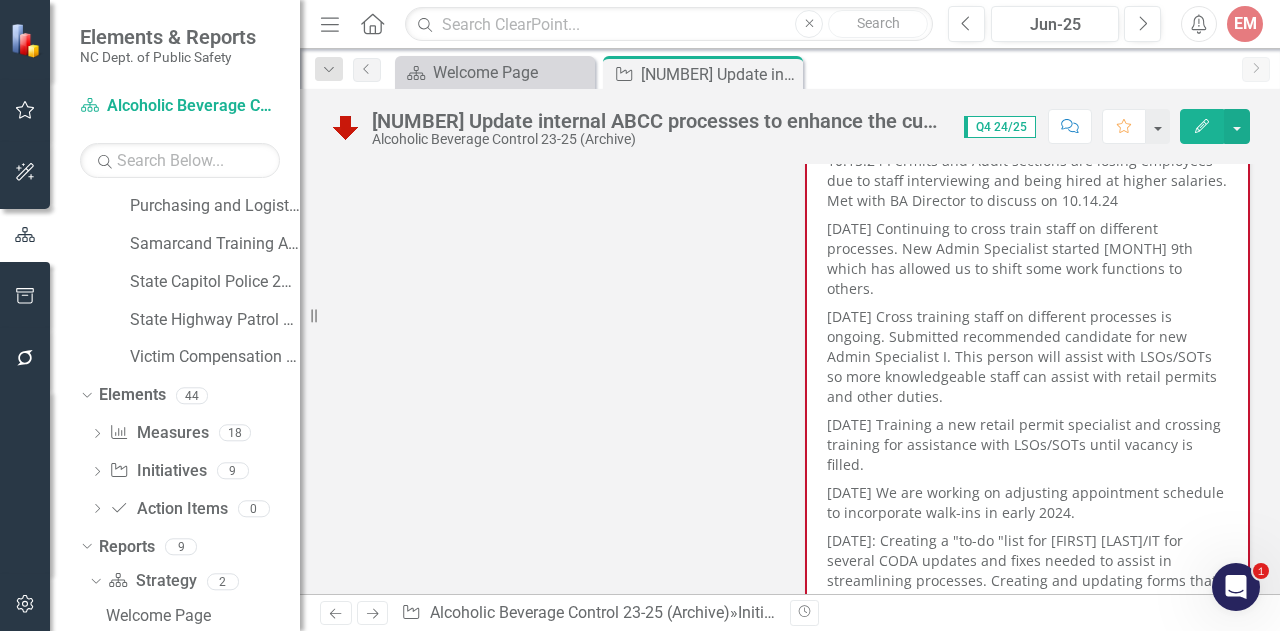 scroll, scrollTop: 1400, scrollLeft: 0, axis: vertical 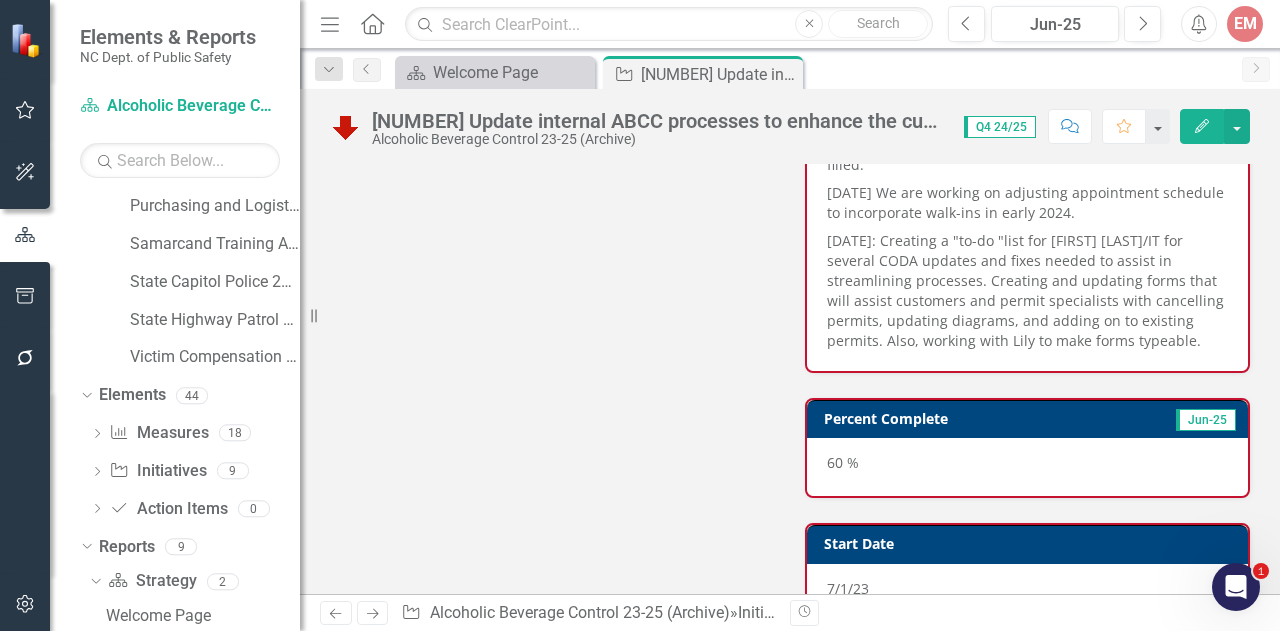 click on "Close" 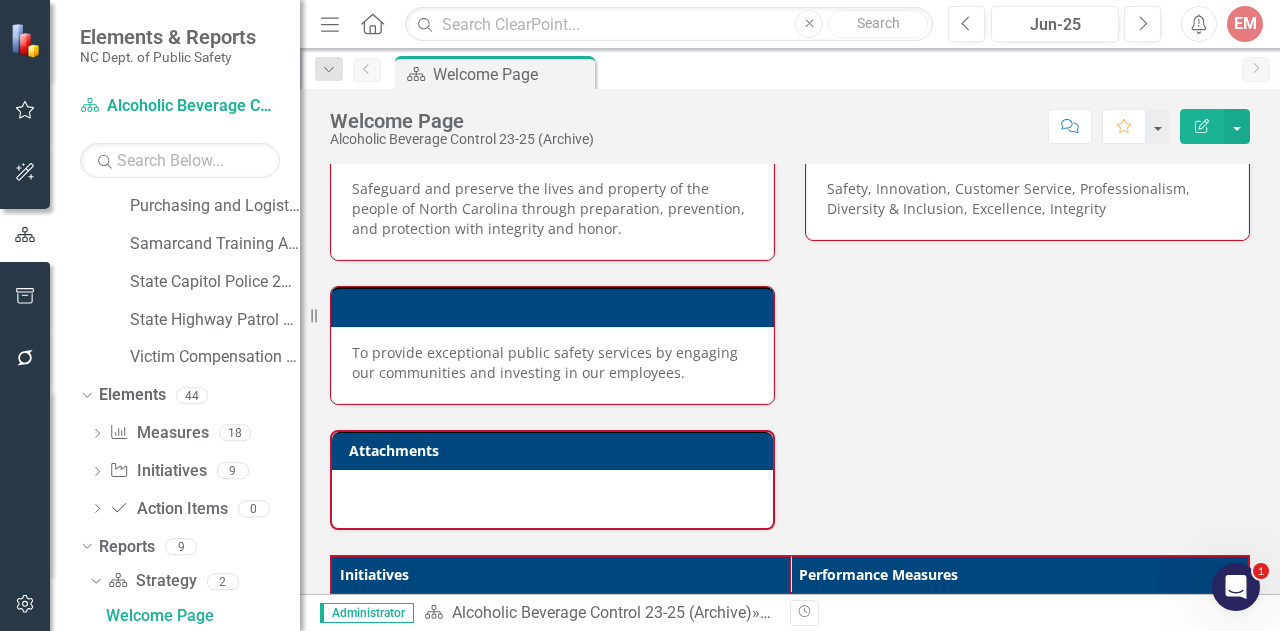 scroll, scrollTop: 400, scrollLeft: 0, axis: vertical 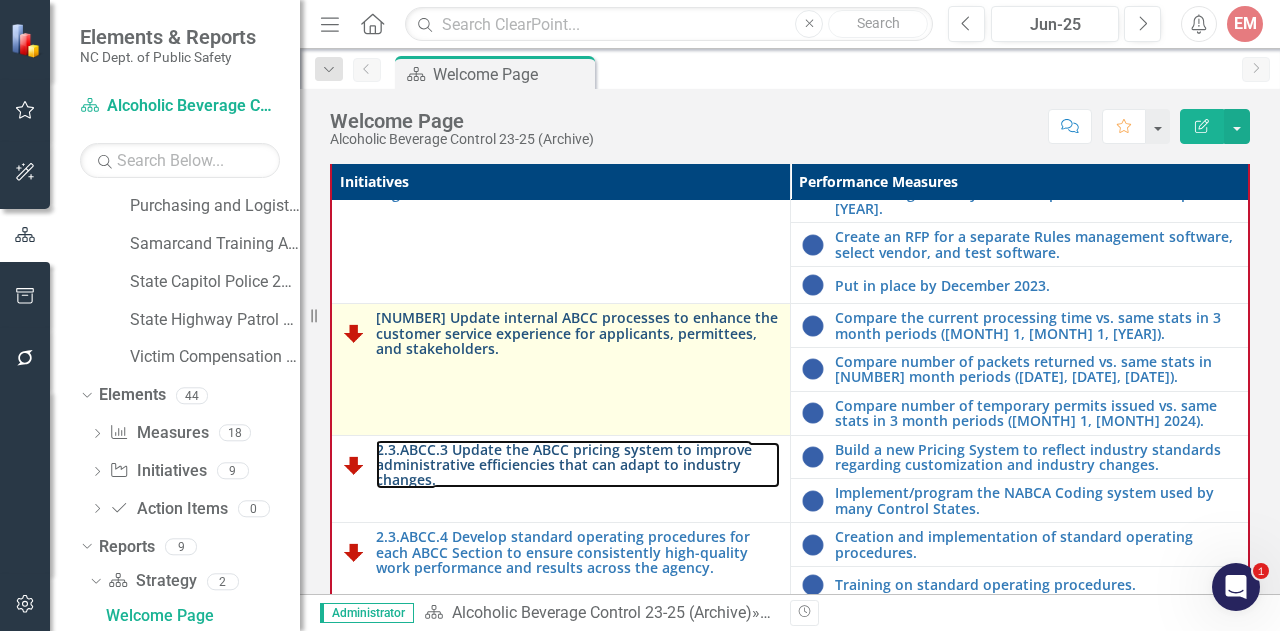click on "2.3.ABCC.3 Update the ABCC pricing system to improve administrative efficiencies that can adapt to industry changes." at bounding box center [578, 465] 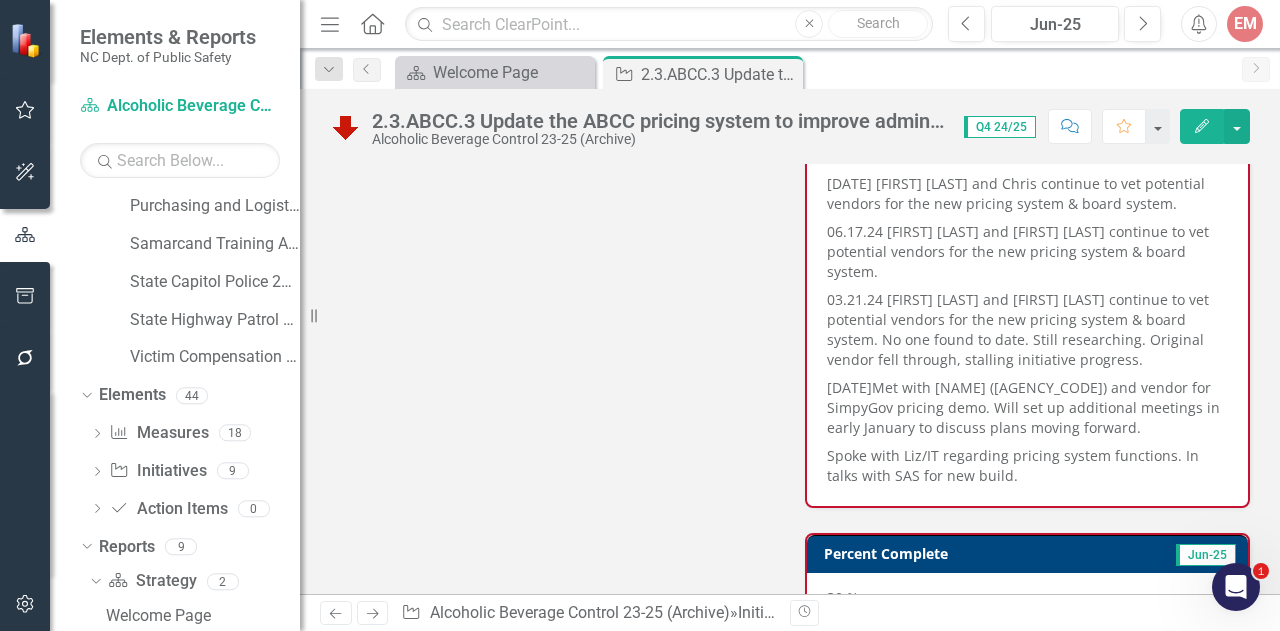 scroll, scrollTop: 900, scrollLeft: 0, axis: vertical 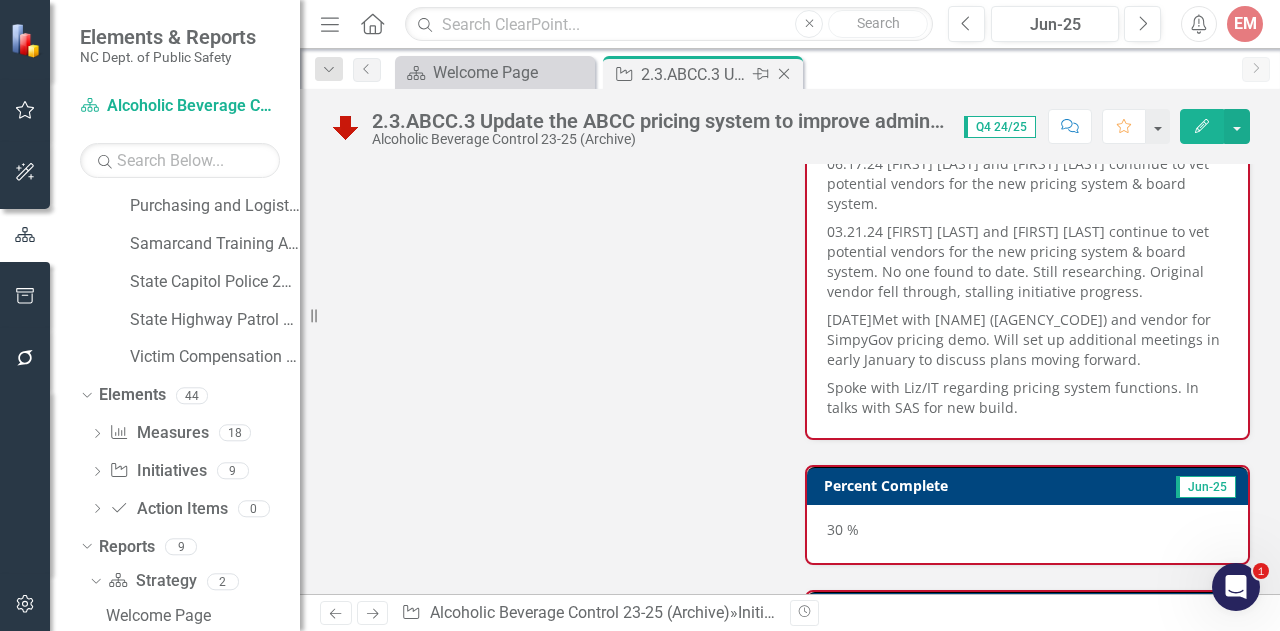 click on "Close" 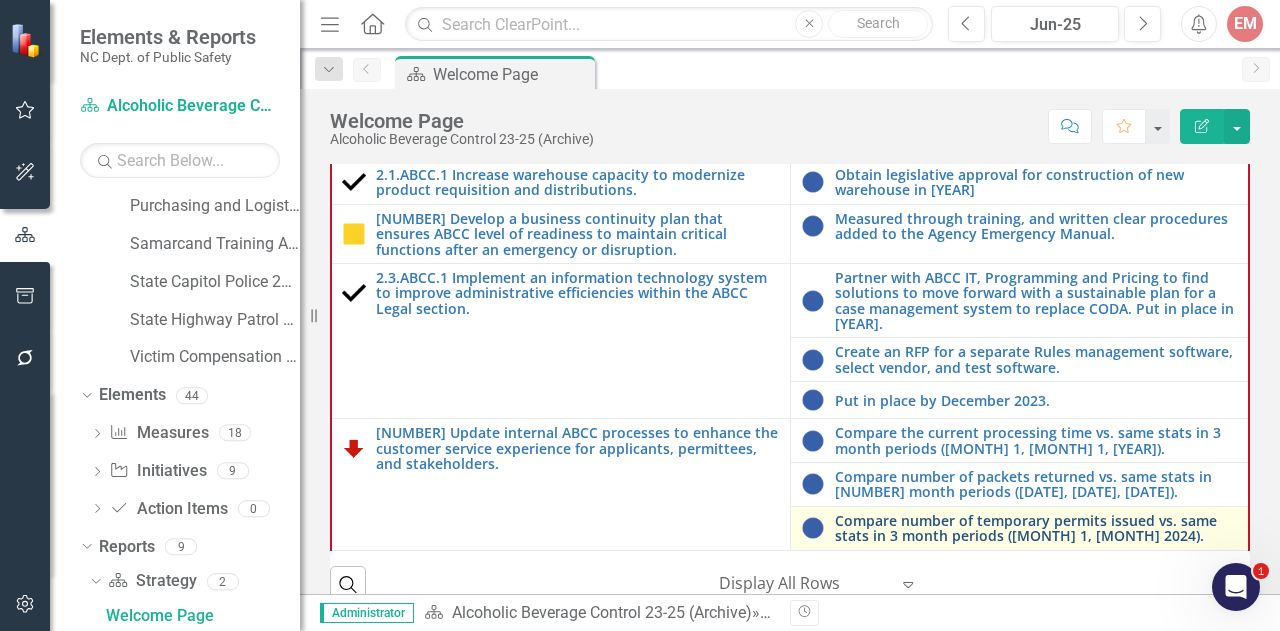 scroll, scrollTop: 700, scrollLeft: 0, axis: vertical 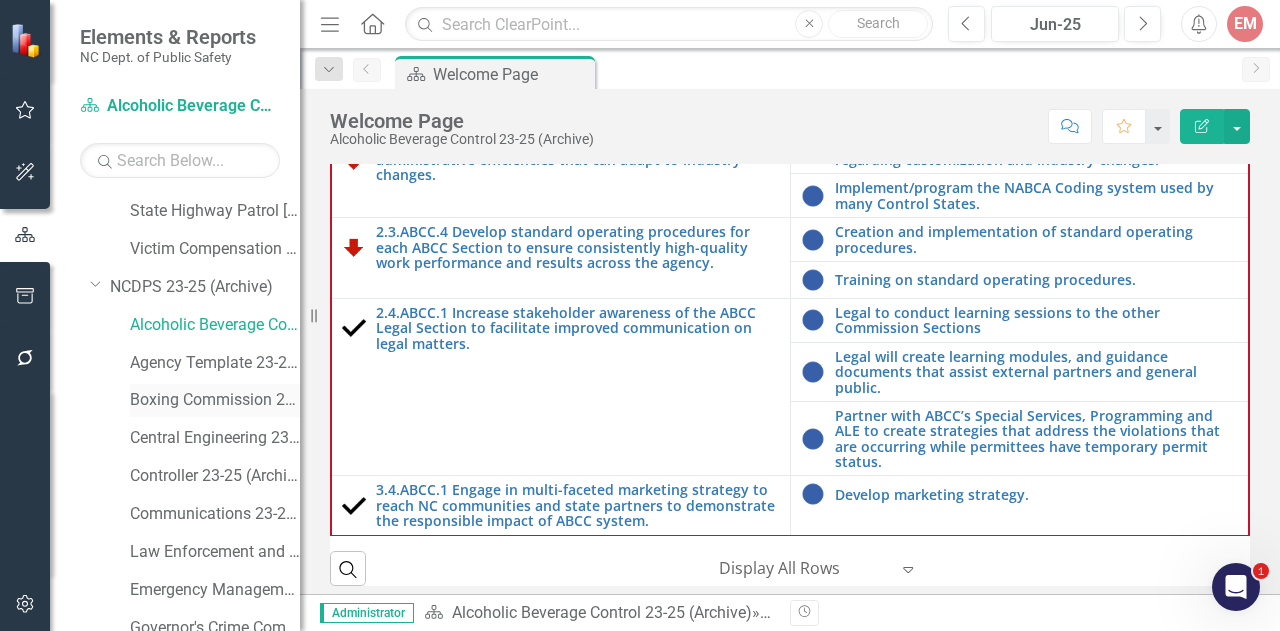 click on "Boxing Commission 23-25 (Archive)" at bounding box center [215, 400] 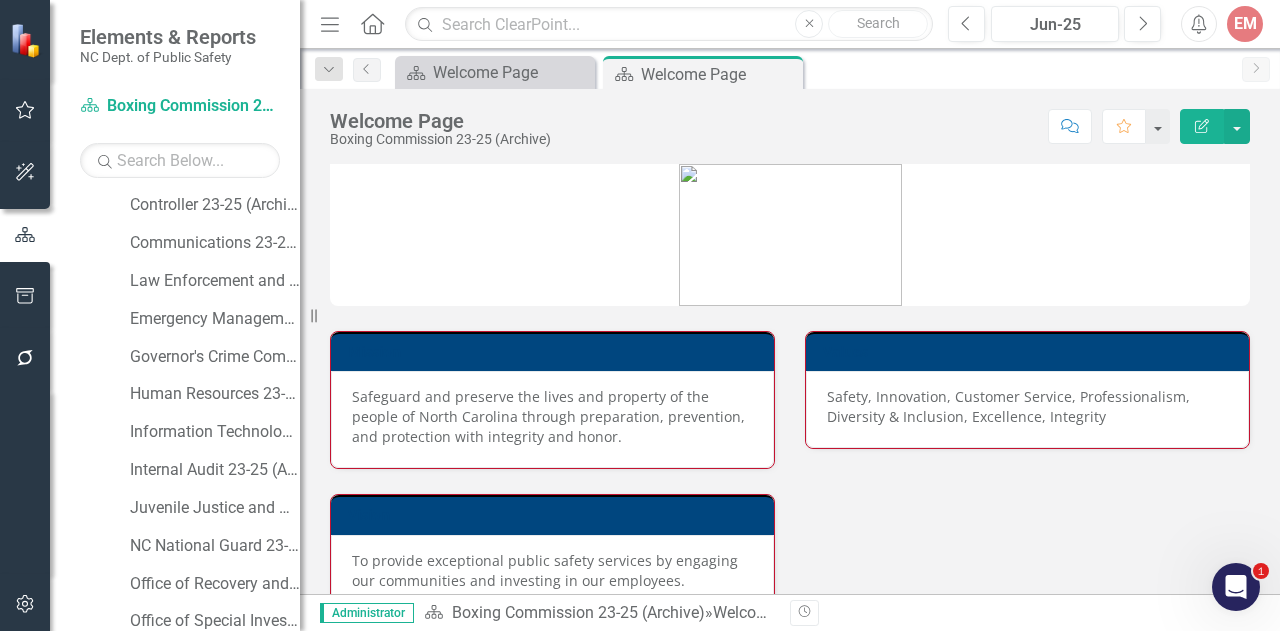 scroll, scrollTop: 1603, scrollLeft: 0, axis: vertical 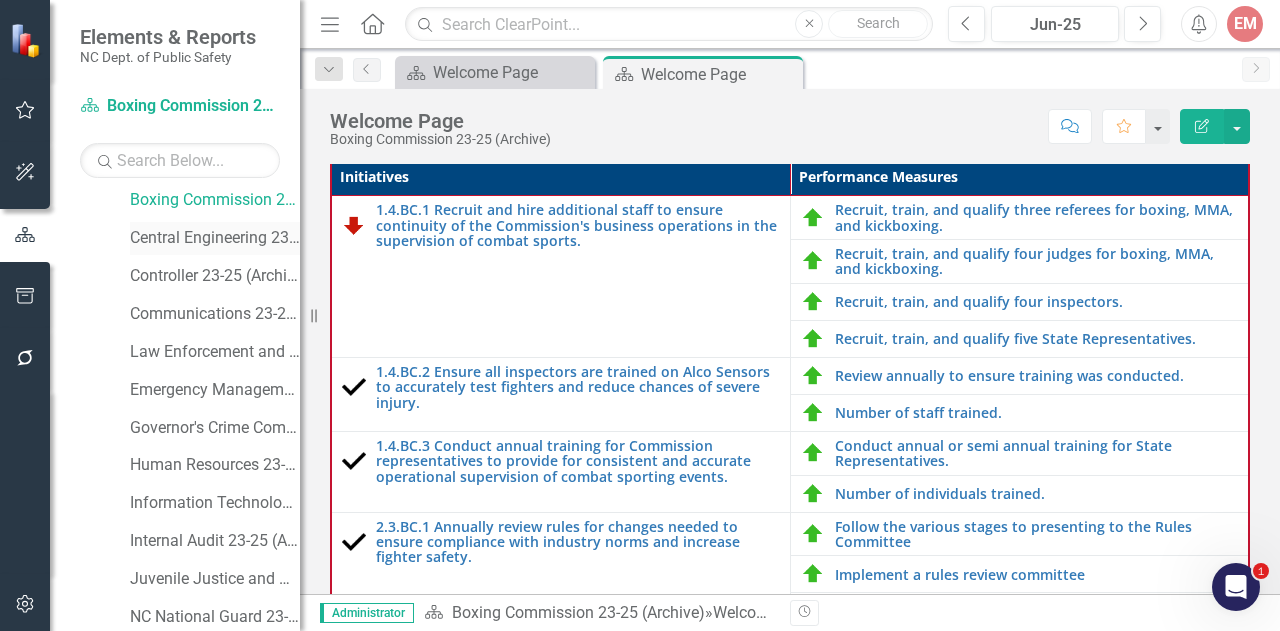 click on "Central Engineering 23-25 (Archive)" at bounding box center (215, 238) 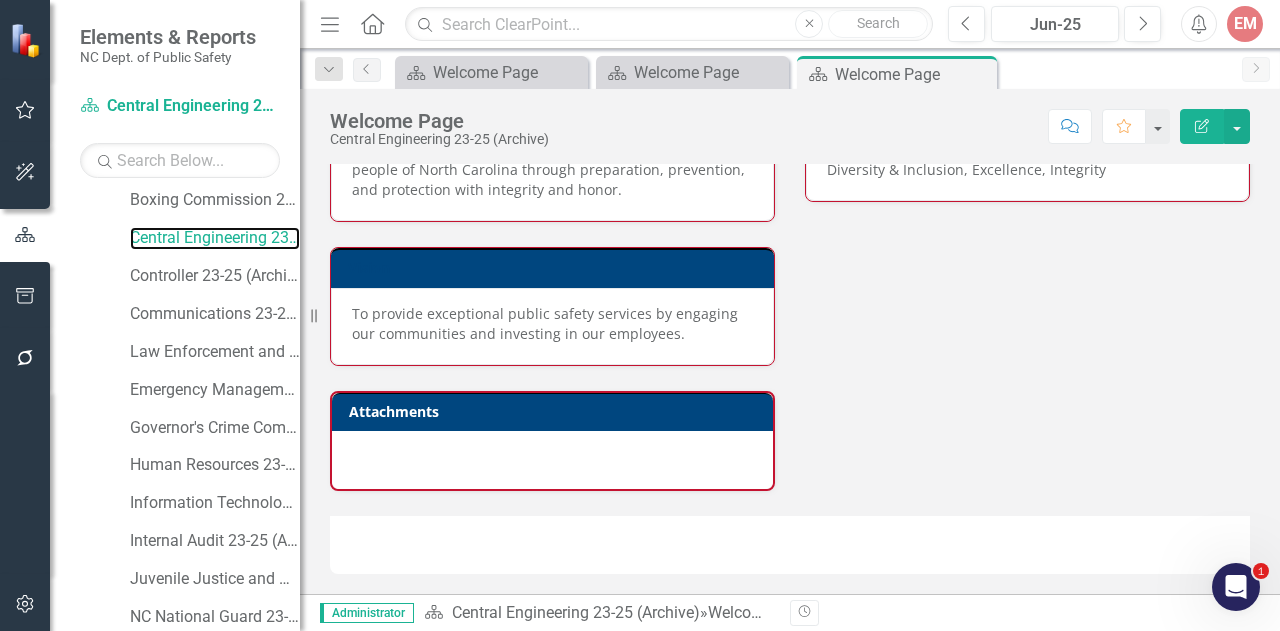 scroll, scrollTop: 242, scrollLeft: 0, axis: vertical 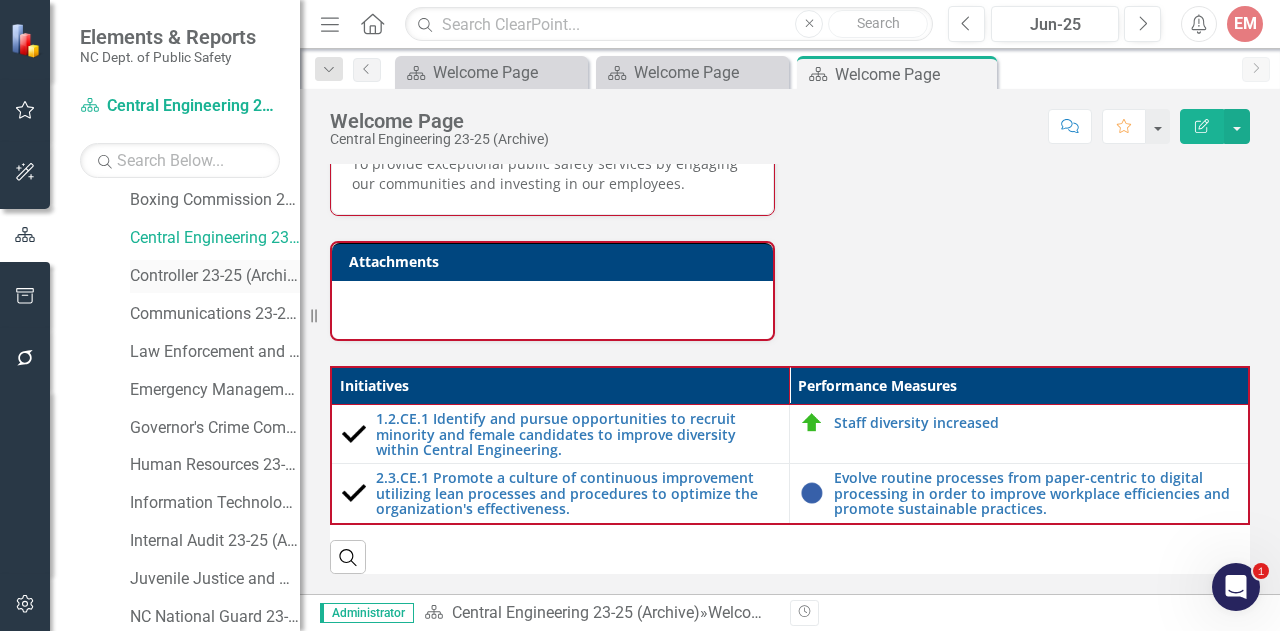 click on "Controller 23-25 (Archive)" at bounding box center (215, 276) 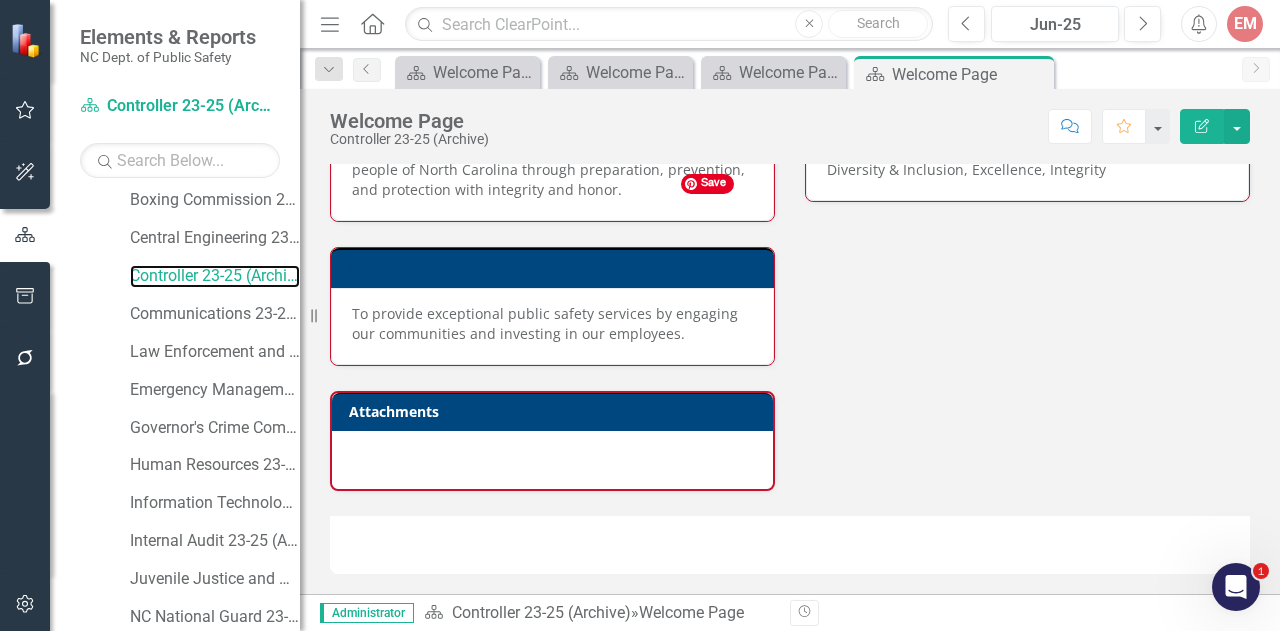 scroll, scrollTop: 242, scrollLeft: 0, axis: vertical 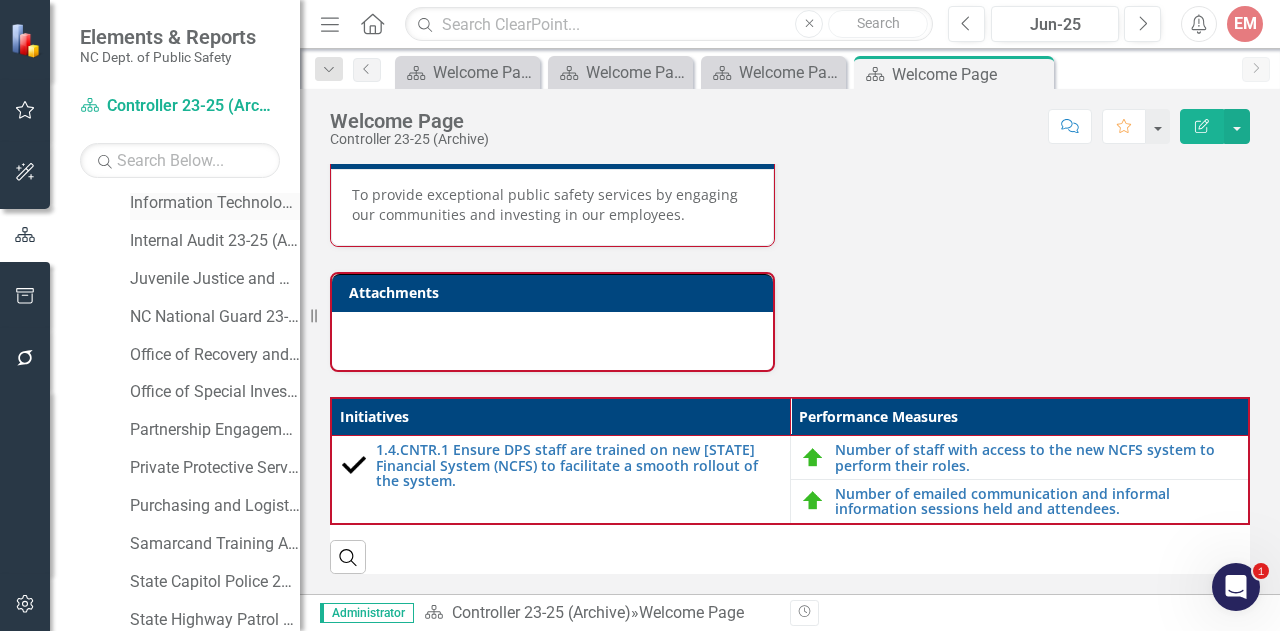 click on "Information Technology 23-25 (Archive)" at bounding box center (215, 203) 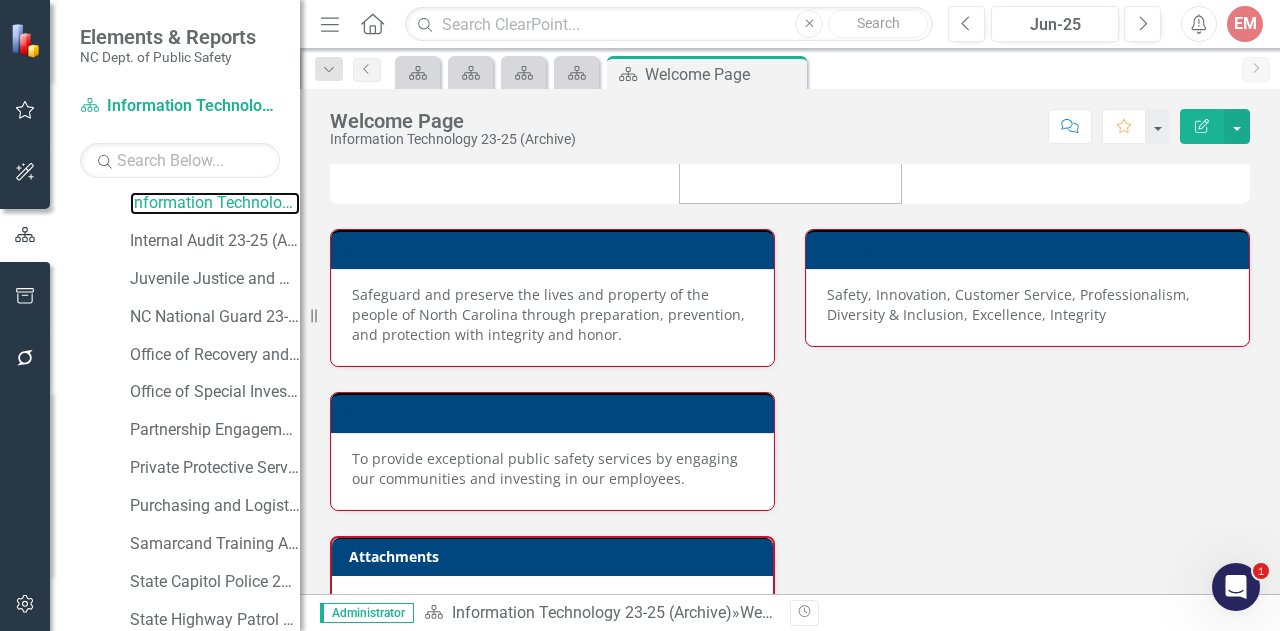 scroll, scrollTop: 186, scrollLeft: 0, axis: vertical 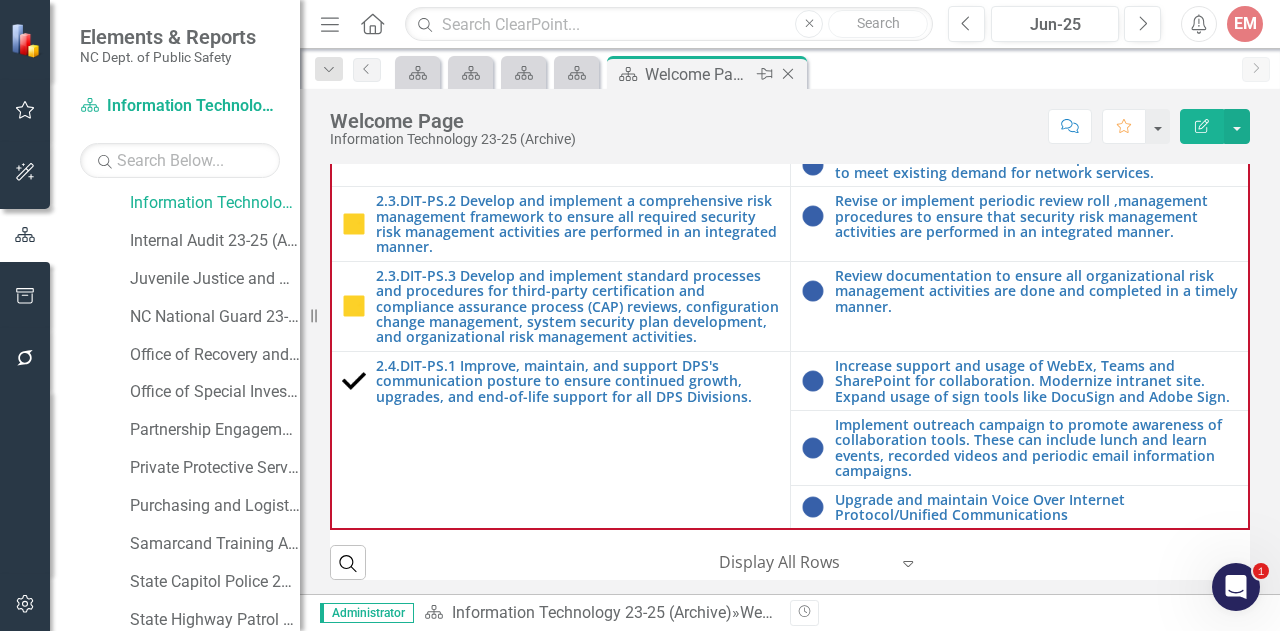 click on "Close" 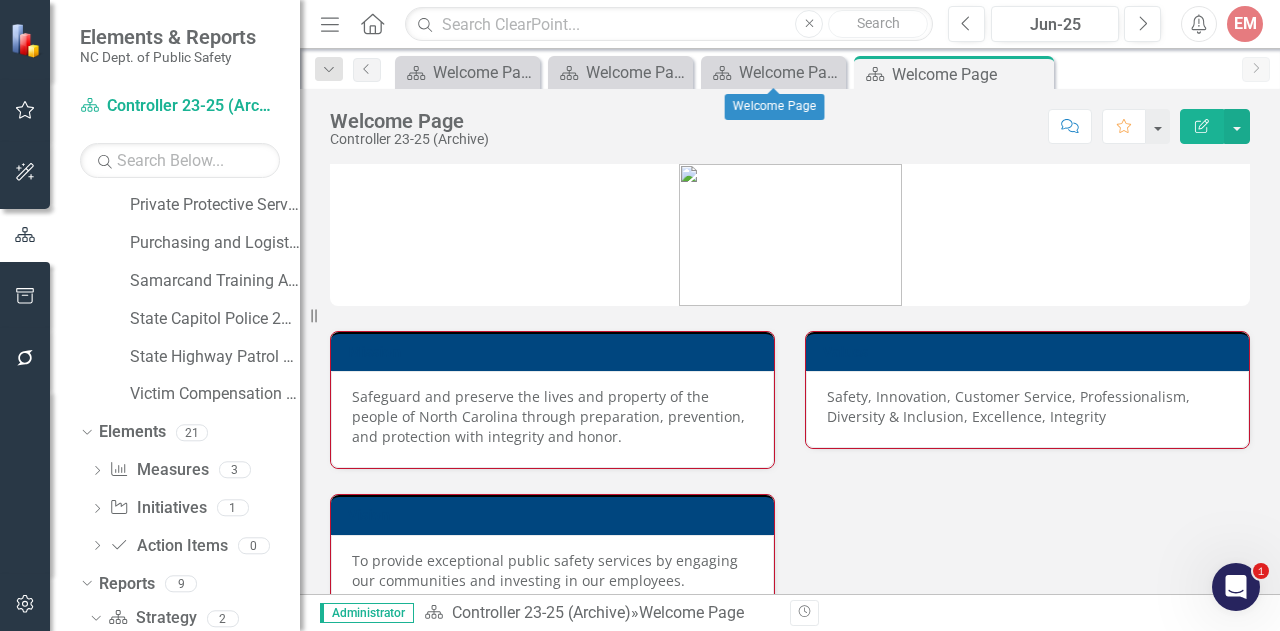 scroll, scrollTop: 1706, scrollLeft: 0, axis: vertical 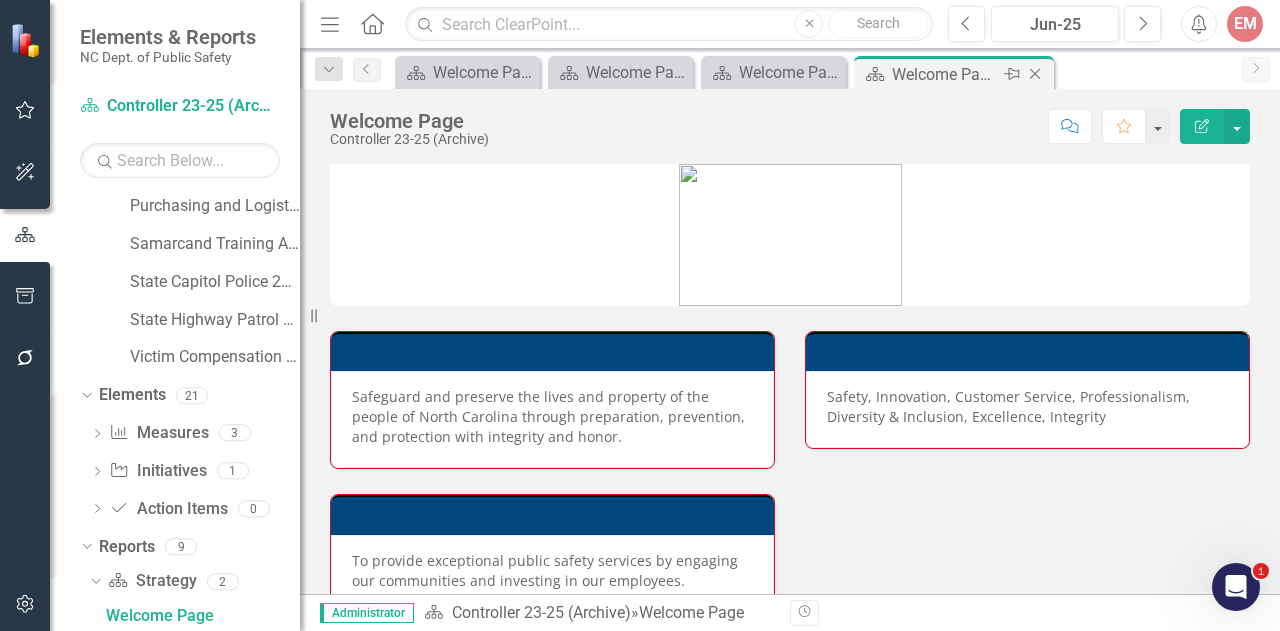 click on "Close" 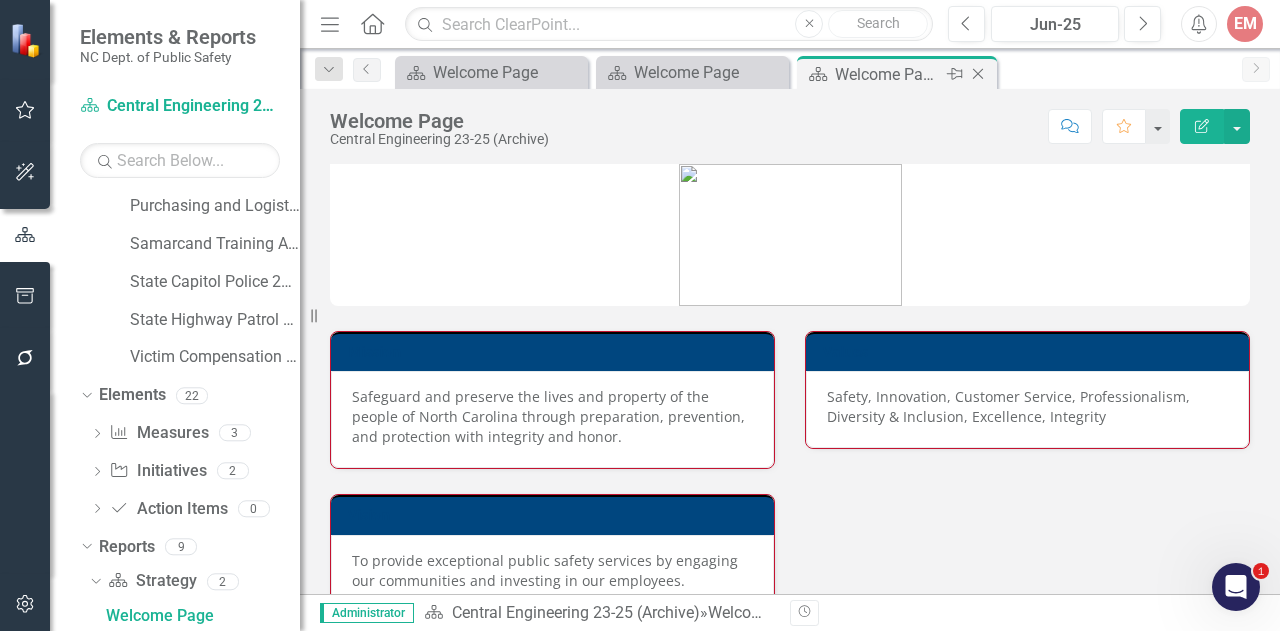 click on "Close" 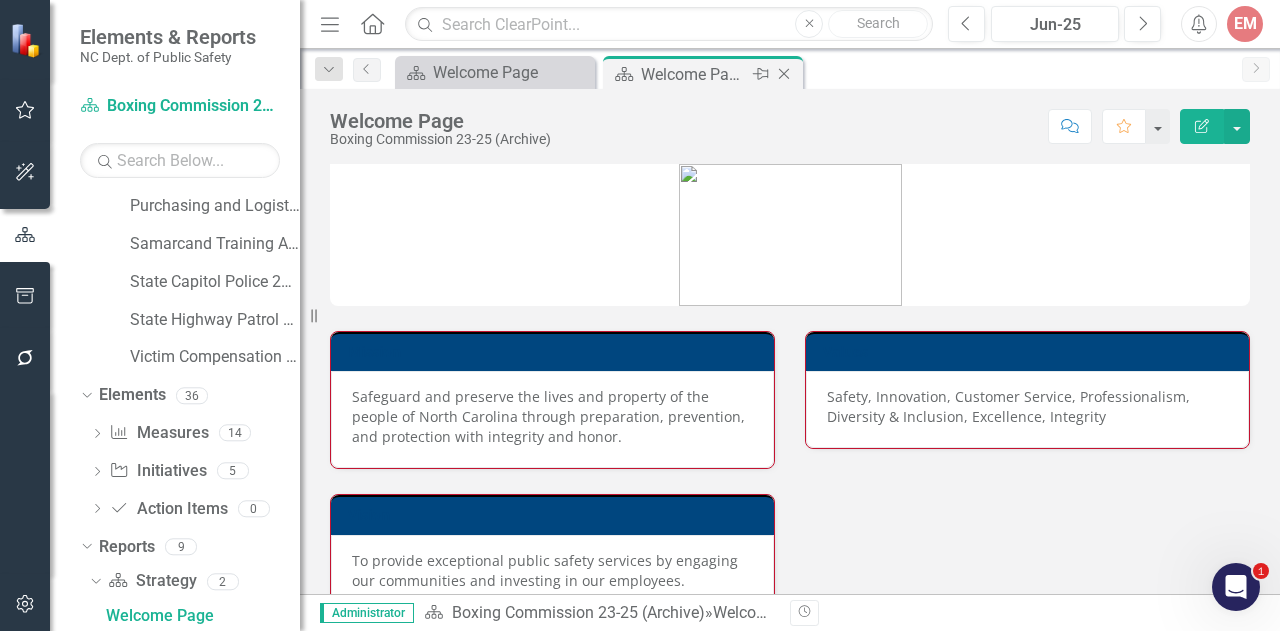 click on "Close" 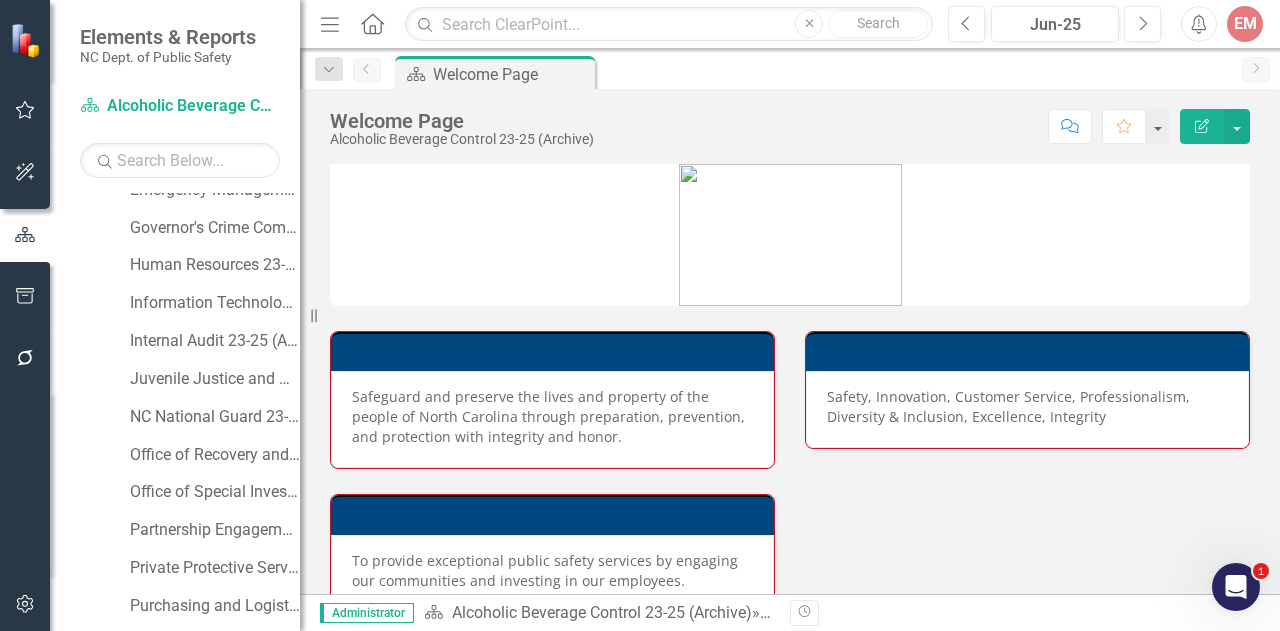 scroll, scrollTop: 1106, scrollLeft: 0, axis: vertical 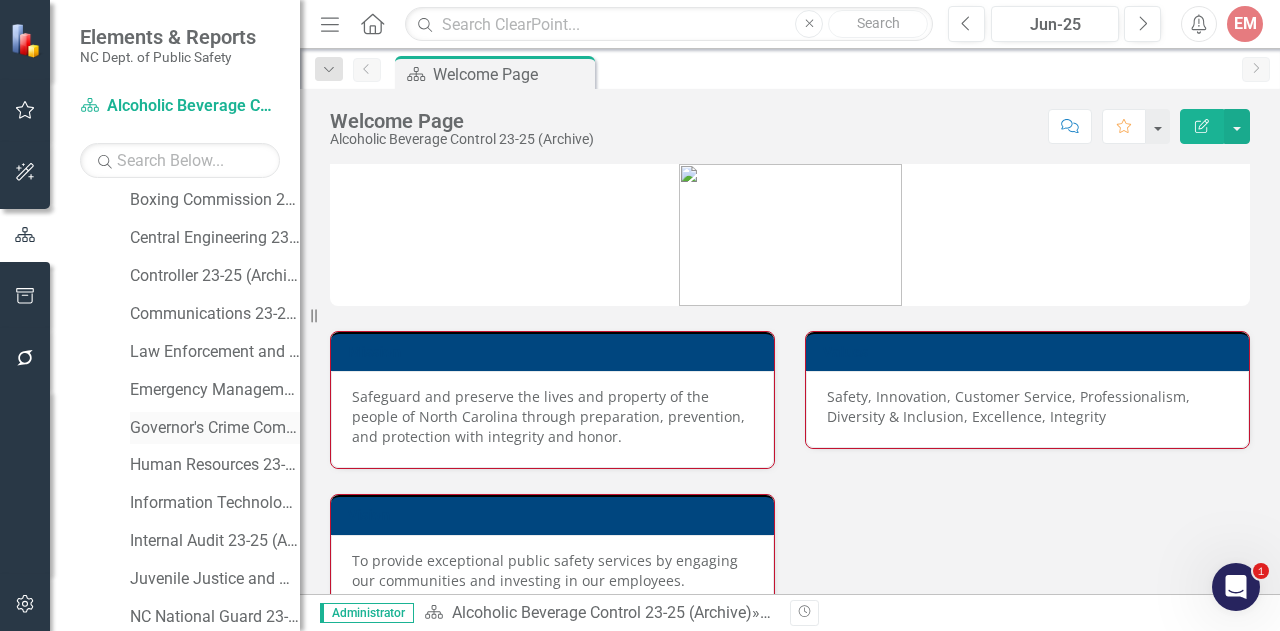 click on "Governor's Crime Commission 23-25 (Archive)" at bounding box center [215, 428] 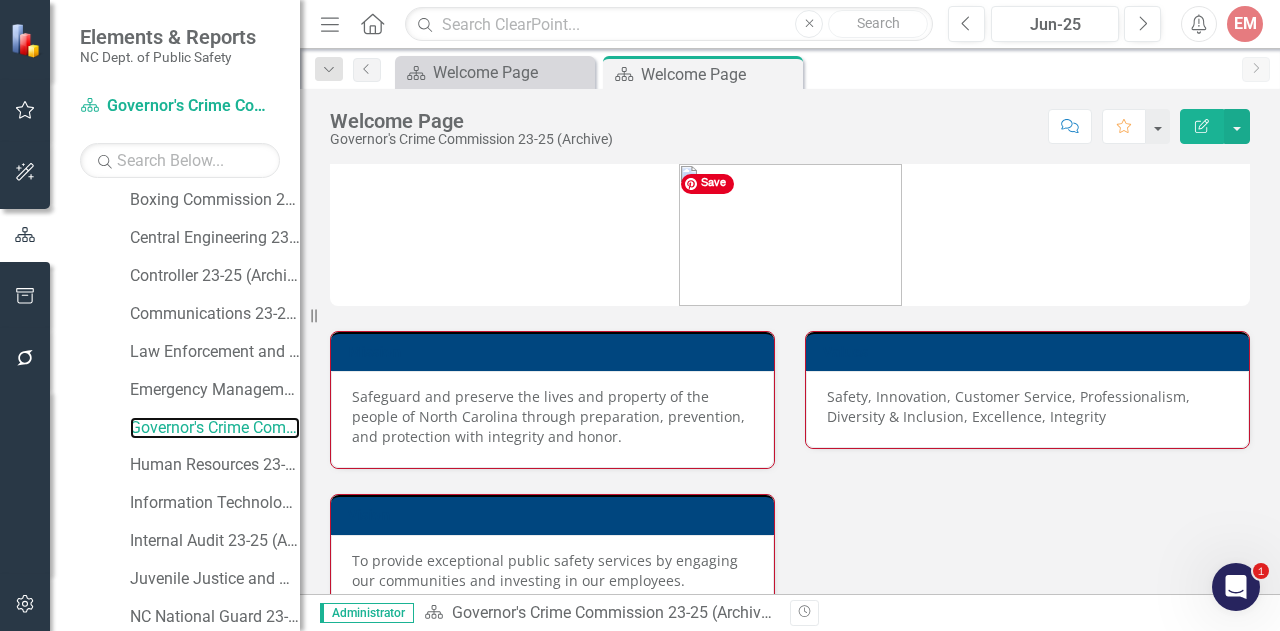 scroll, scrollTop: 1364, scrollLeft: 0, axis: vertical 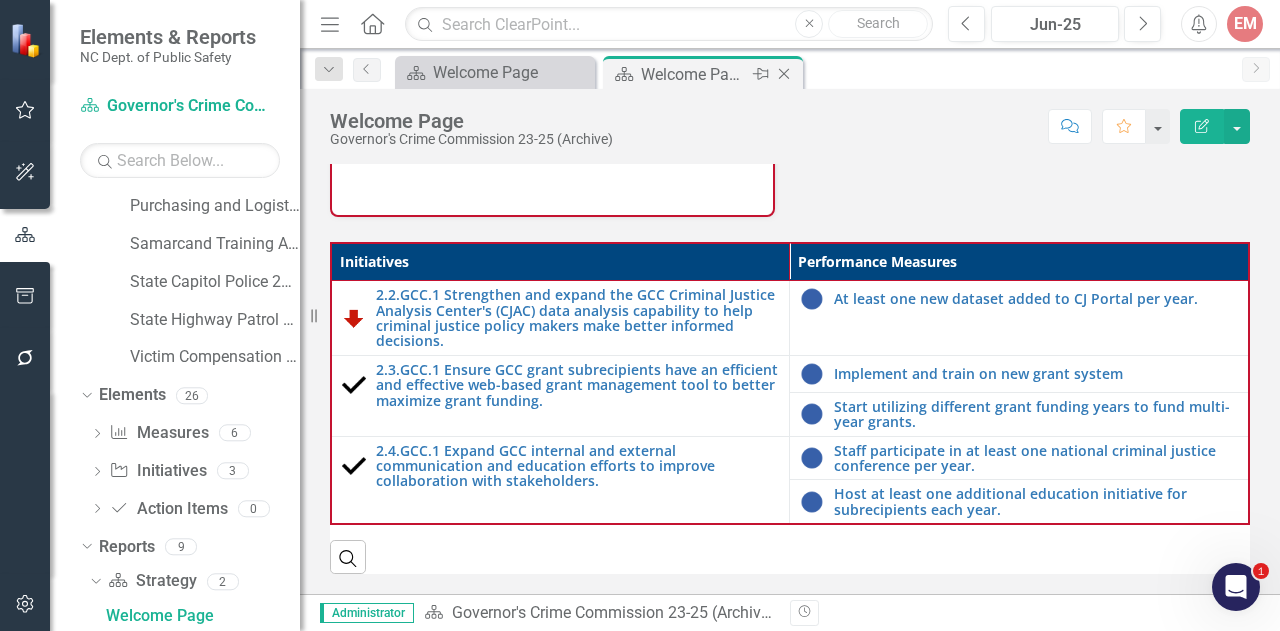 click on "Close" 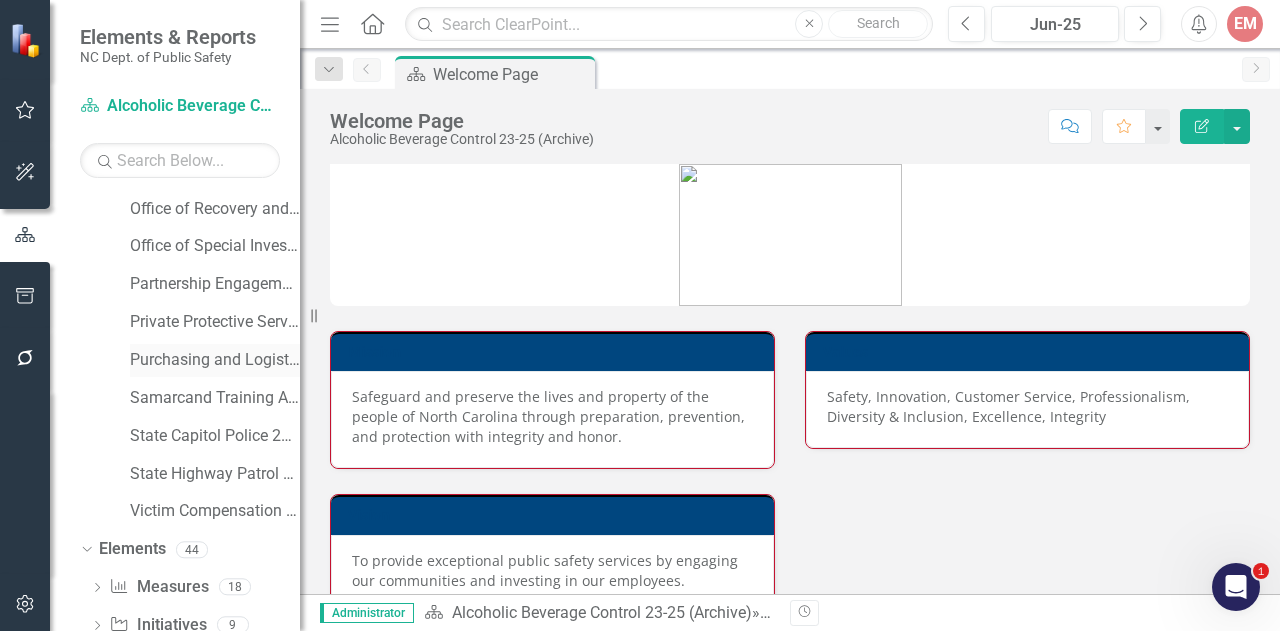 scroll, scrollTop: 1306, scrollLeft: 0, axis: vertical 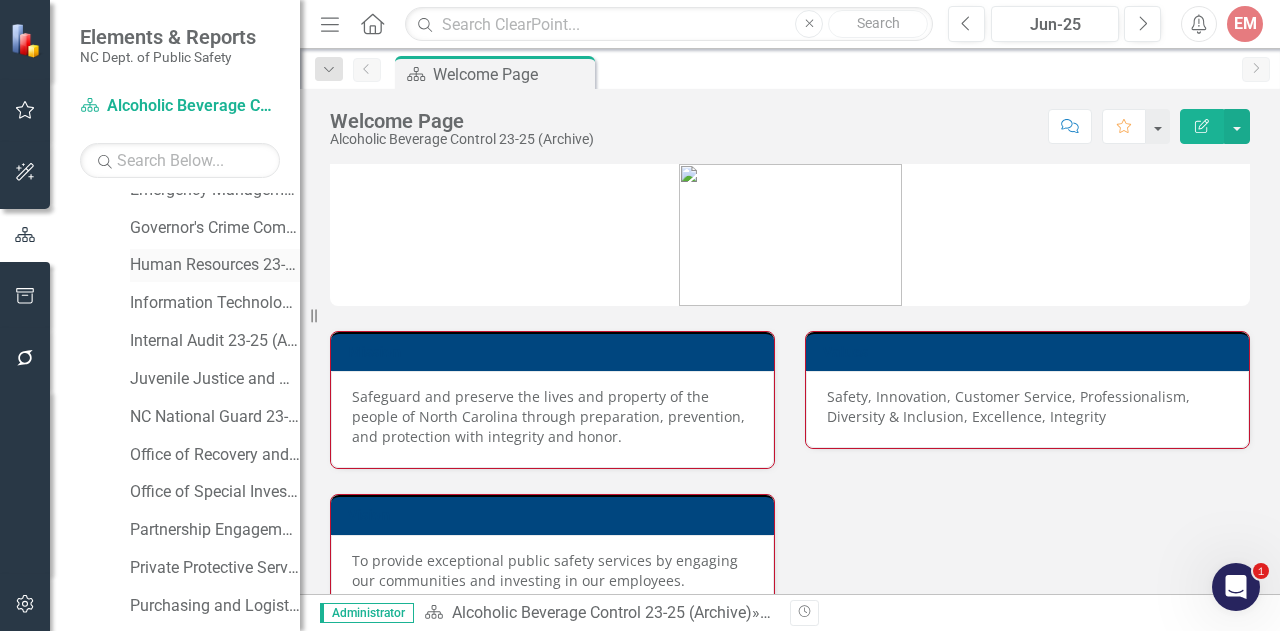 click on "Human Resources 23-25 (Archive)" at bounding box center [215, 265] 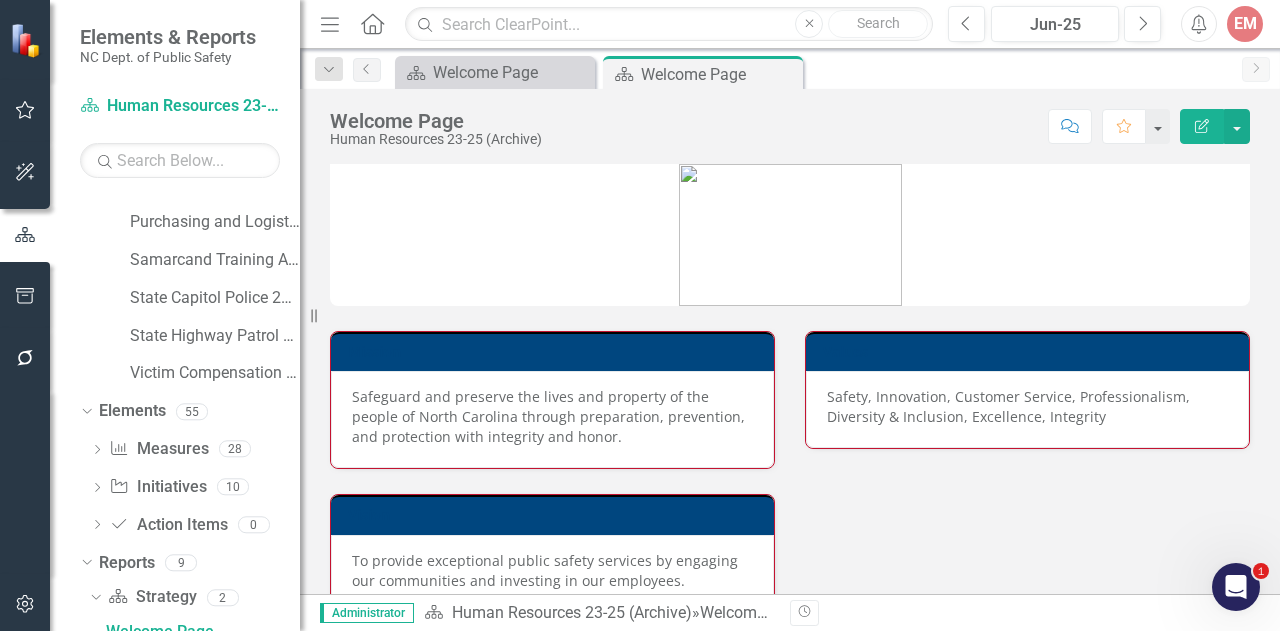 scroll, scrollTop: 1706, scrollLeft: 0, axis: vertical 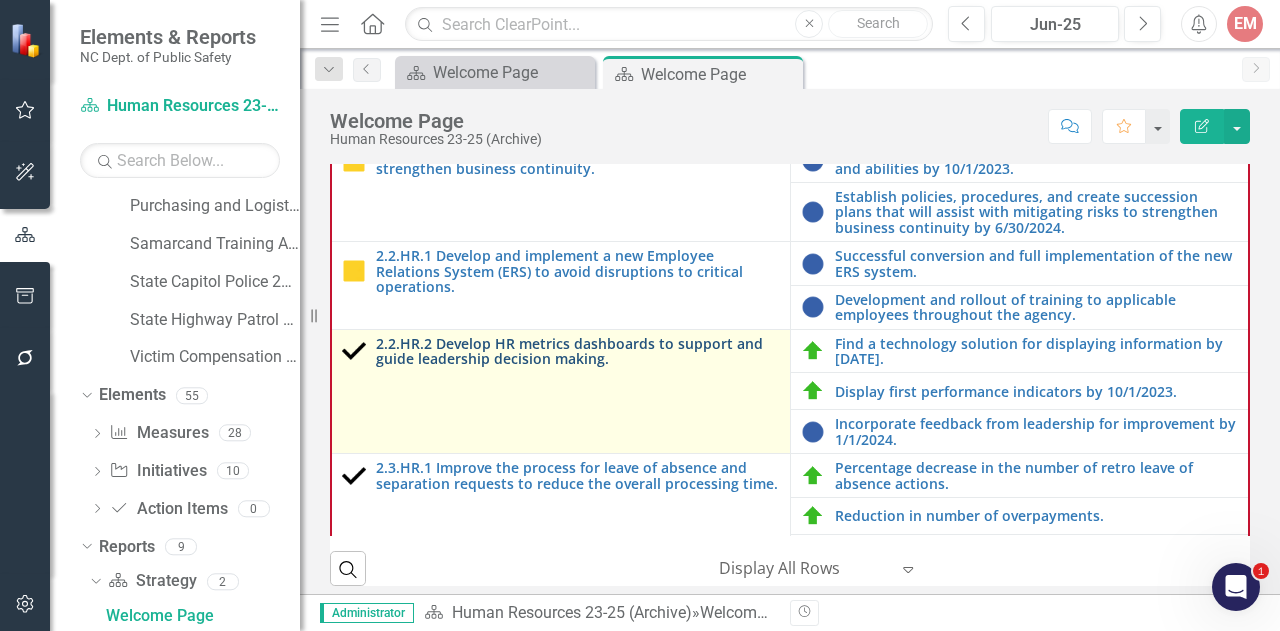 click on "[NUMBER] Develop HR metrics dashboards to support and guide leadership decision making." at bounding box center (578, 351) 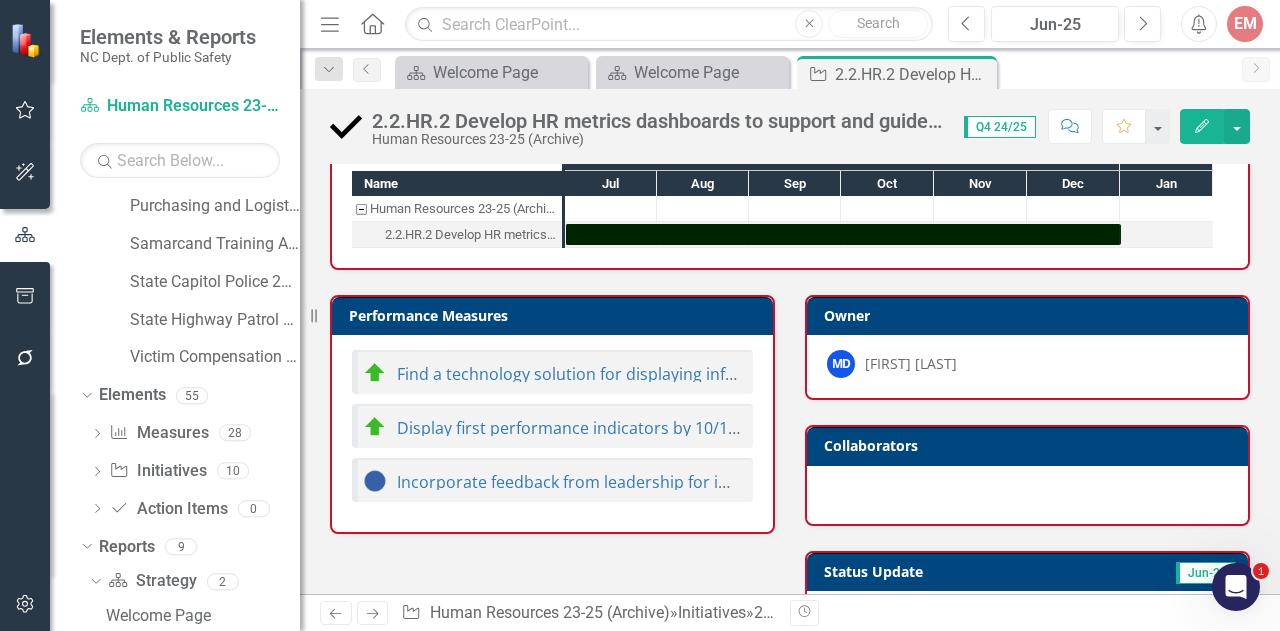 scroll, scrollTop: 200, scrollLeft: 0, axis: vertical 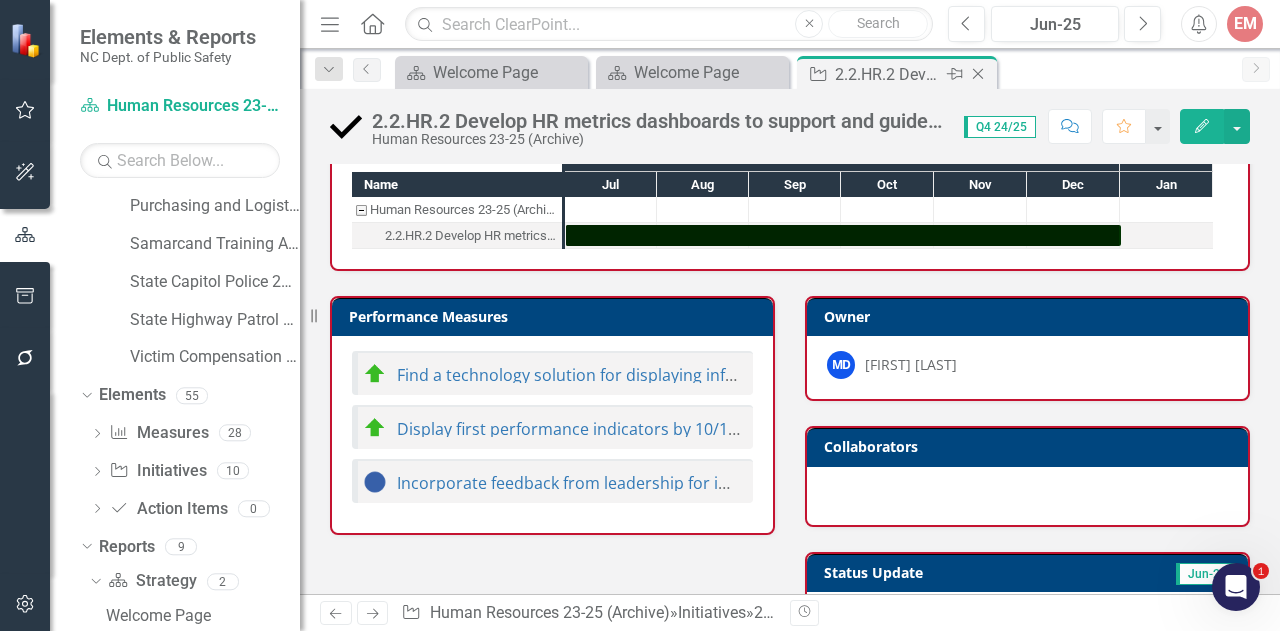 click on "Close" 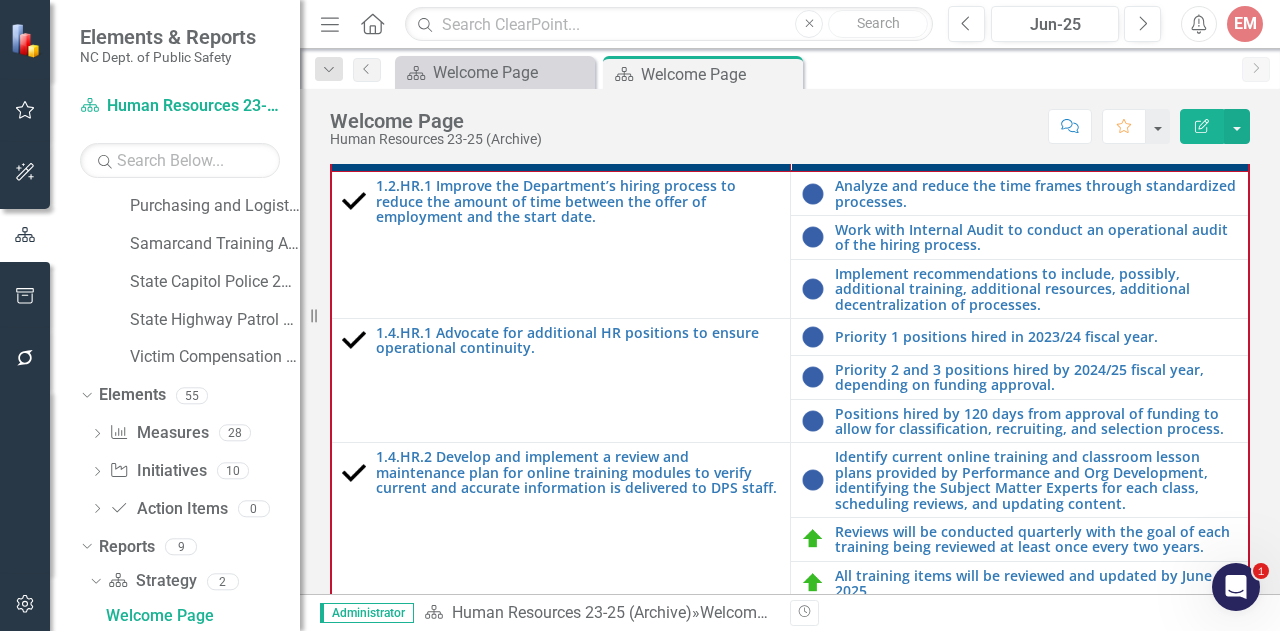 scroll, scrollTop: 606, scrollLeft: 0, axis: vertical 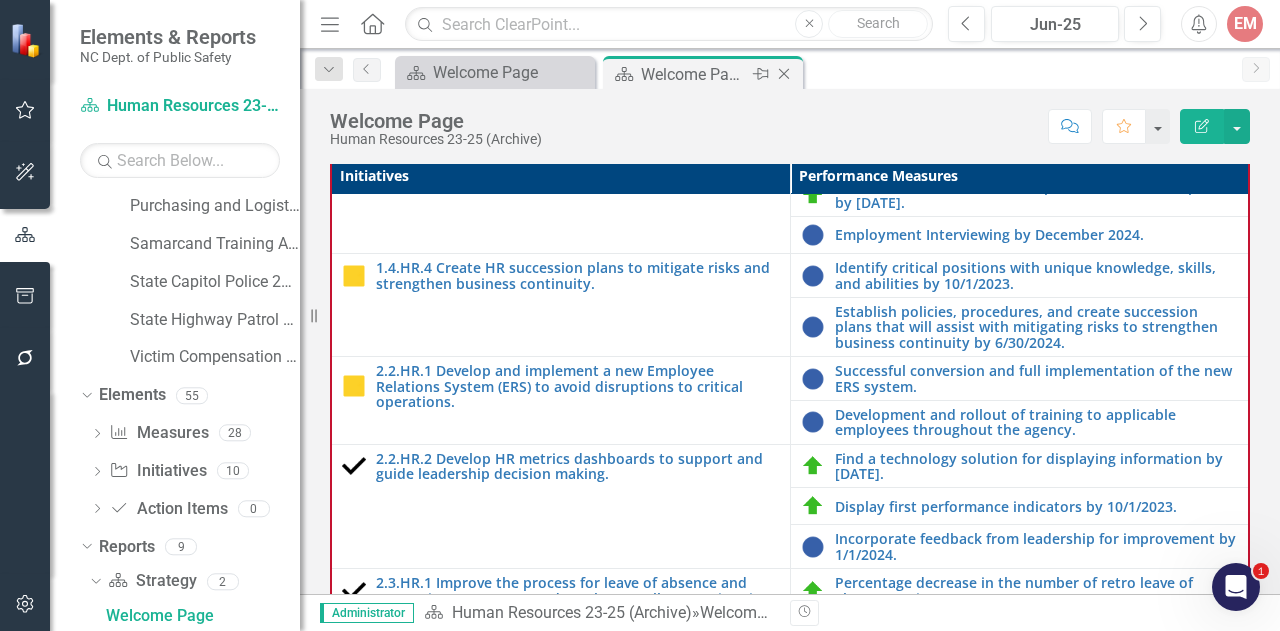 click on "Close" 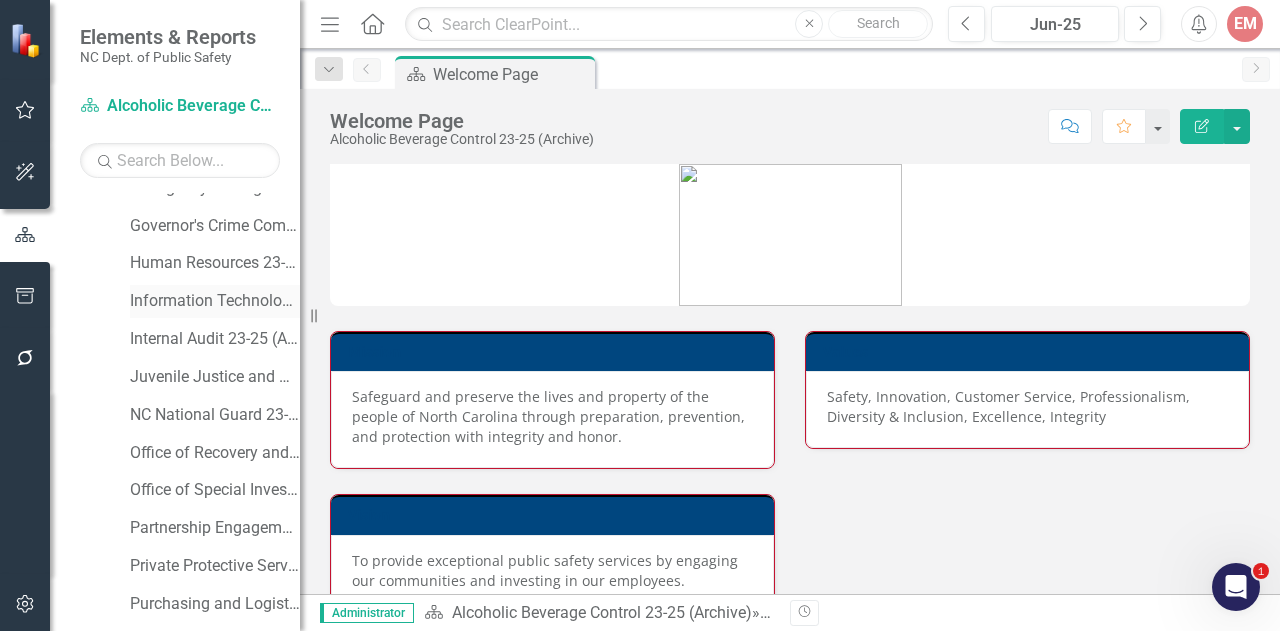 scroll, scrollTop: 1306, scrollLeft: 0, axis: vertical 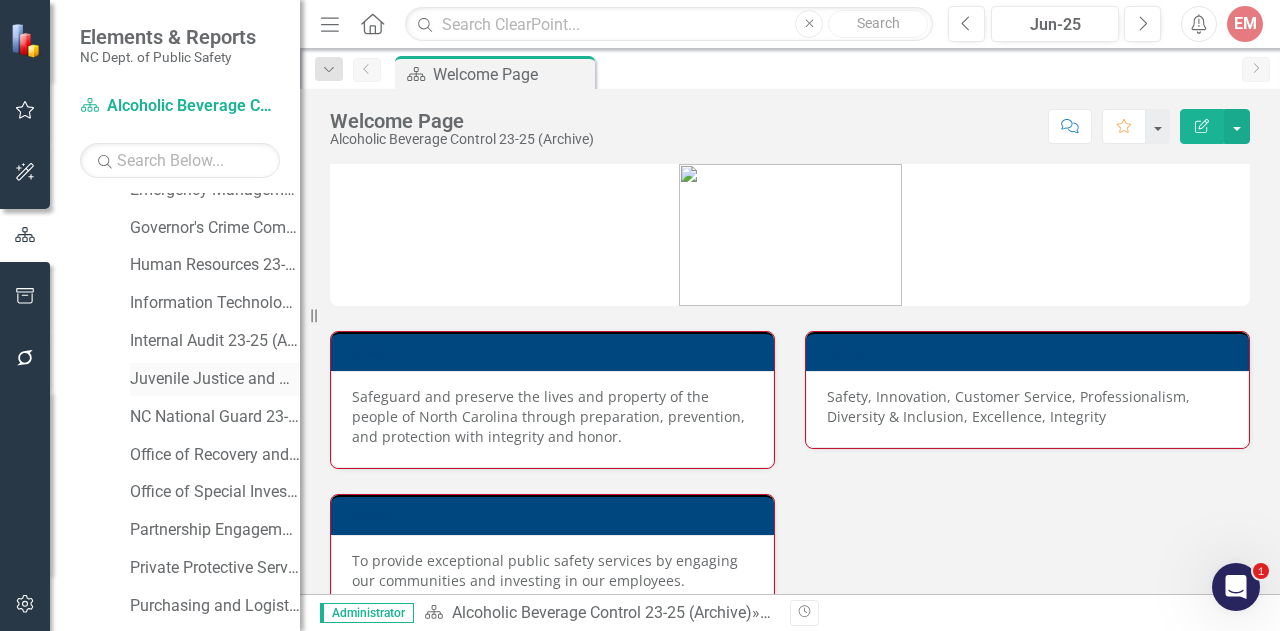 click on "Juvenile Justice and Delinquency Prevention 23-25 (Archive)" at bounding box center [215, 379] 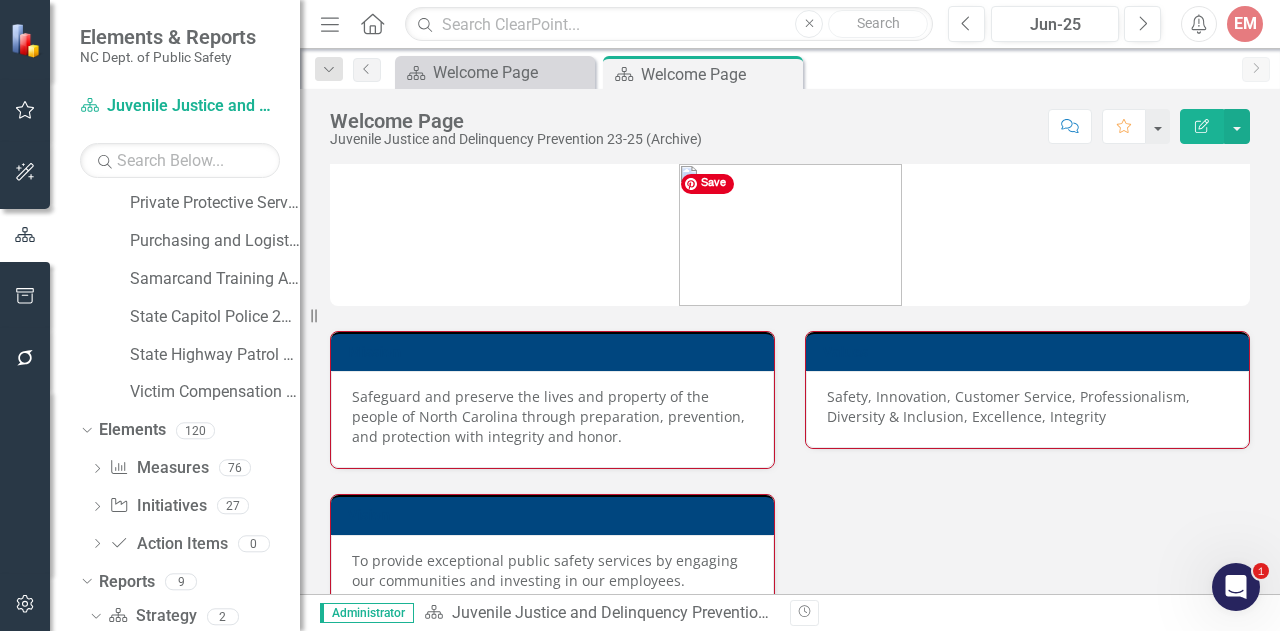 scroll, scrollTop: 1706, scrollLeft: 0, axis: vertical 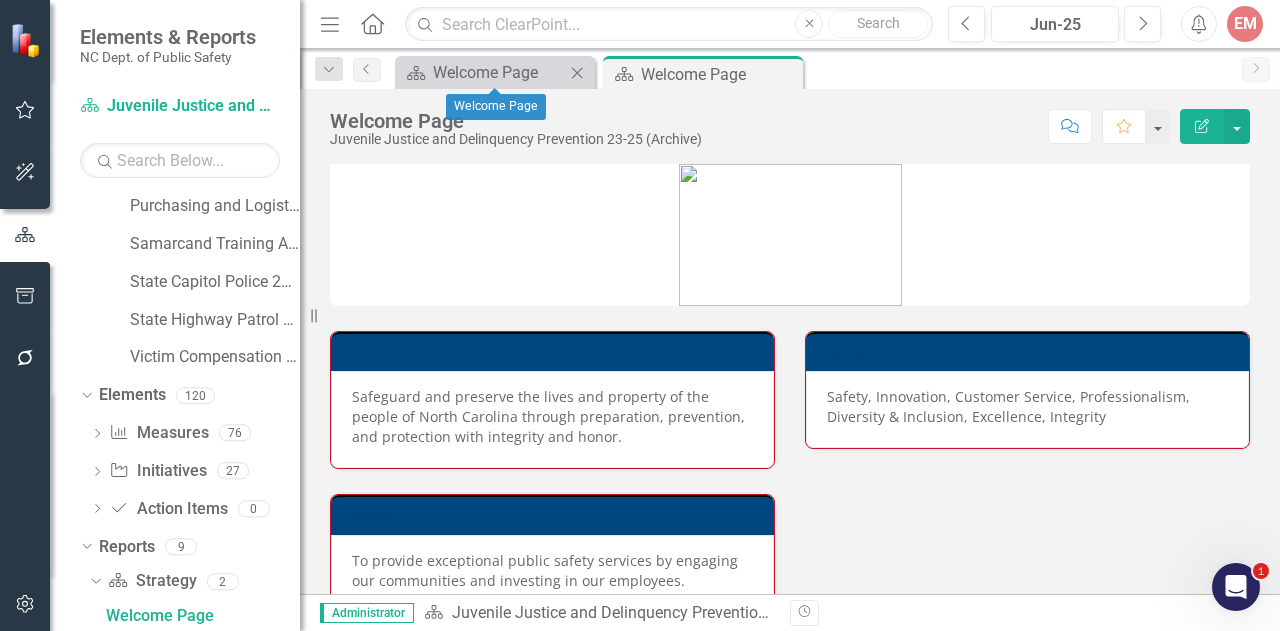 click 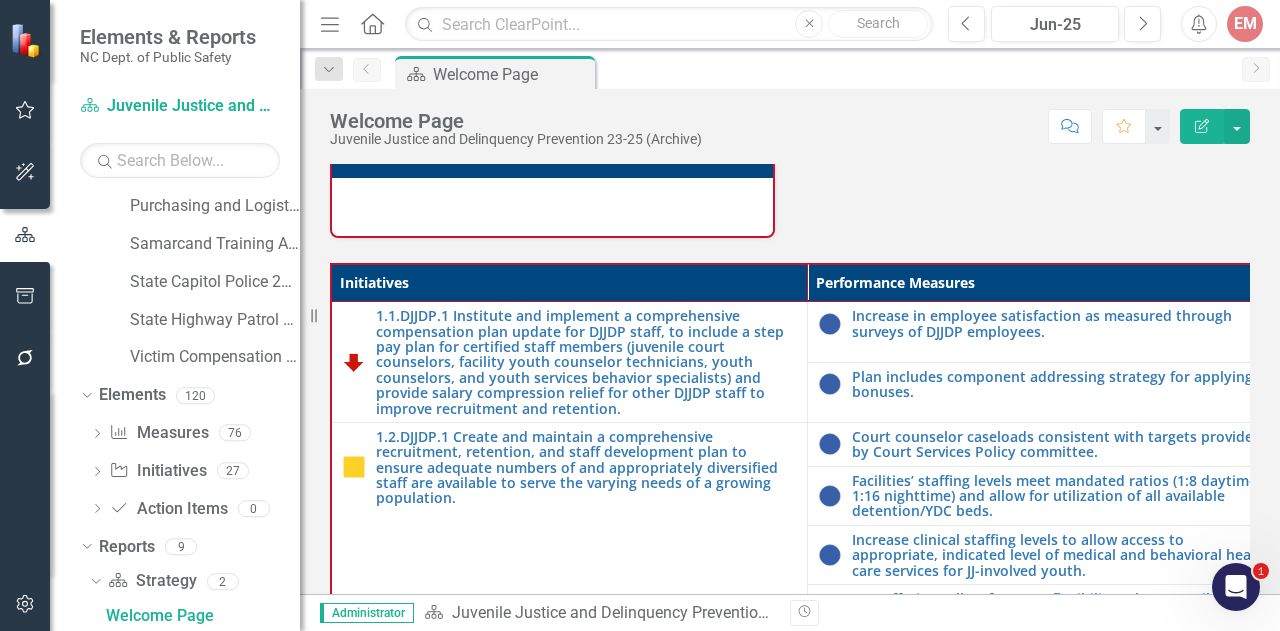 scroll, scrollTop: 600, scrollLeft: 0, axis: vertical 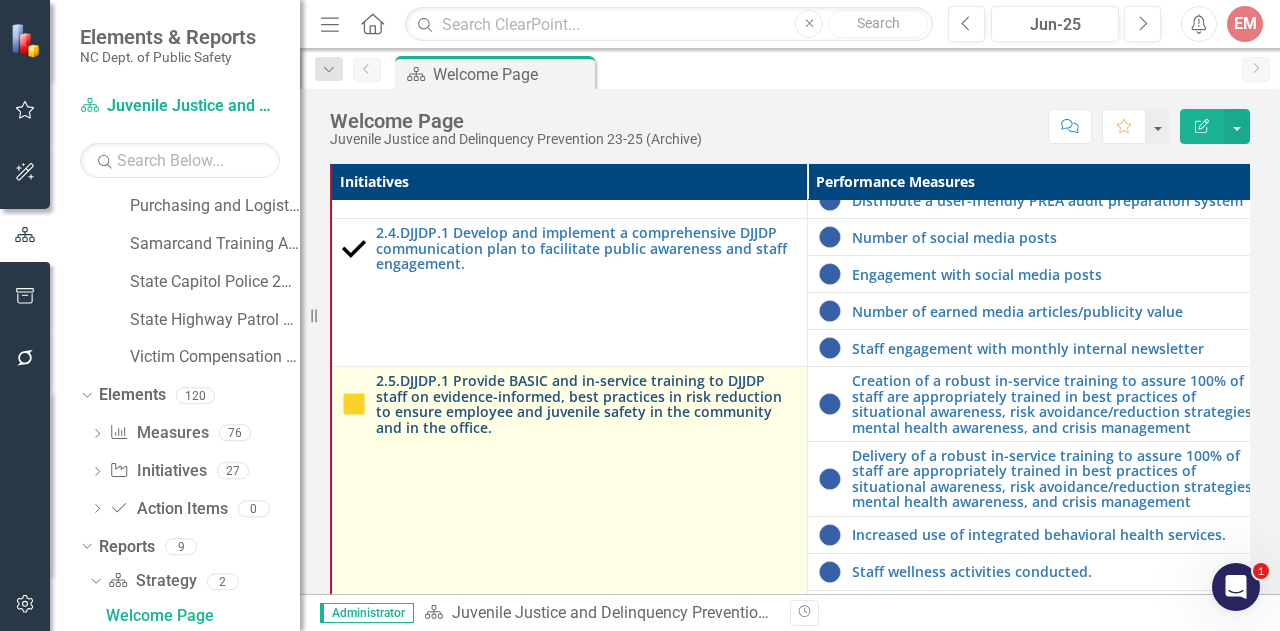 click on "2.5.DJJDP.1 Provide BASIC and in-service training to DJJDP staff on evidence-informed, best practices in risk reduction to ensure employee and juvenile safety in the community and in the office." at bounding box center (586, 404) 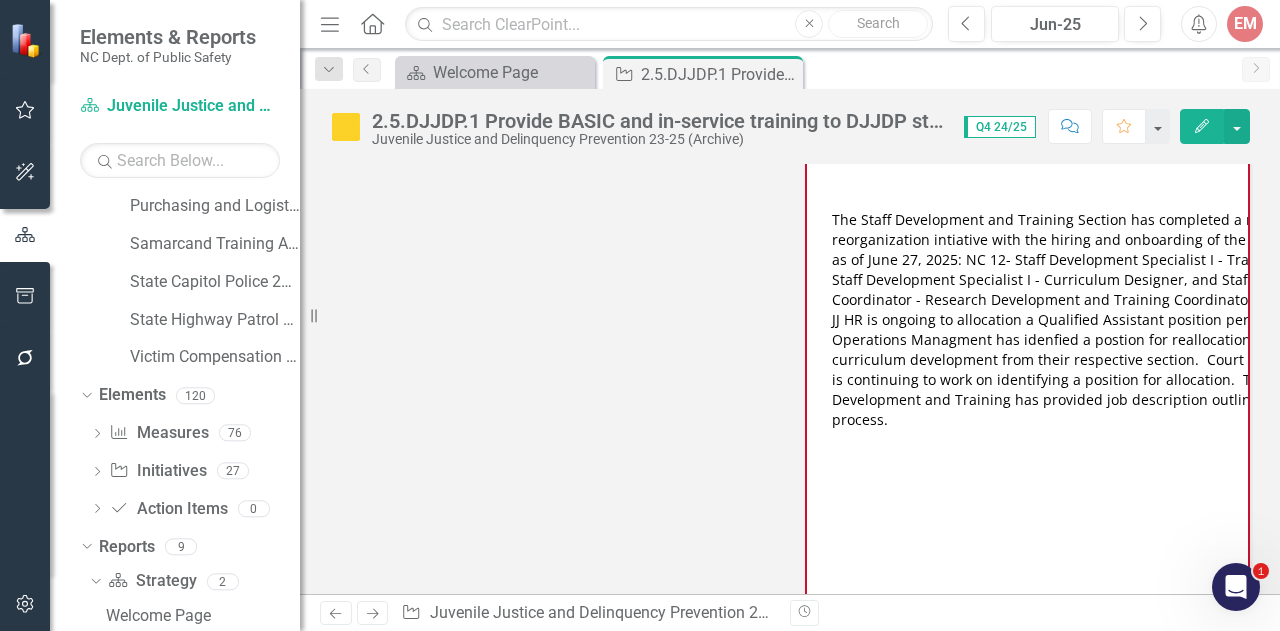 scroll, scrollTop: 500, scrollLeft: 0, axis: vertical 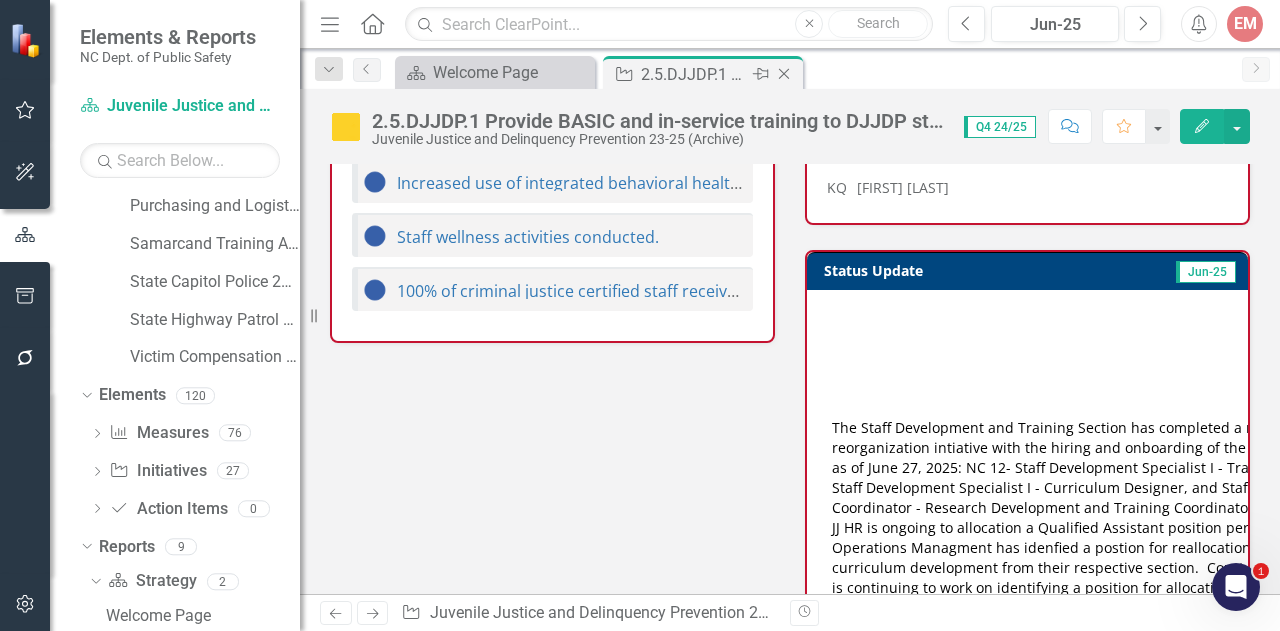 click on "Close" 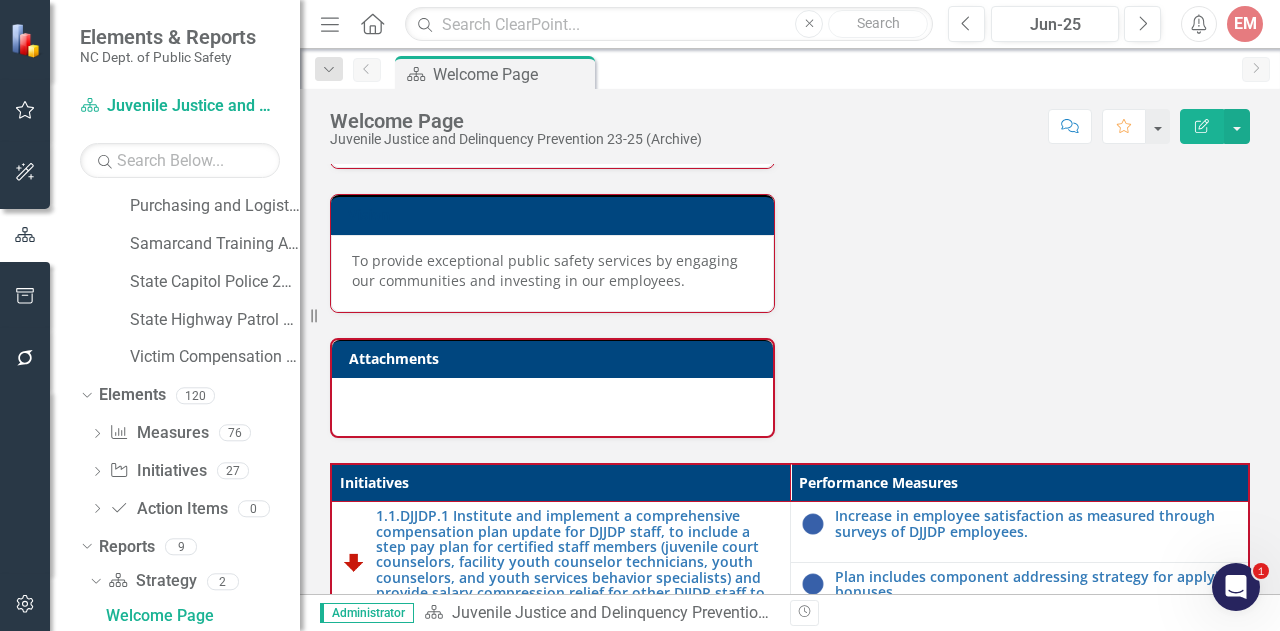 scroll, scrollTop: 600, scrollLeft: 0, axis: vertical 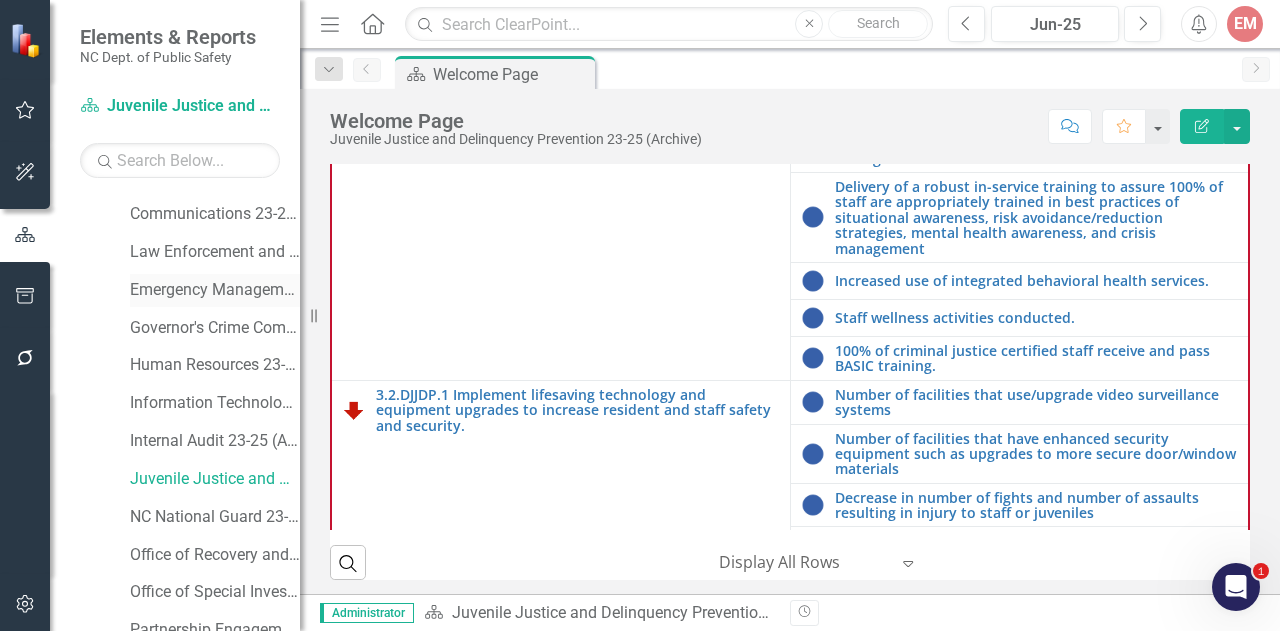 click on "Emergency Management 23-25 (Archive)" at bounding box center [215, 290] 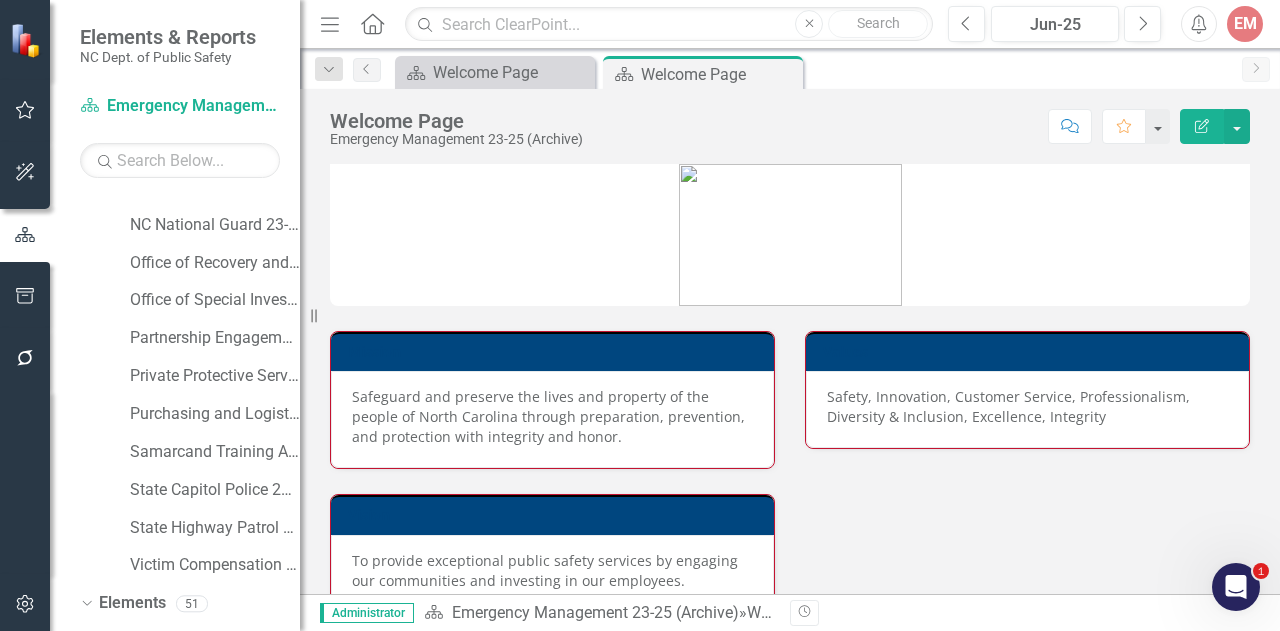 scroll, scrollTop: 1706, scrollLeft: 0, axis: vertical 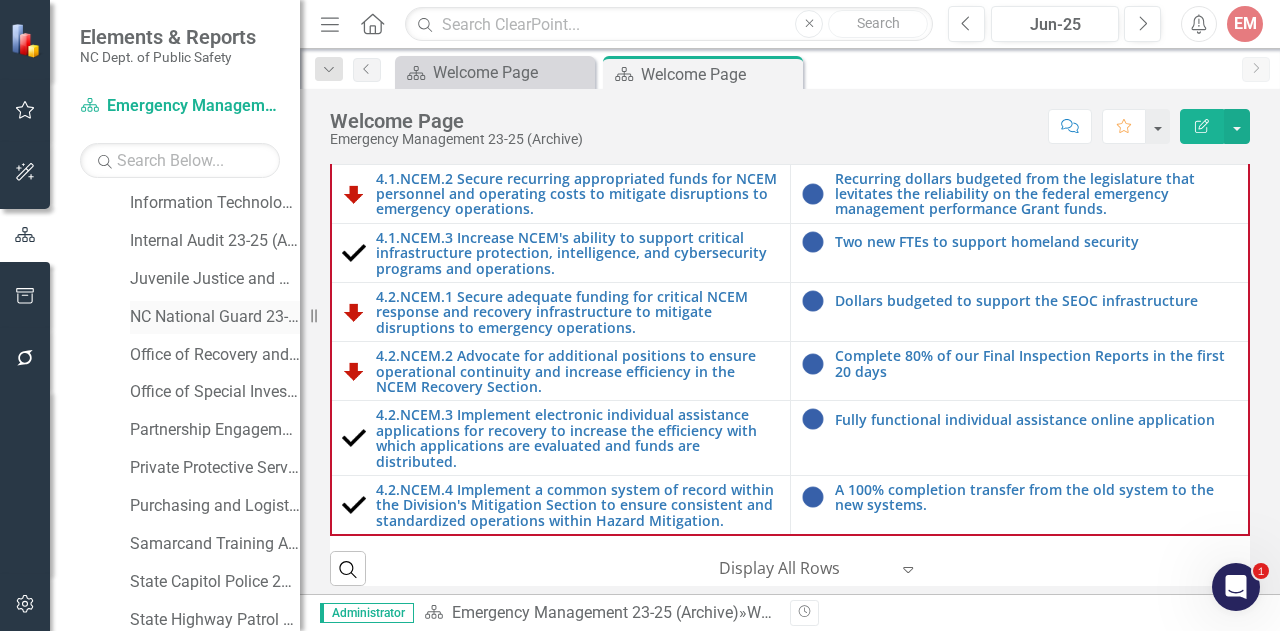click on "NC National Guard 23-25 (Archive)" at bounding box center (215, 317) 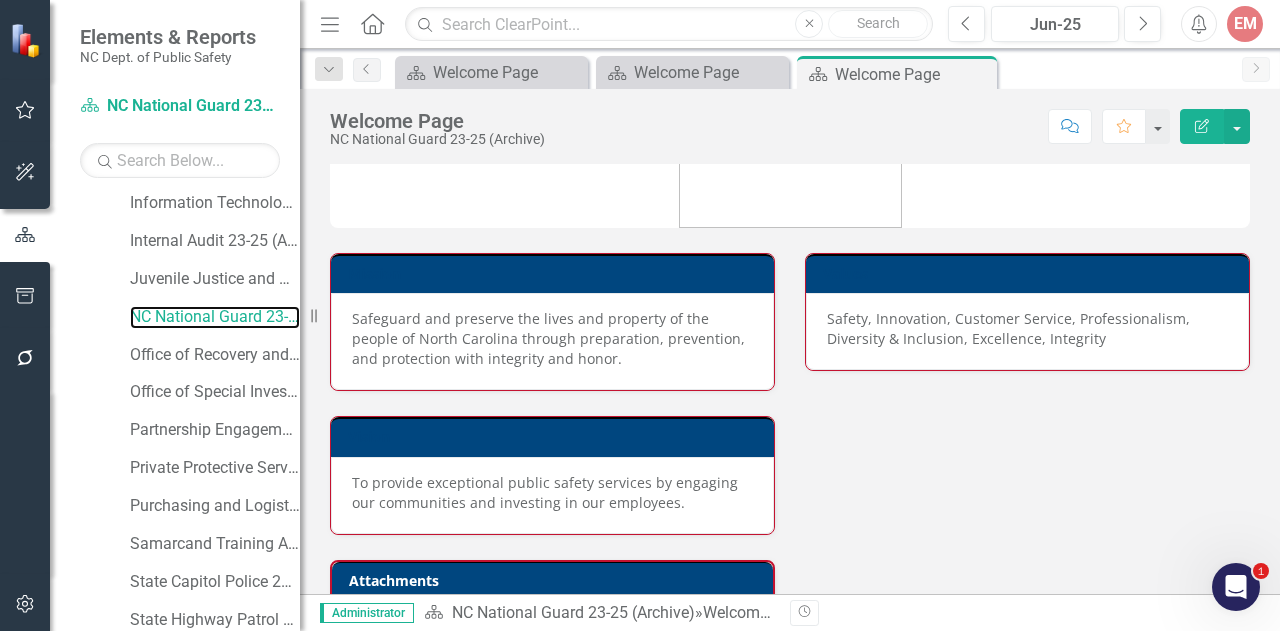 scroll, scrollTop: 100, scrollLeft: 0, axis: vertical 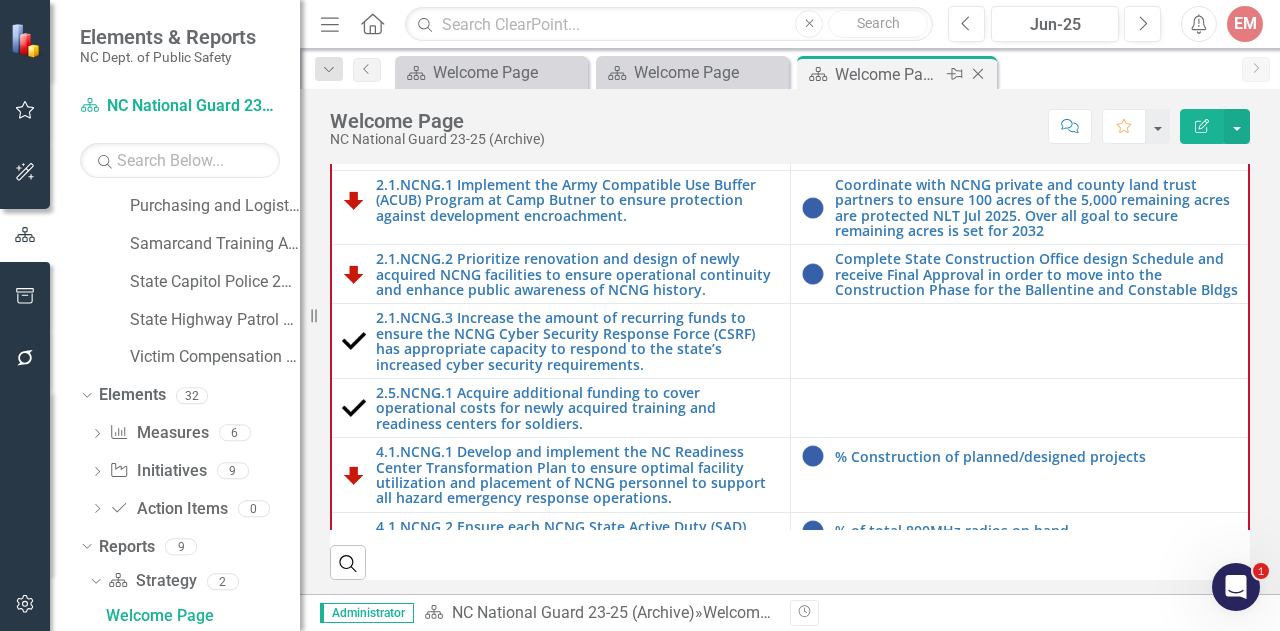 click on "Close" 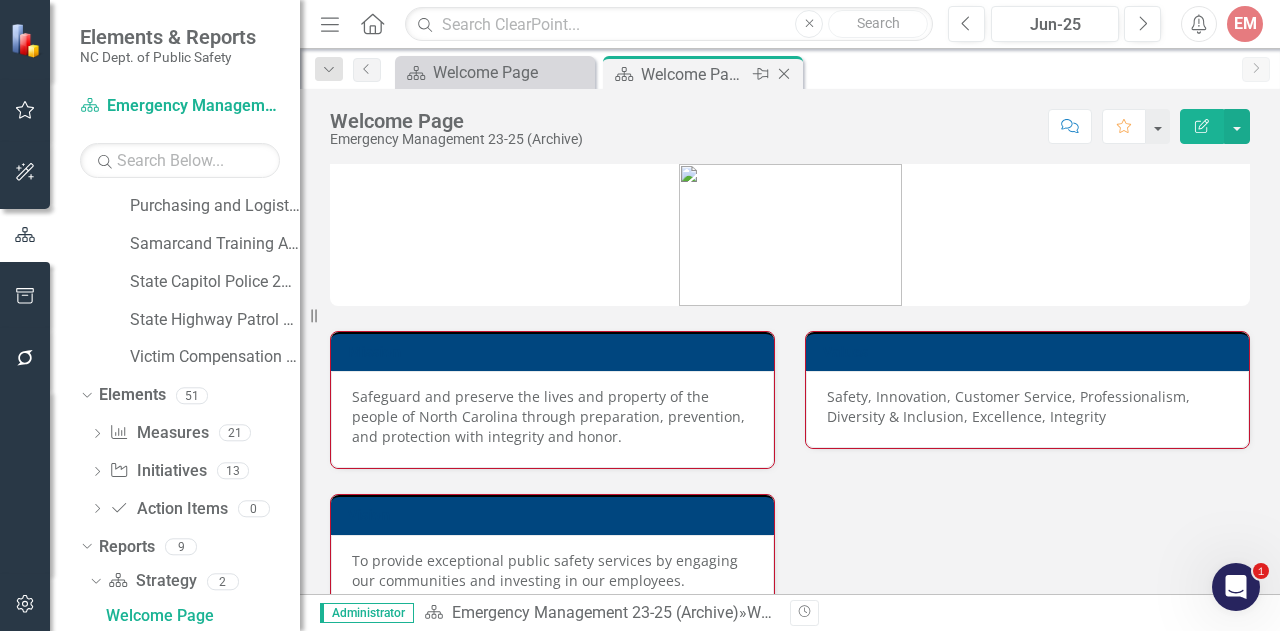 click on "Close" 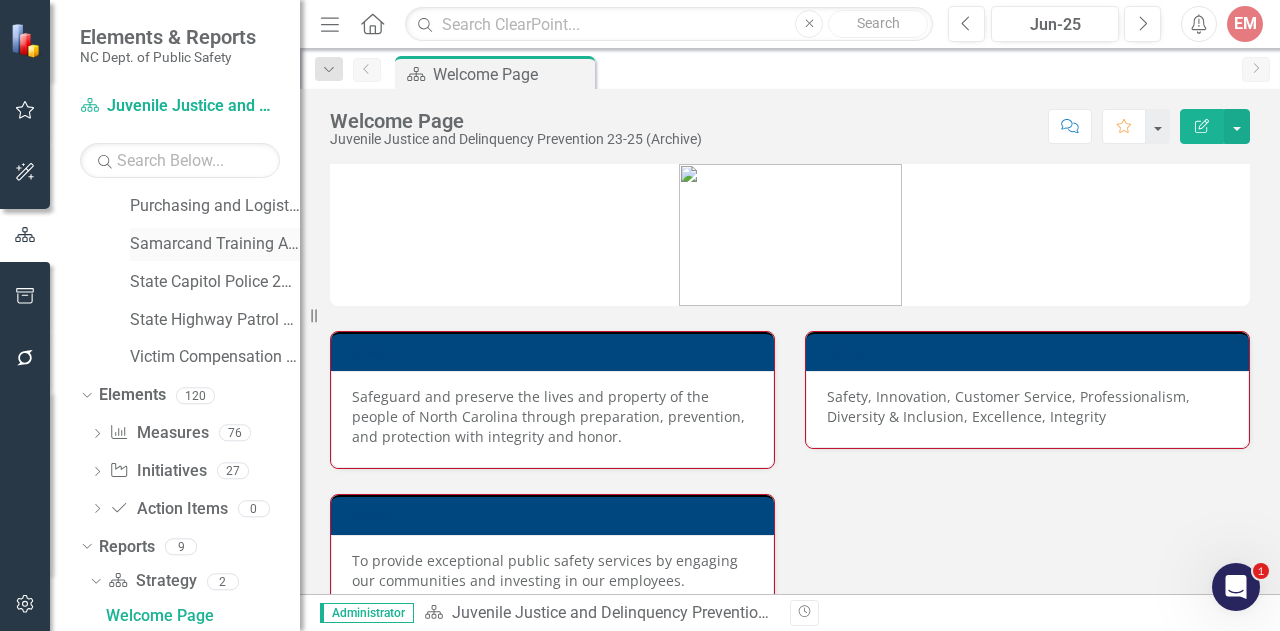 click on "Samarcand Training Academy [YEAR] (Archive)" at bounding box center [215, 244] 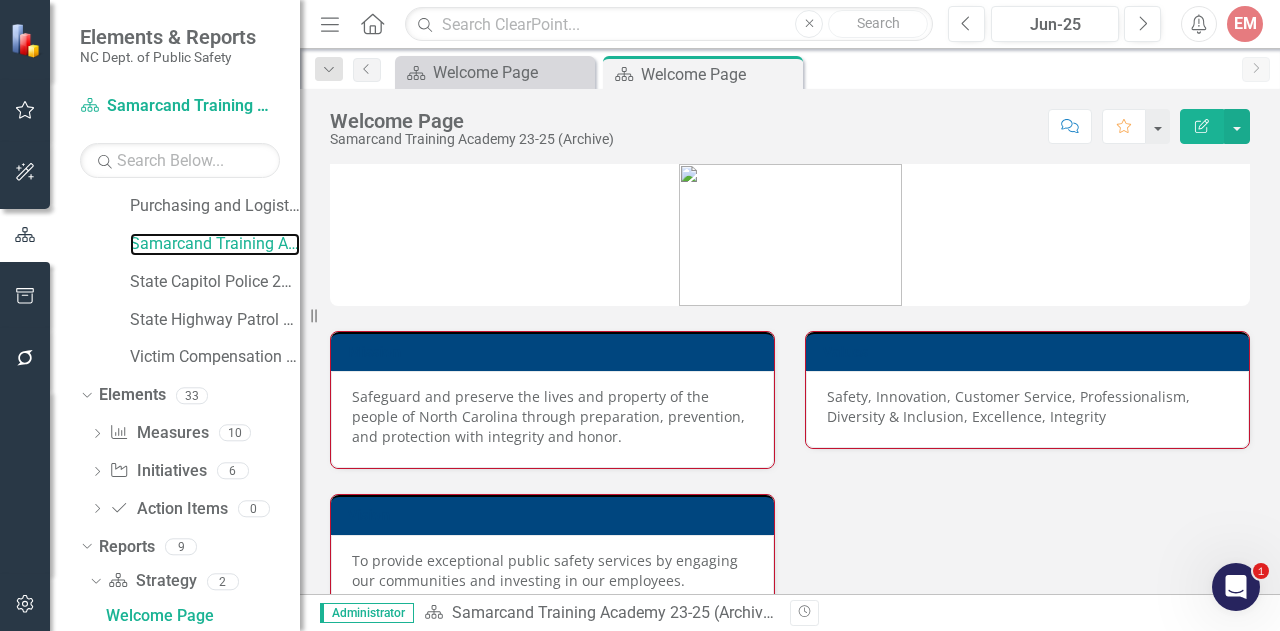 scroll, scrollTop: 200, scrollLeft: 0, axis: vertical 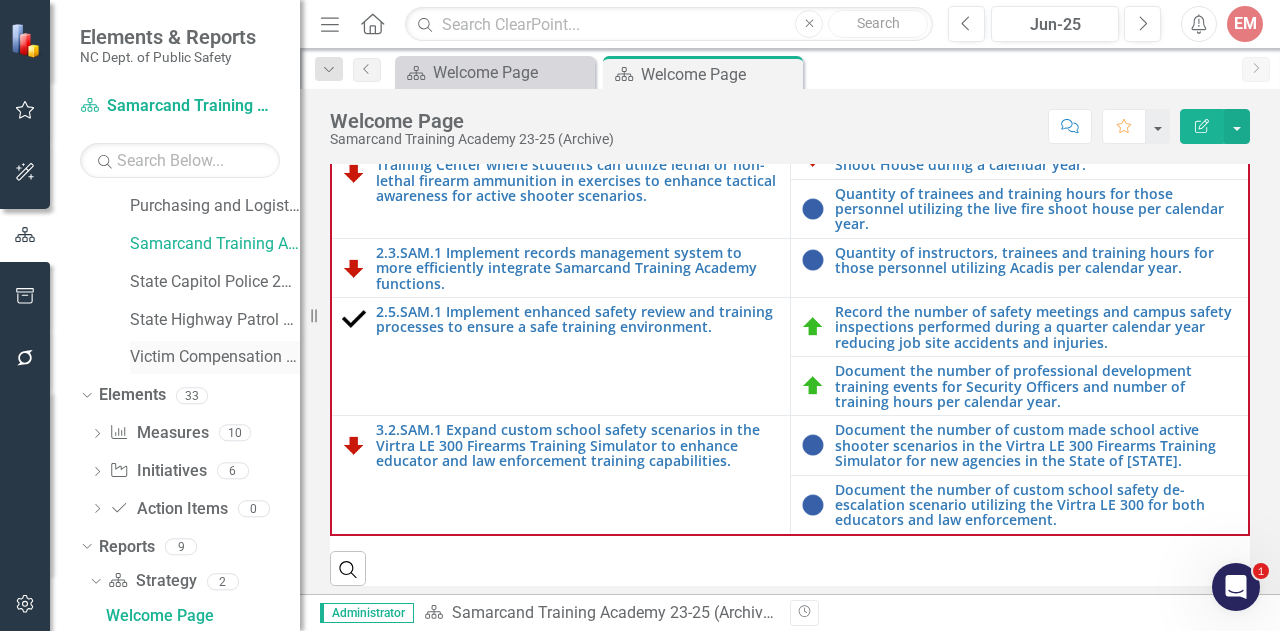 click on "Victim Compensation Services 23-25 (Archive)" at bounding box center [215, 357] 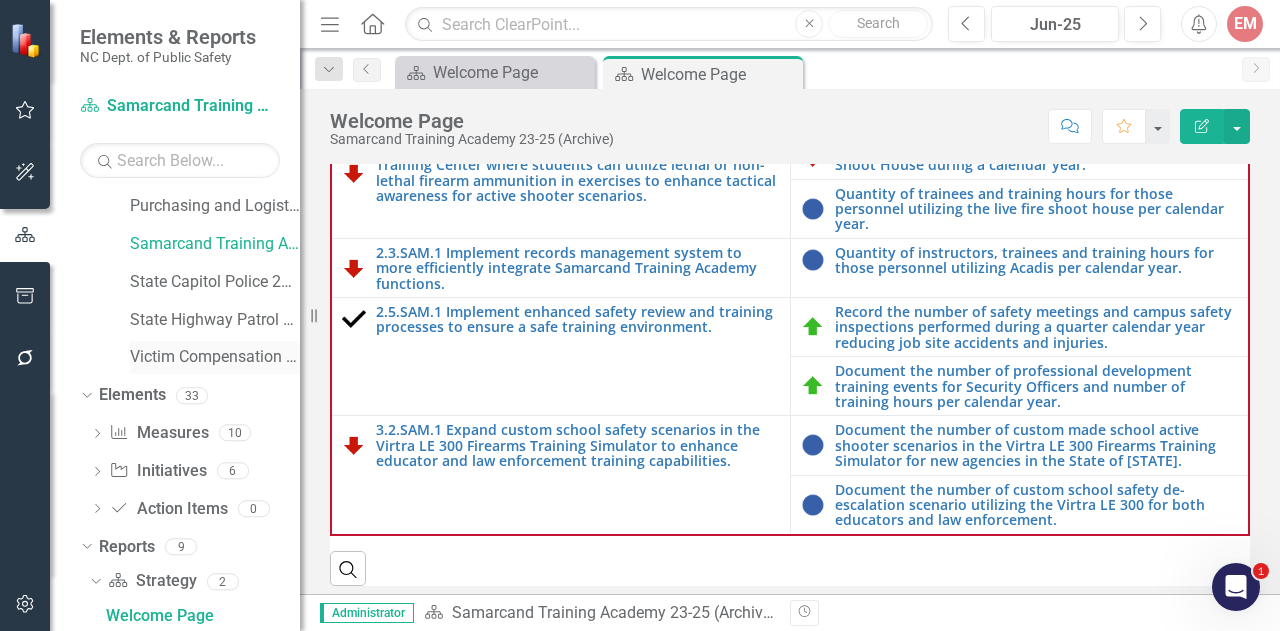 click on "Victim Compensation Services 23-25 (Archive)" at bounding box center (215, 357) 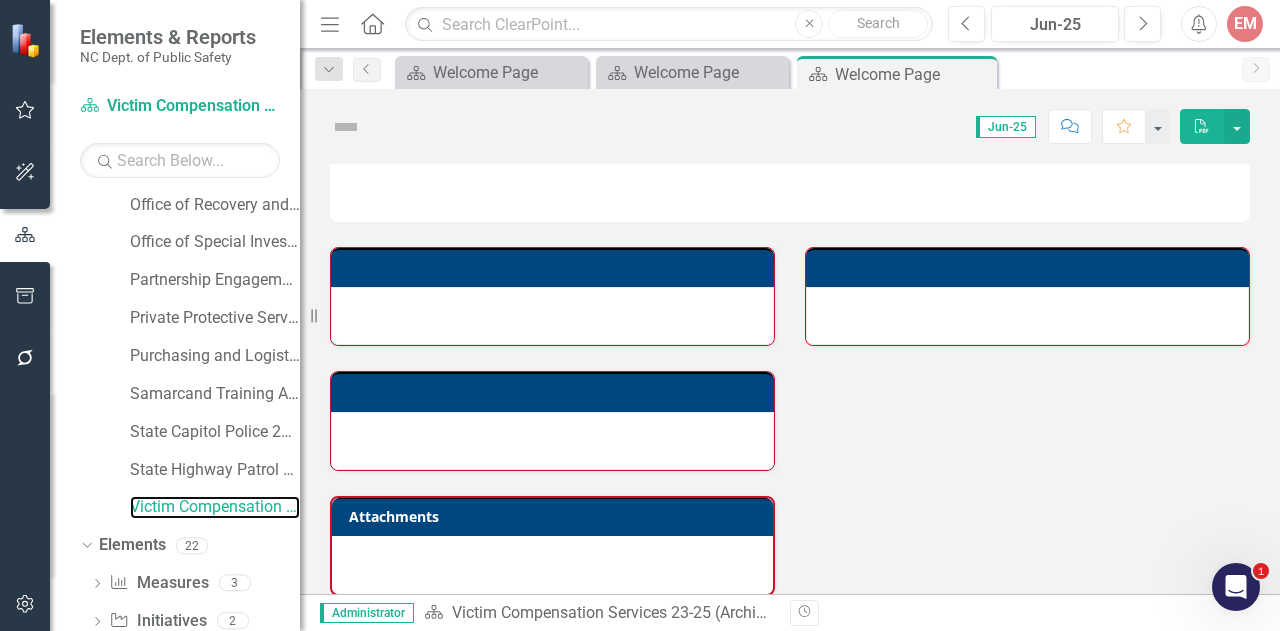 scroll, scrollTop: 1706, scrollLeft: 0, axis: vertical 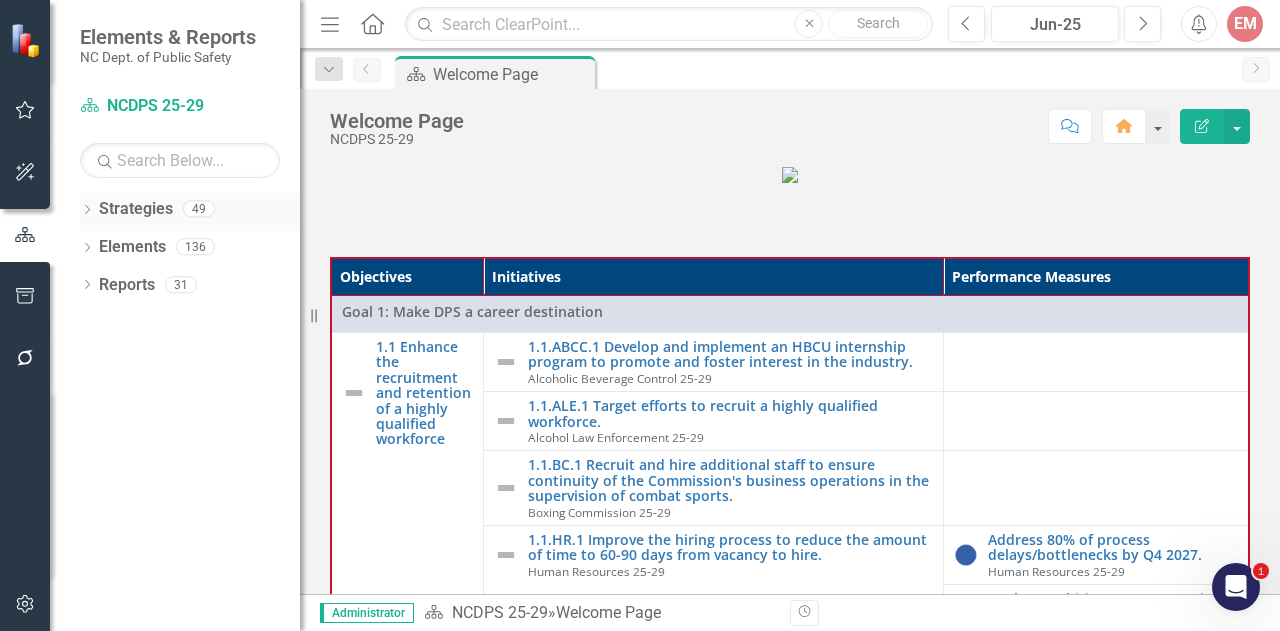 click on "Dropdown" 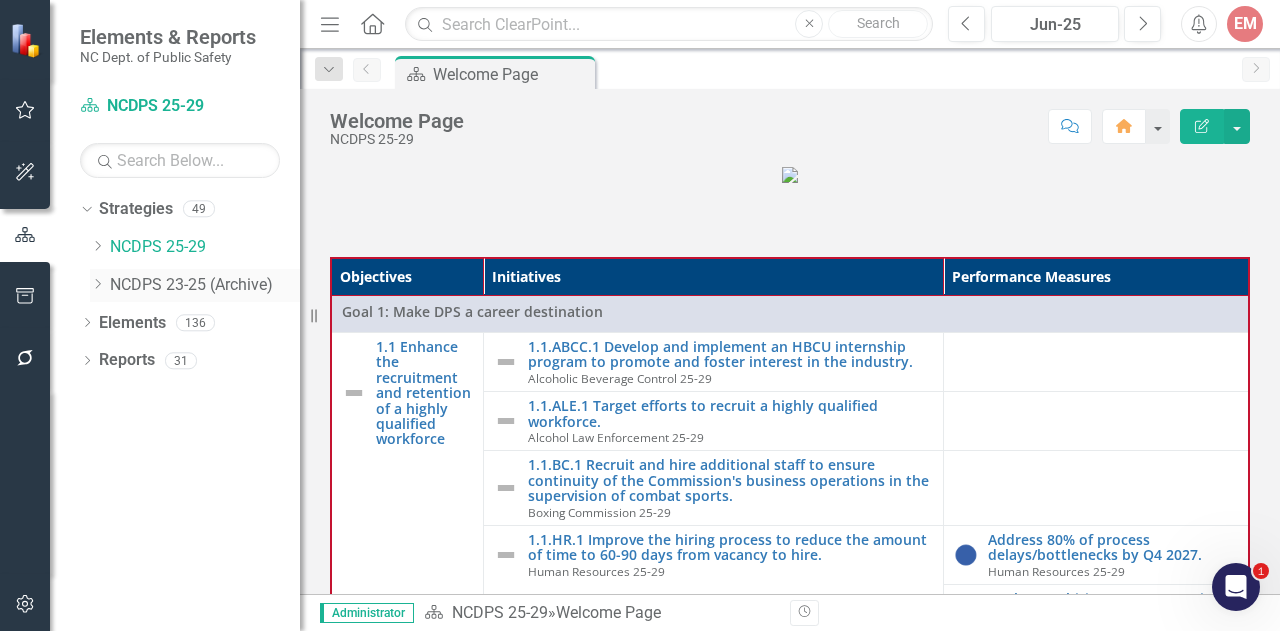 click on "Dropdown" 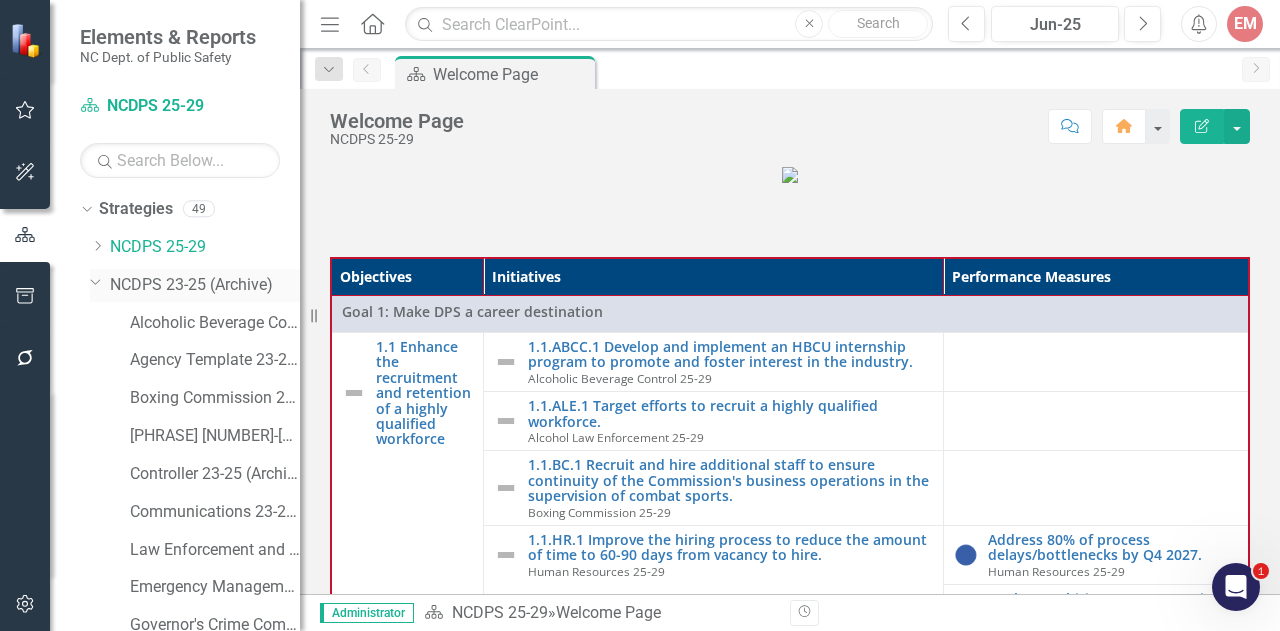 click on "NCDPS 23-25 (Archive)" at bounding box center (205, 285) 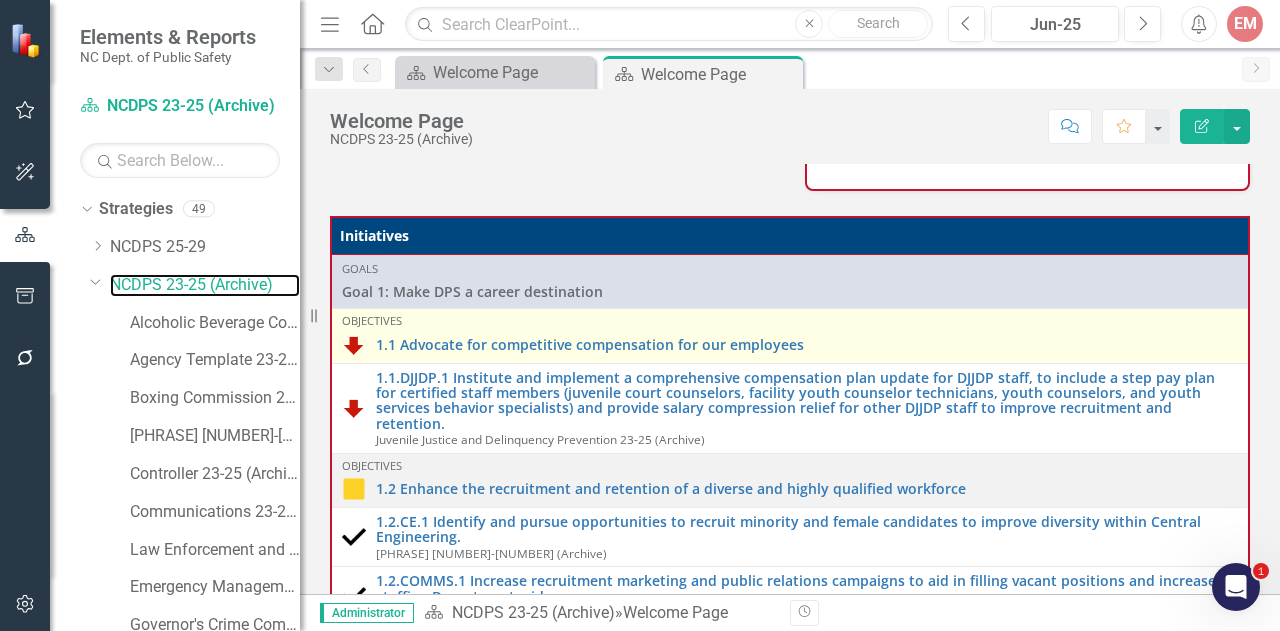 scroll, scrollTop: 700, scrollLeft: 0, axis: vertical 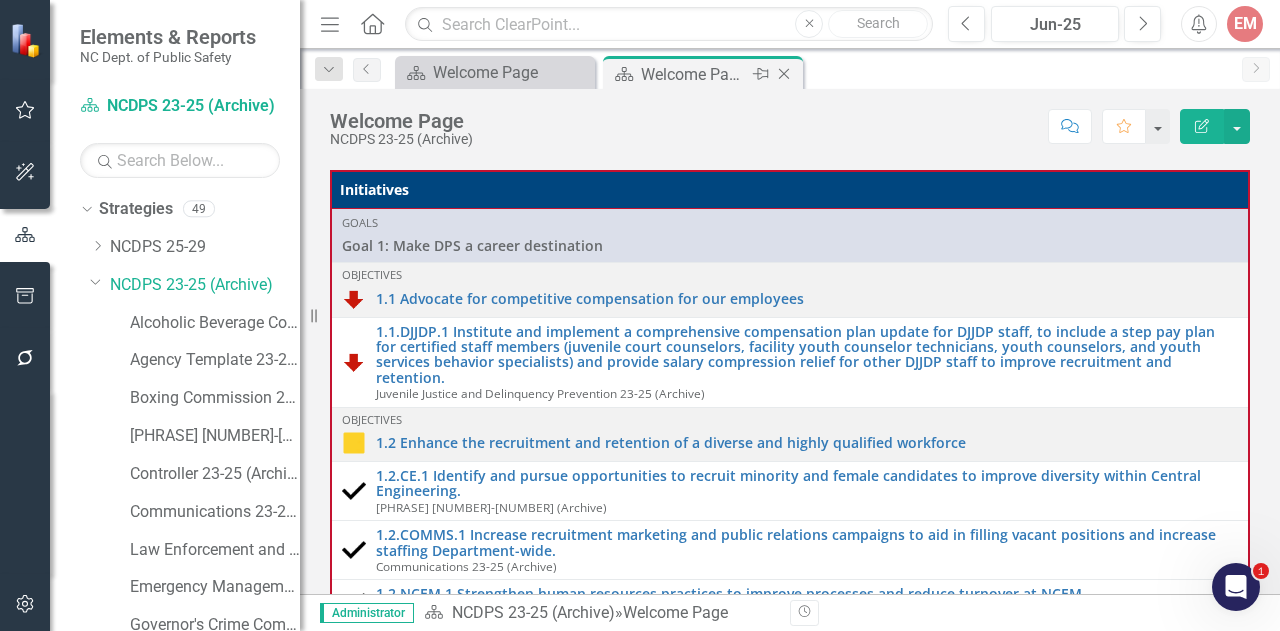 click 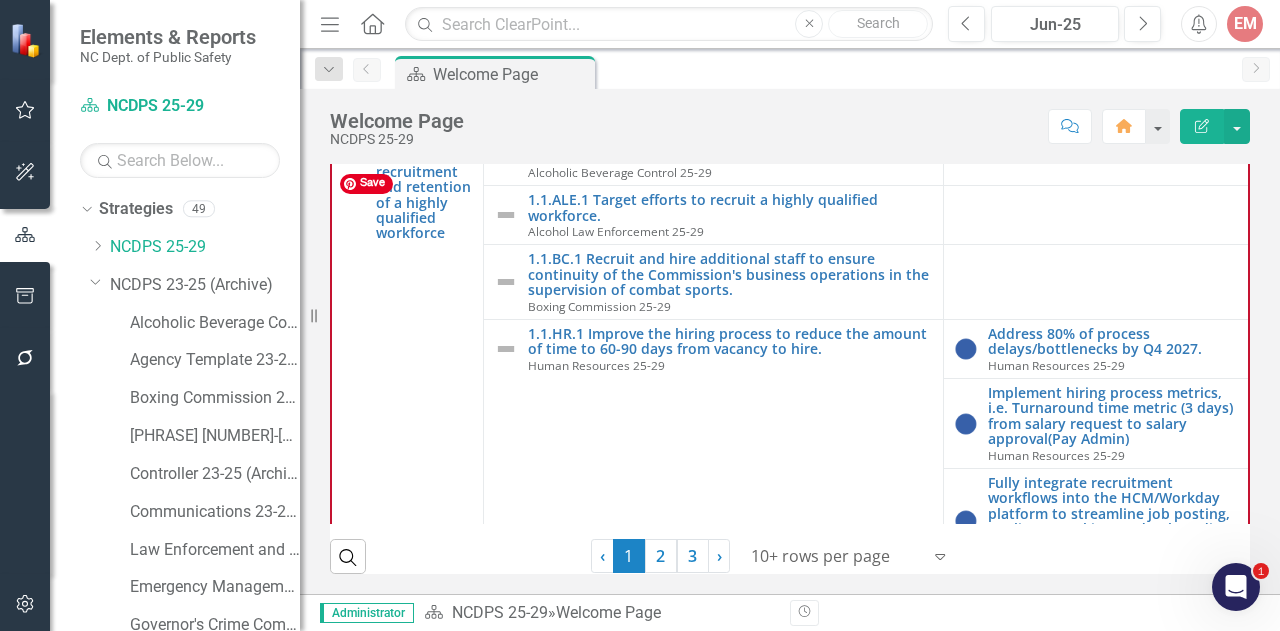 scroll, scrollTop: 500, scrollLeft: 0, axis: vertical 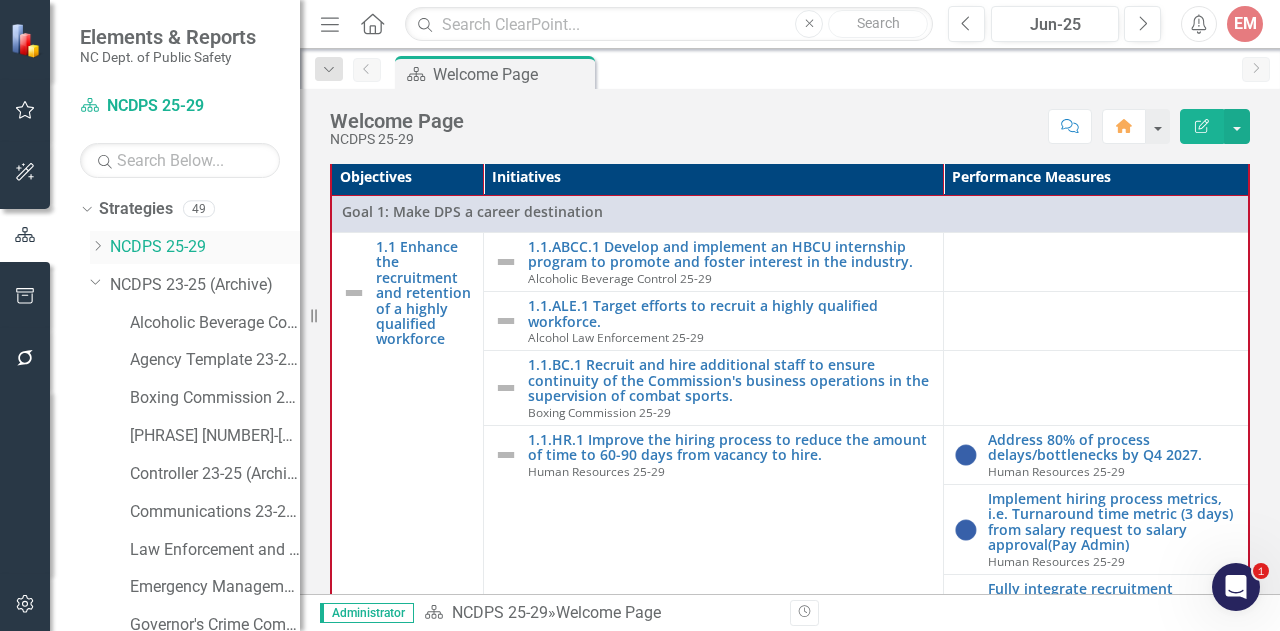 click on "NCDPS 25-29" at bounding box center [205, 247] 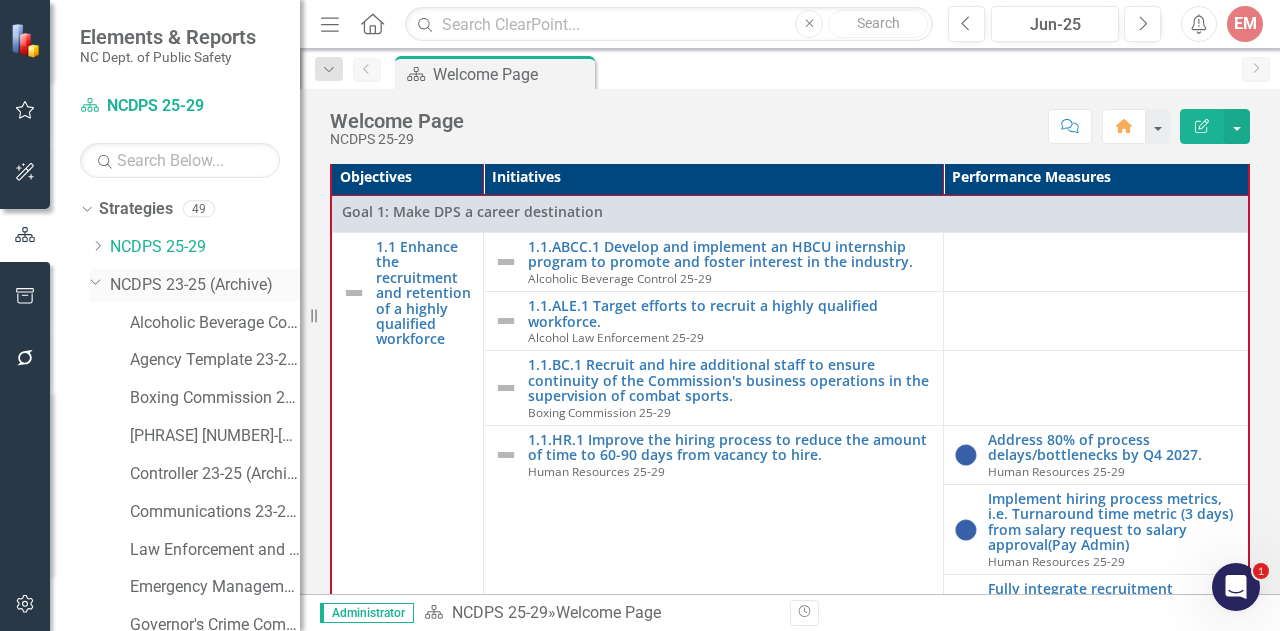 click on "Dropdown" 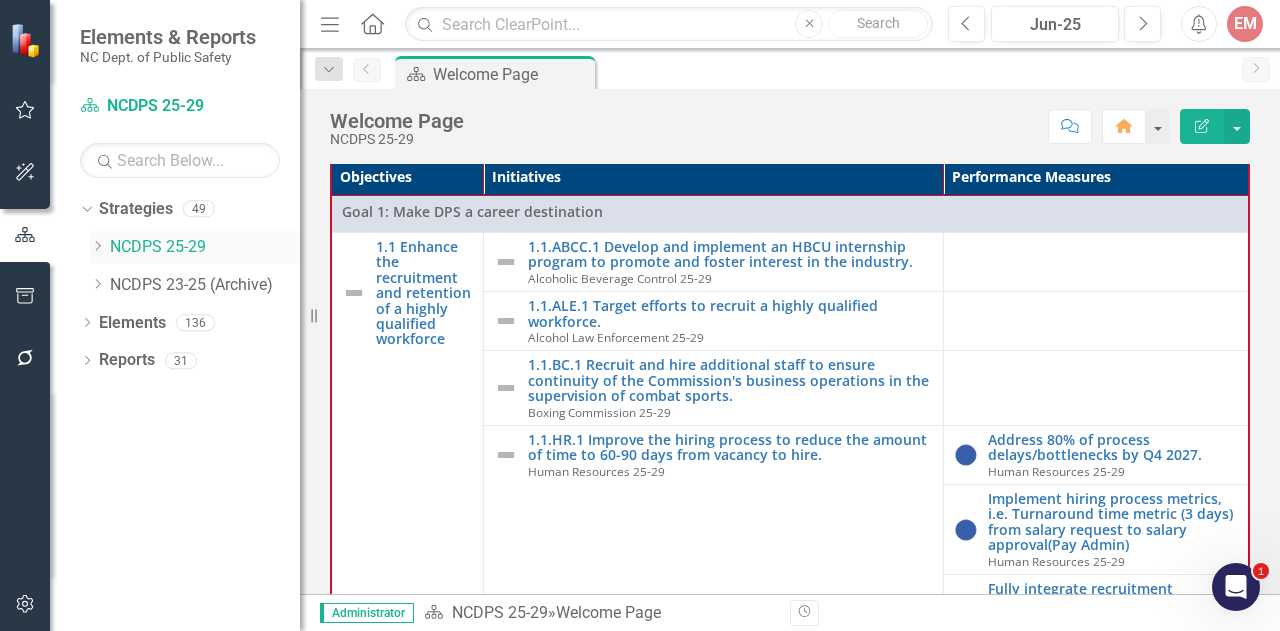 click on "Dropdown" 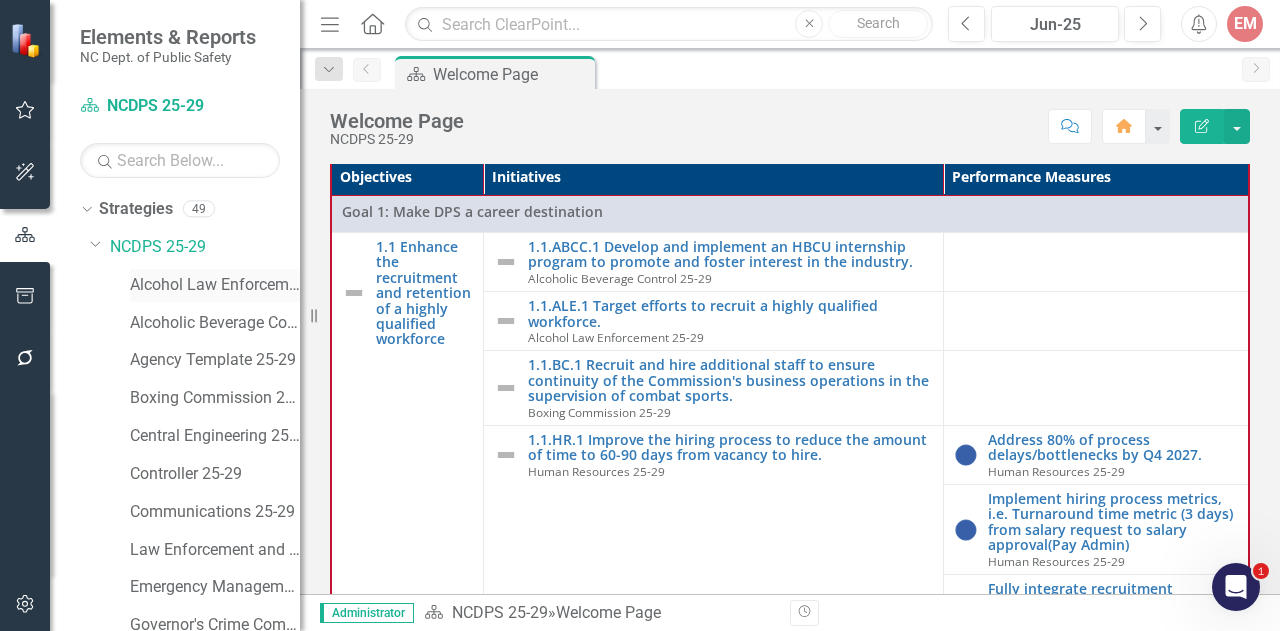 click on "Alcohol Law Enforcement 25-29" at bounding box center [215, 285] 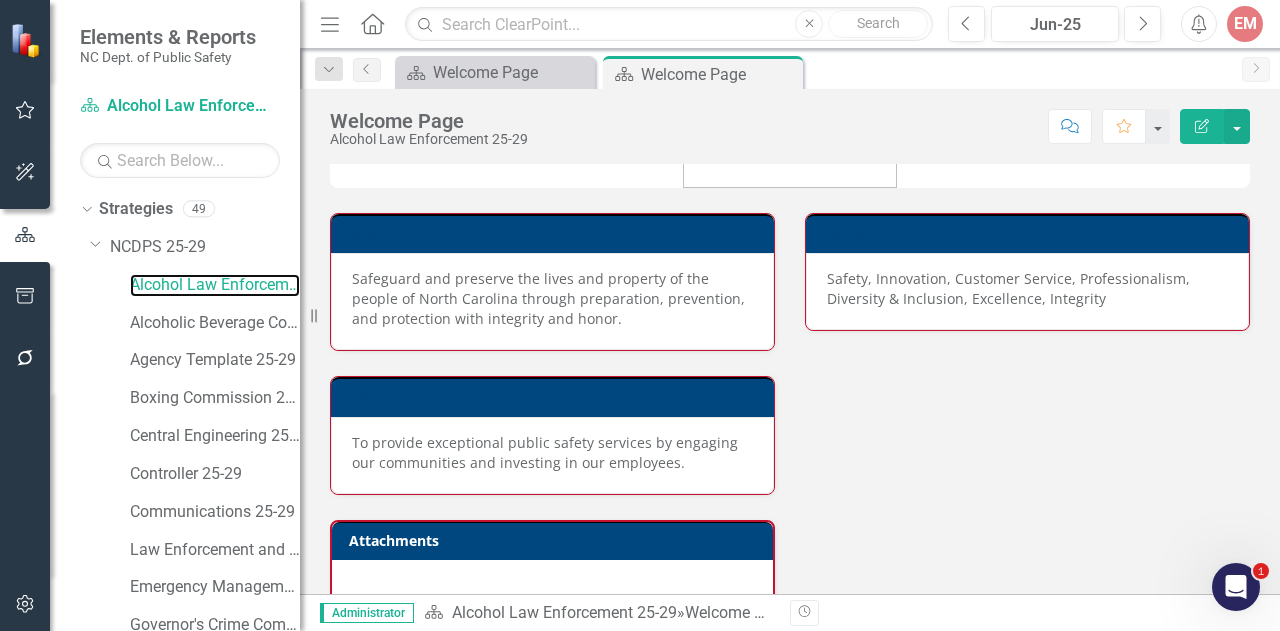scroll, scrollTop: 200, scrollLeft: 0, axis: vertical 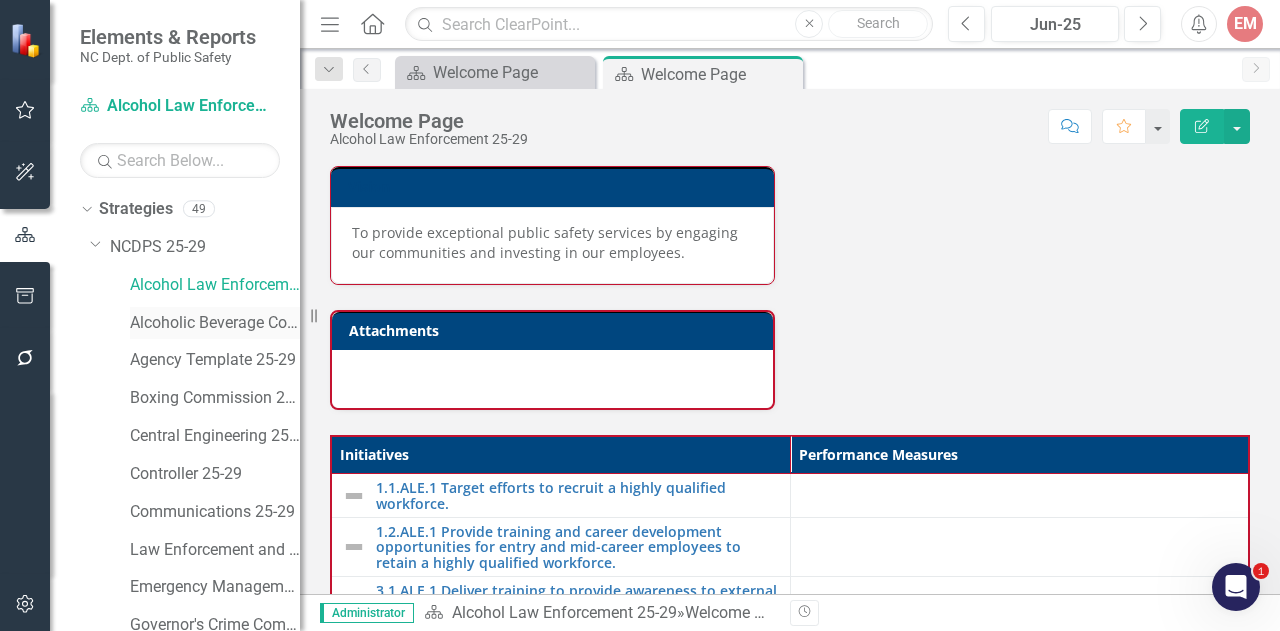 click on "Alcoholic Beverage Control 25-29" at bounding box center (215, 323) 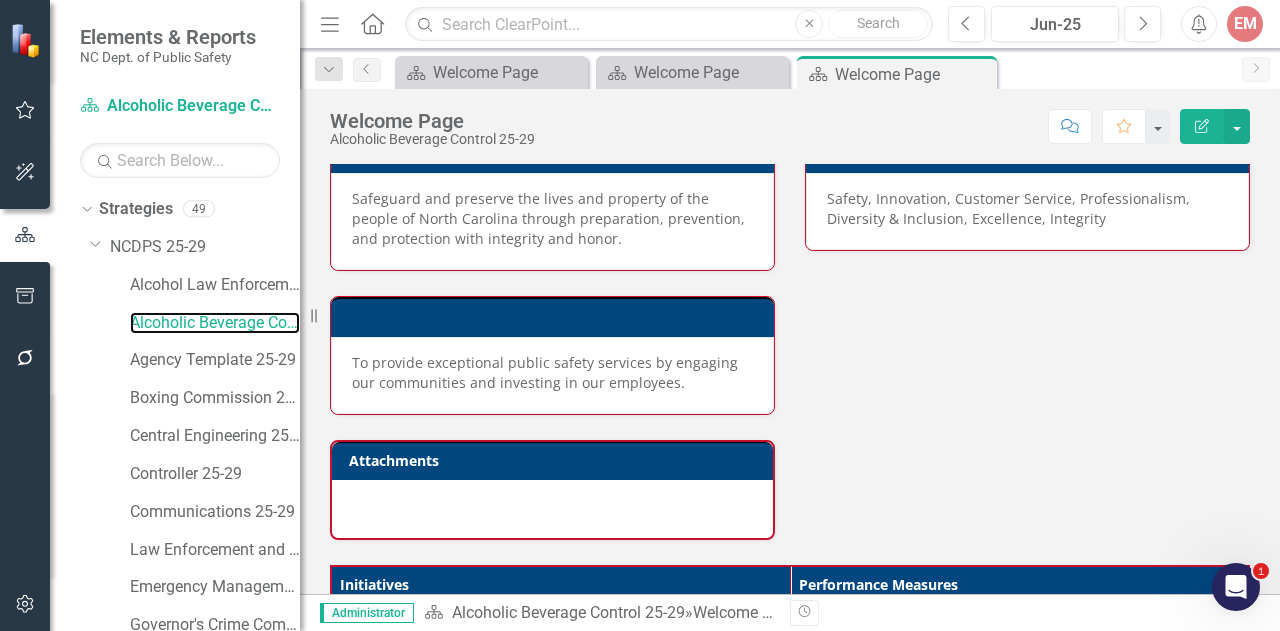 scroll, scrollTop: 200, scrollLeft: 0, axis: vertical 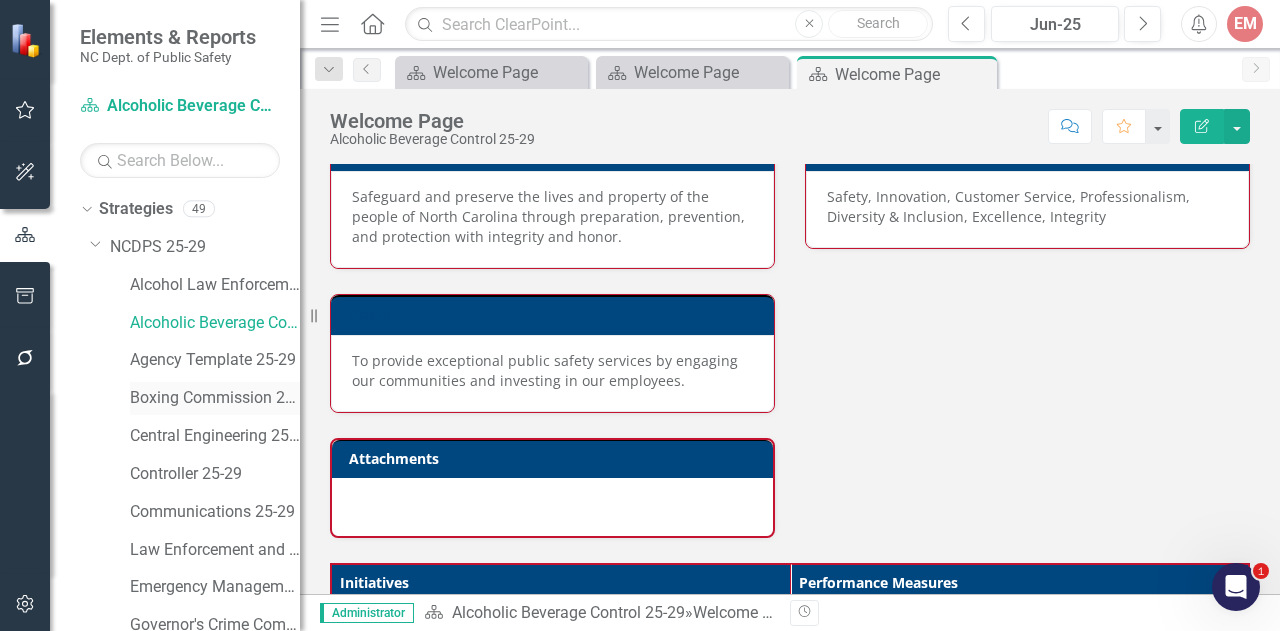 click on "Boxing Commission 25-29" at bounding box center [215, 398] 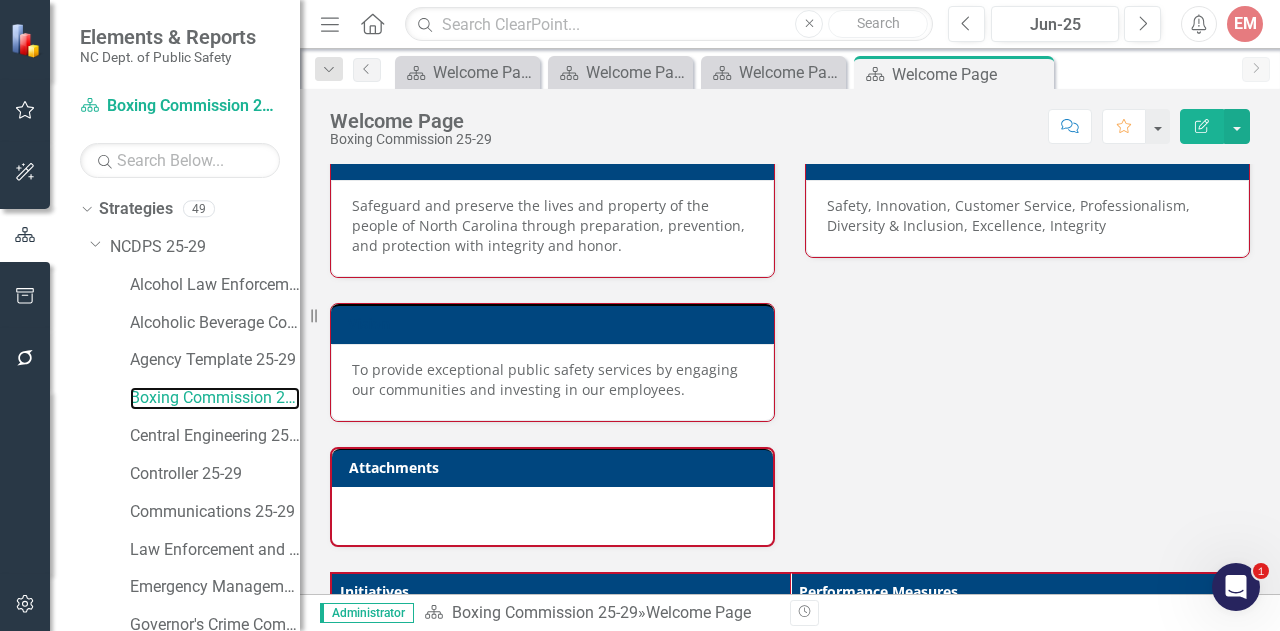 scroll, scrollTop: 200, scrollLeft: 0, axis: vertical 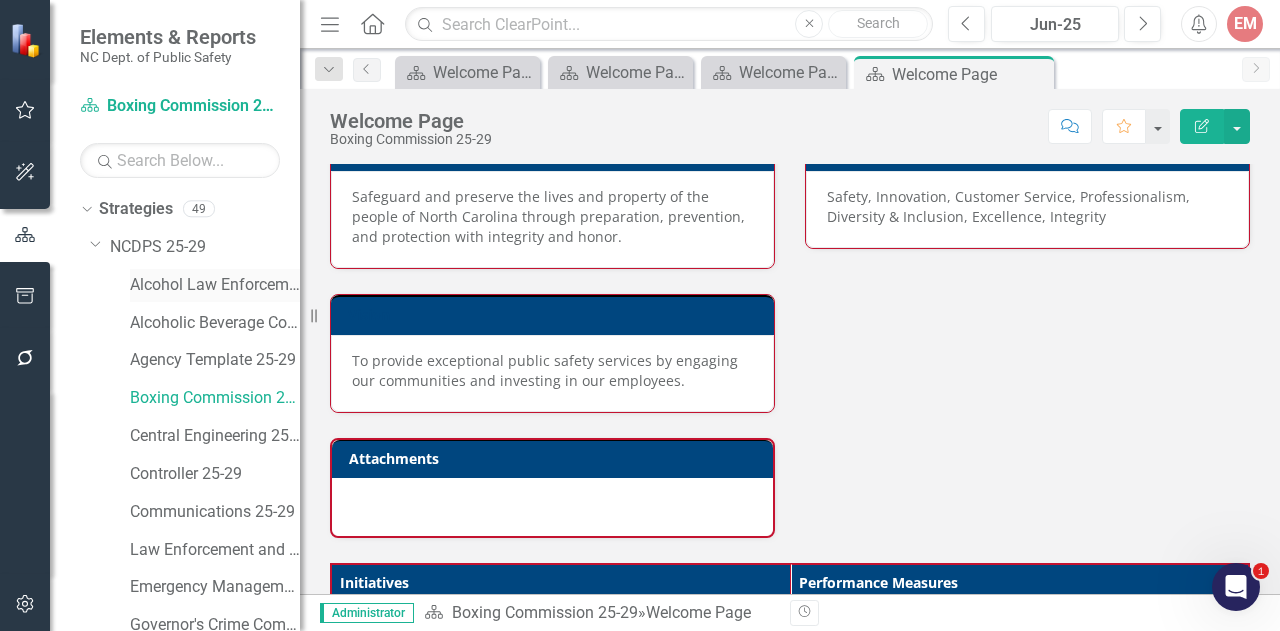 click on "Alcohol Law Enforcement 25-29" at bounding box center [215, 285] 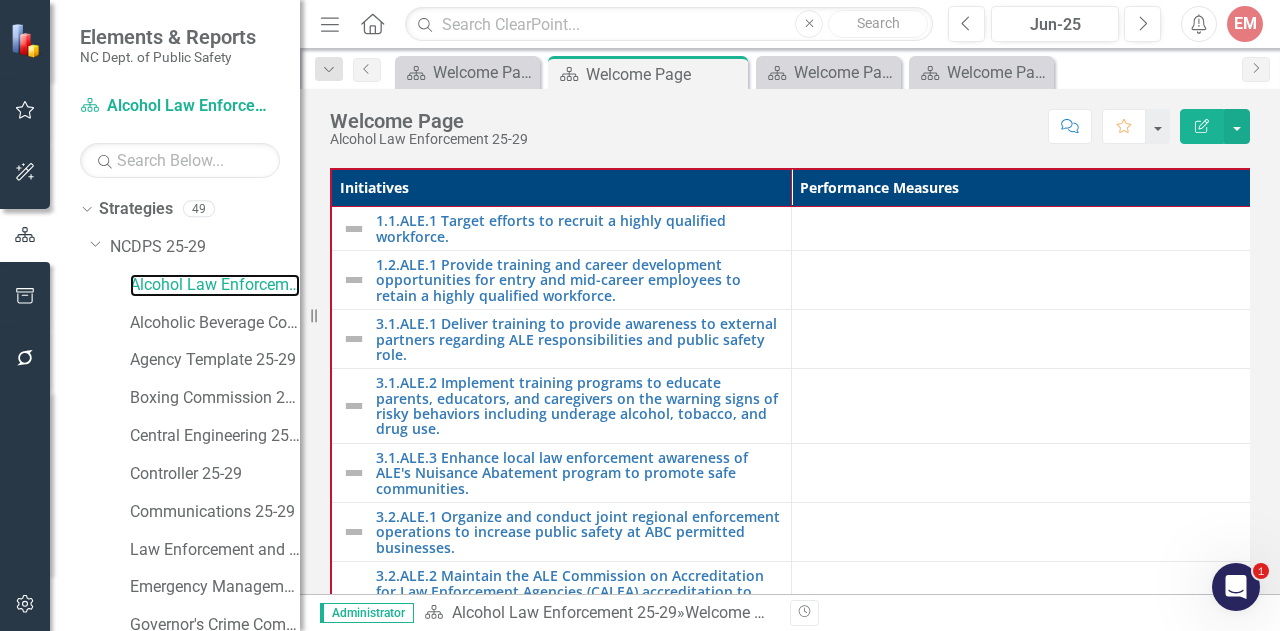 scroll, scrollTop: 700, scrollLeft: 0, axis: vertical 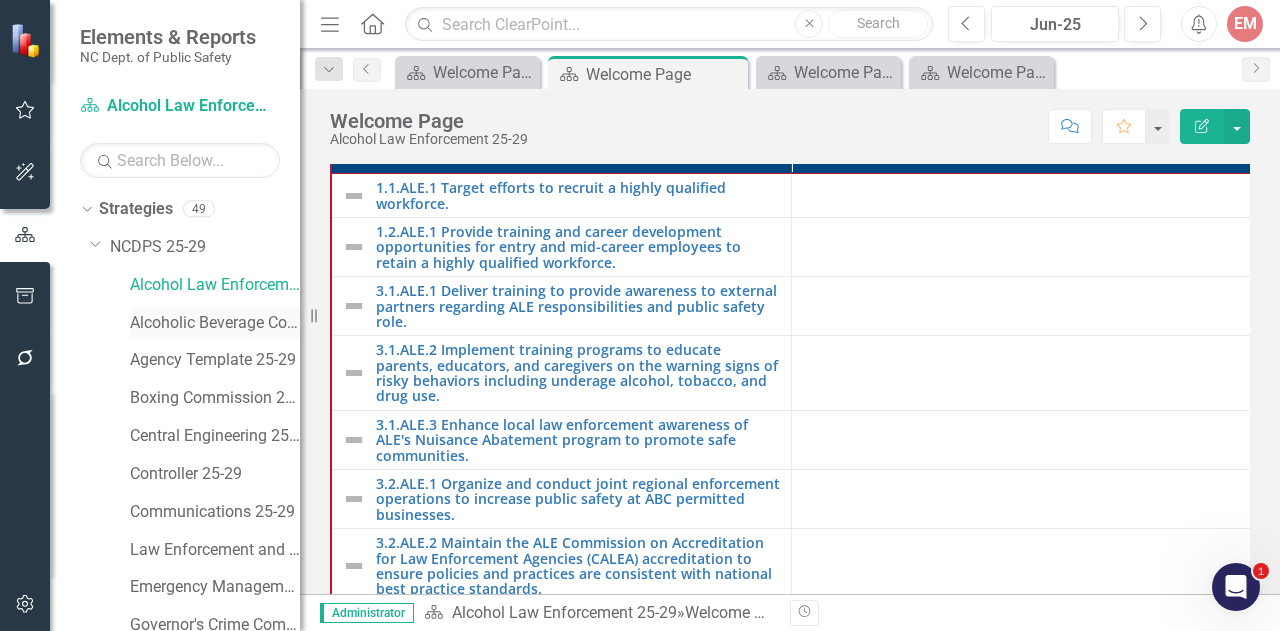click on "Alcoholic Beverage Control 25-29" at bounding box center [215, 323] 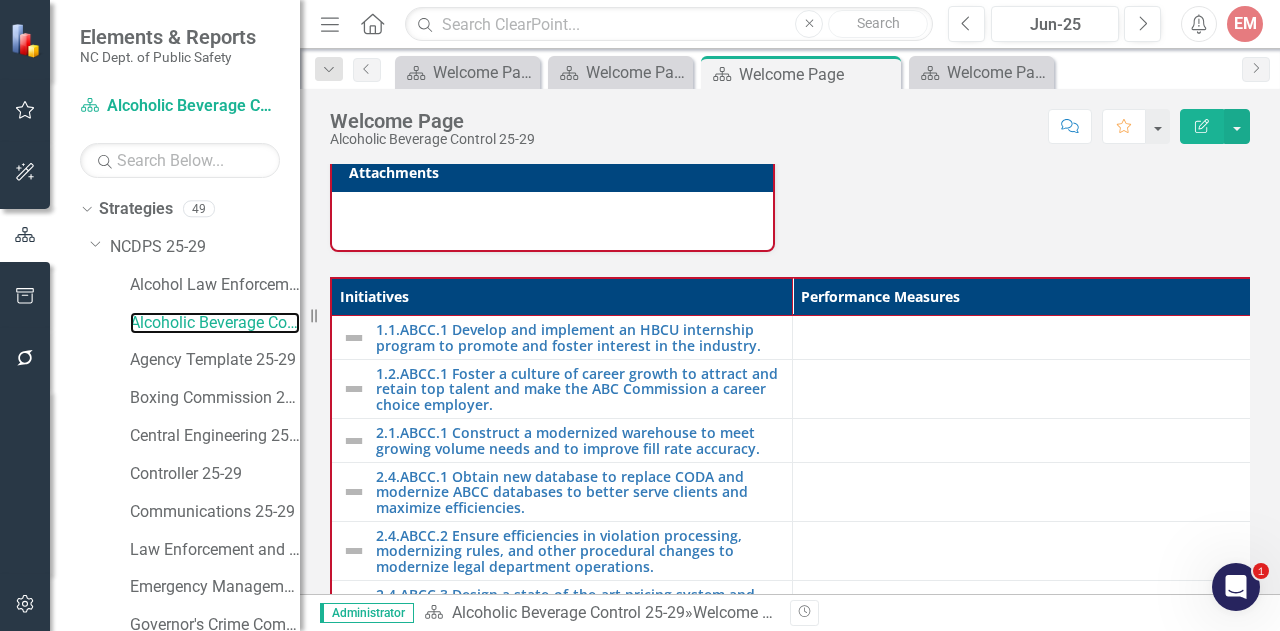 scroll, scrollTop: 500, scrollLeft: 0, axis: vertical 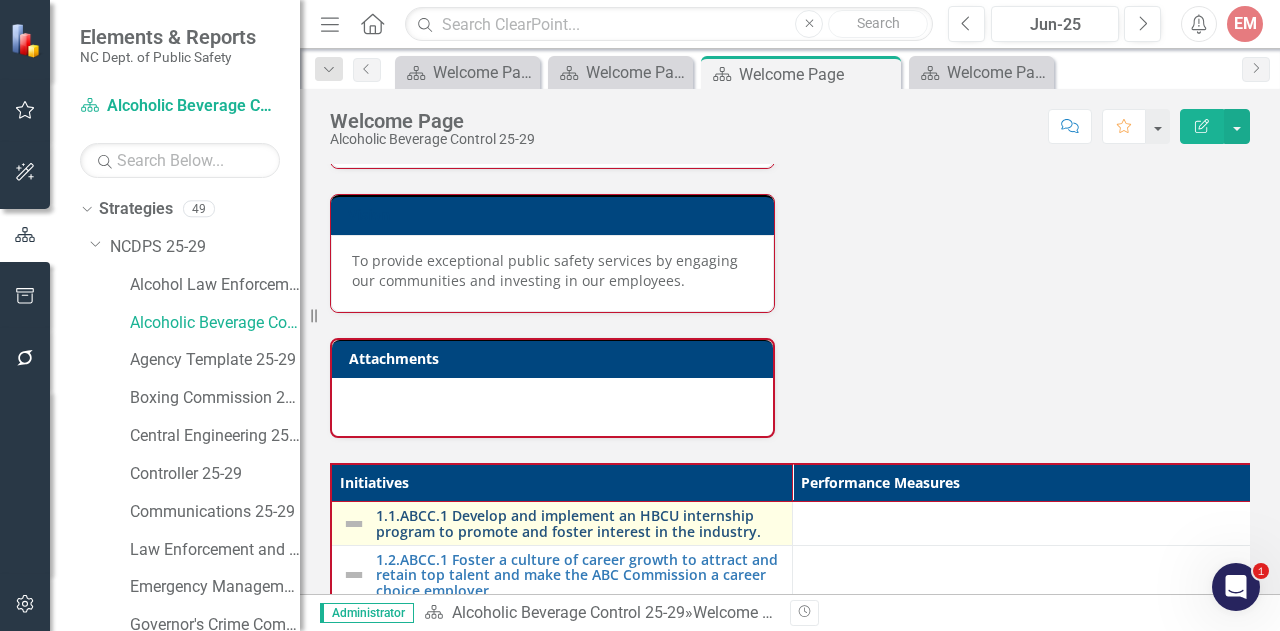 click on "1.1.ABCC.1 Develop and implement an HBCU internship program to promote and foster interest in the industry." at bounding box center [579, 523] 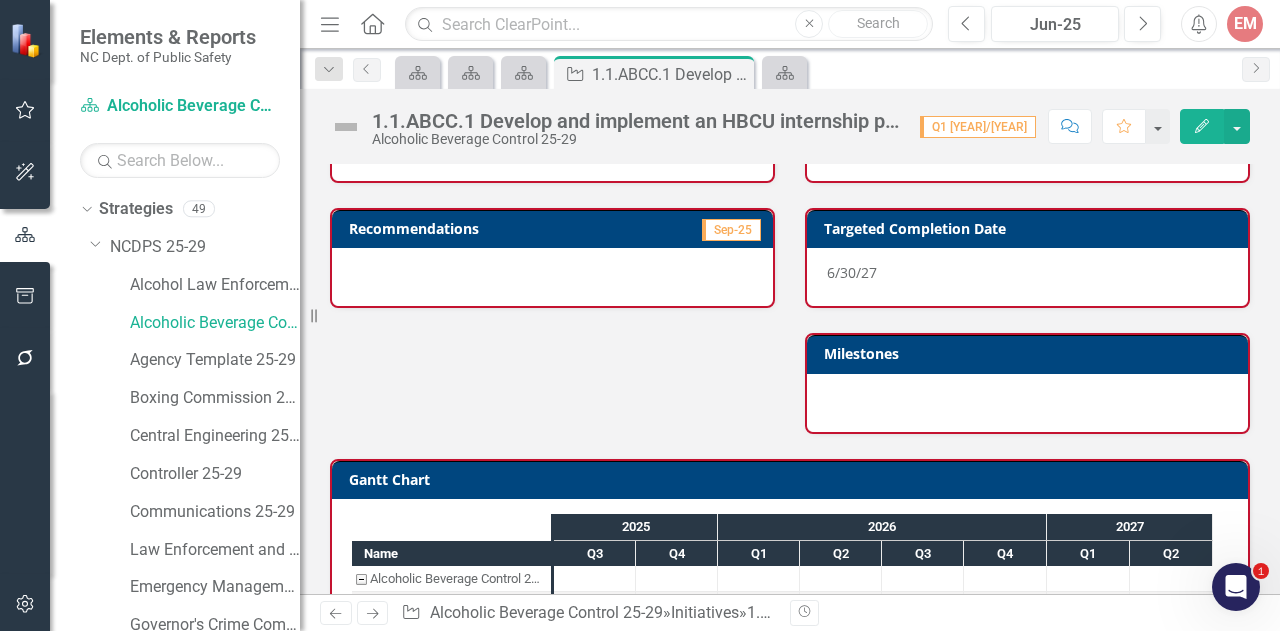 scroll, scrollTop: 274, scrollLeft: 0, axis: vertical 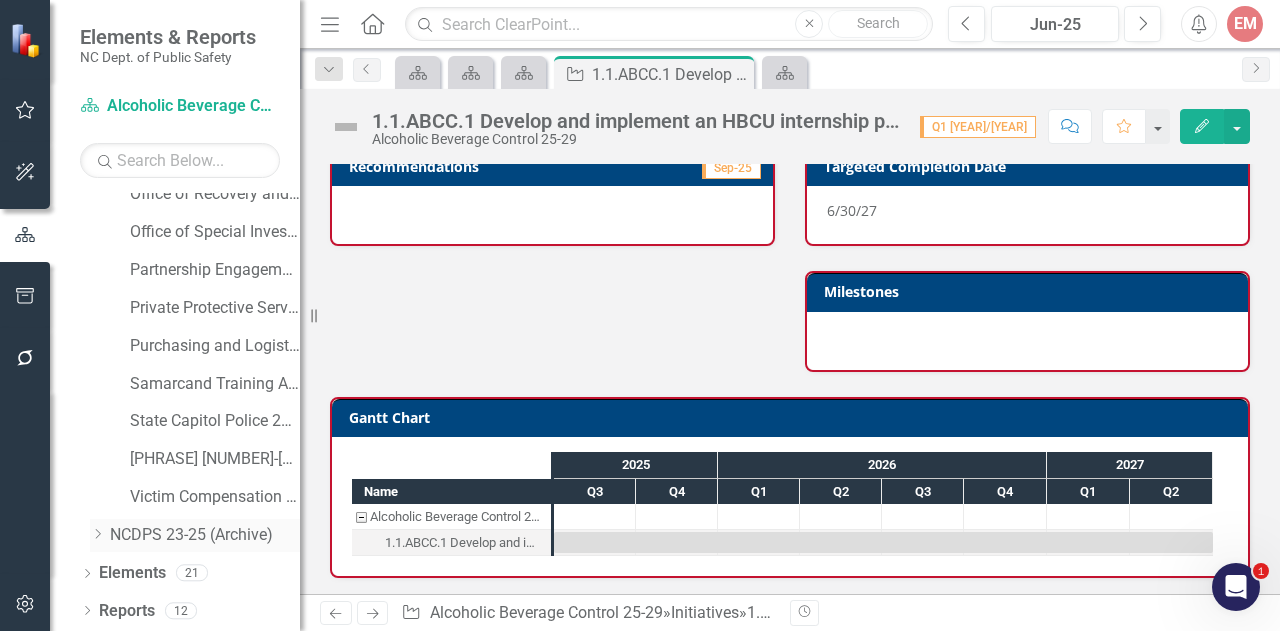 click on "Dropdown" 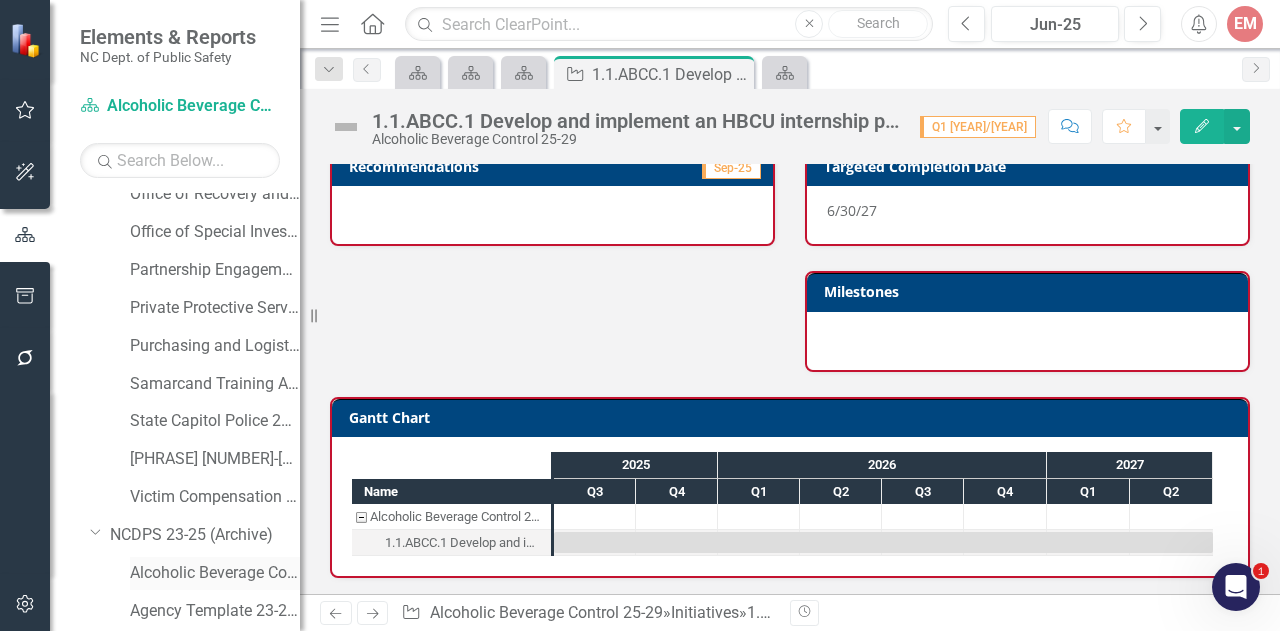 click on "Alcoholic Beverage Control 23-25 (Archive)" at bounding box center [215, 573] 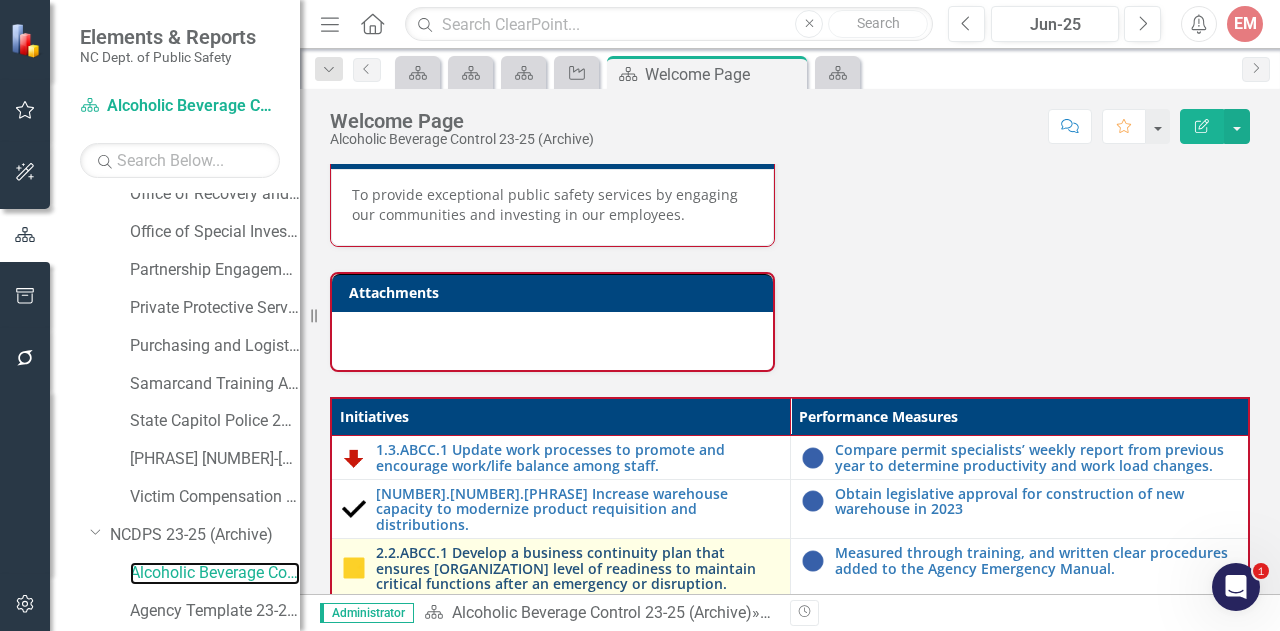 scroll, scrollTop: 442, scrollLeft: 0, axis: vertical 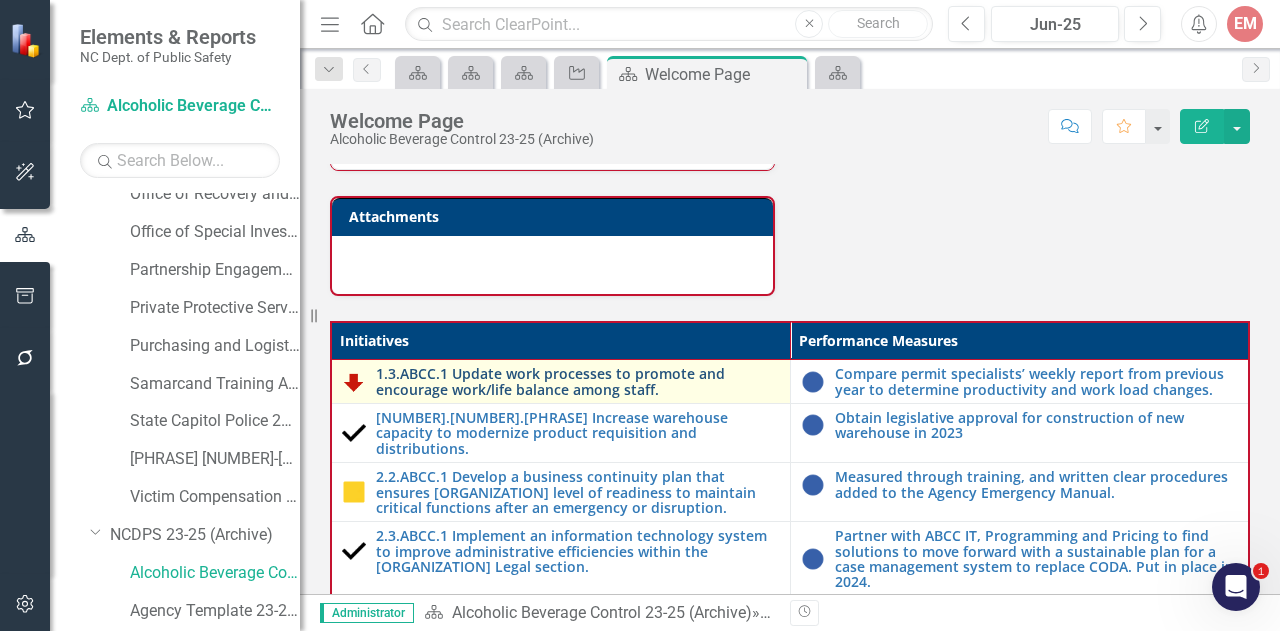 click on "1.3.ABCC.1 Update work processes to promote and encourage work/life balance among staff." at bounding box center (578, 381) 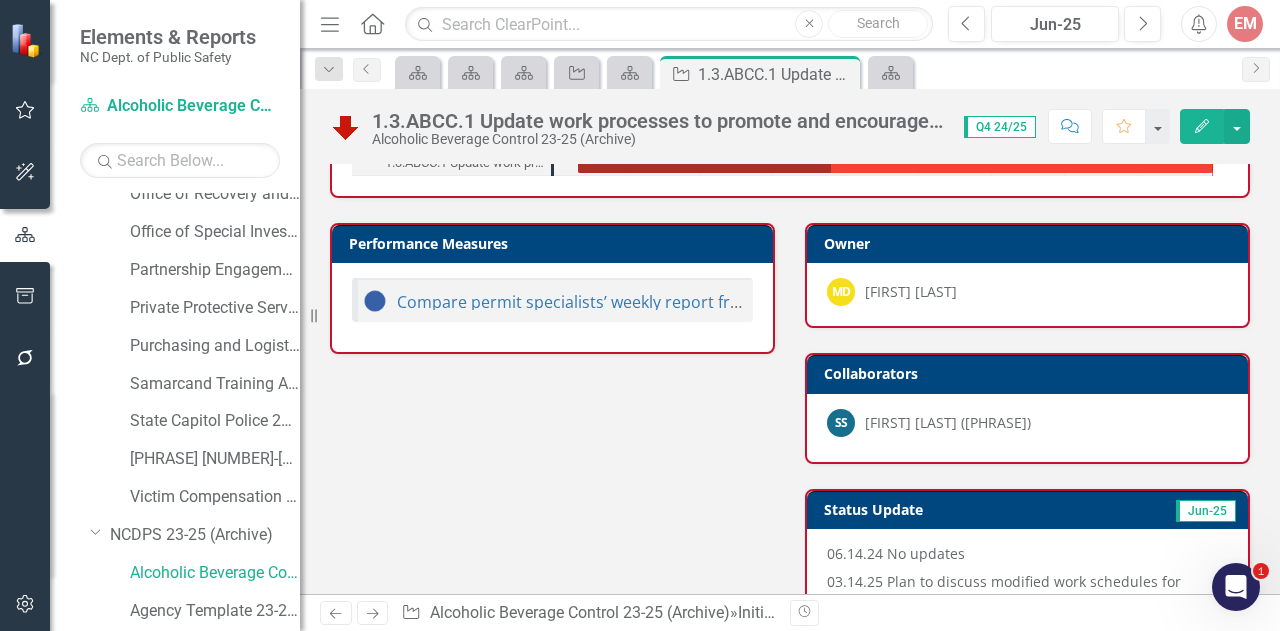 scroll, scrollTop: 186, scrollLeft: 0, axis: vertical 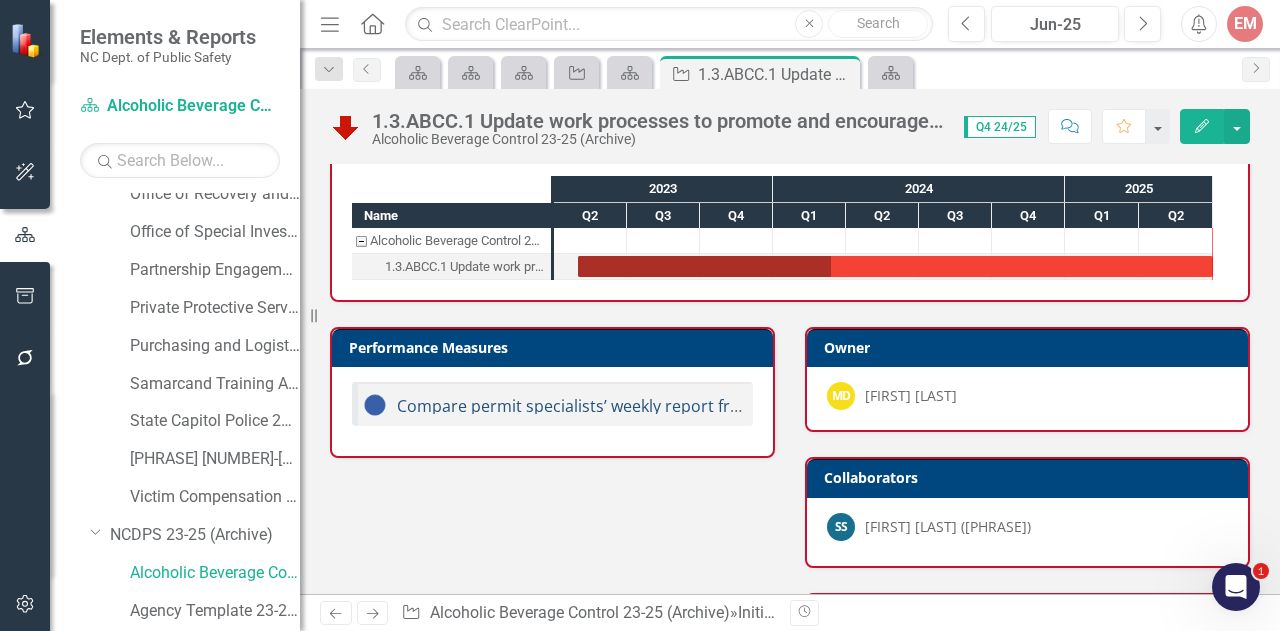 click on "Compare permit specialists’ weekly report from previous year to determine productivity and work load changes." at bounding box center [819, 406] 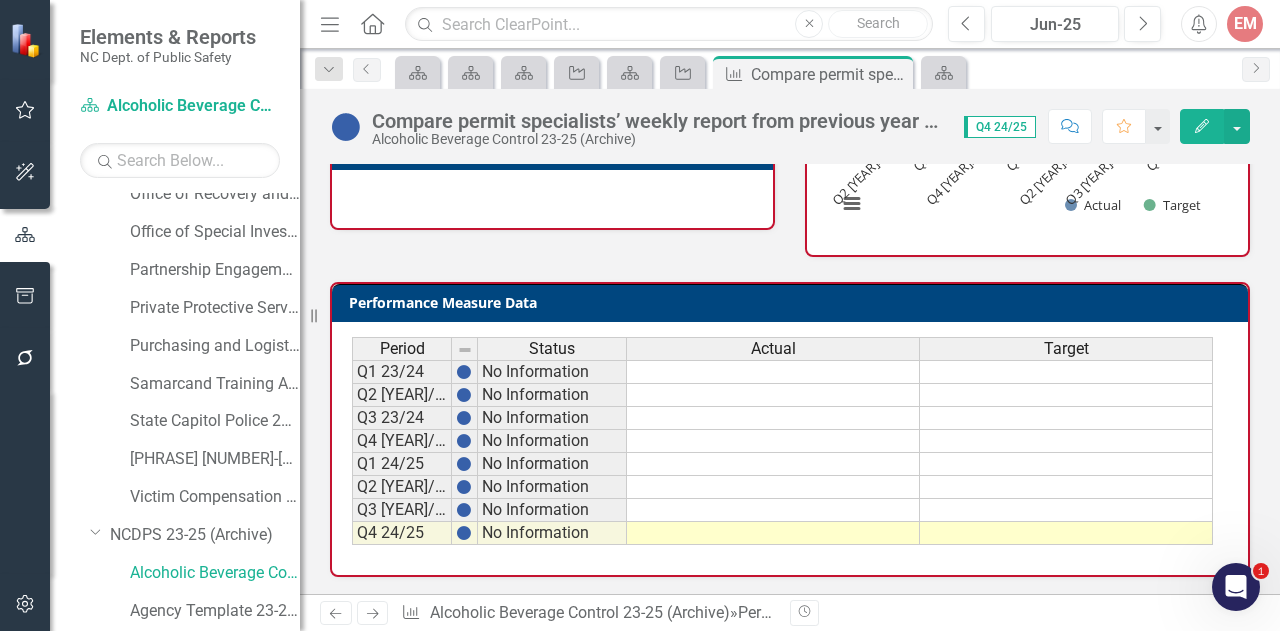 scroll, scrollTop: 0, scrollLeft: 0, axis: both 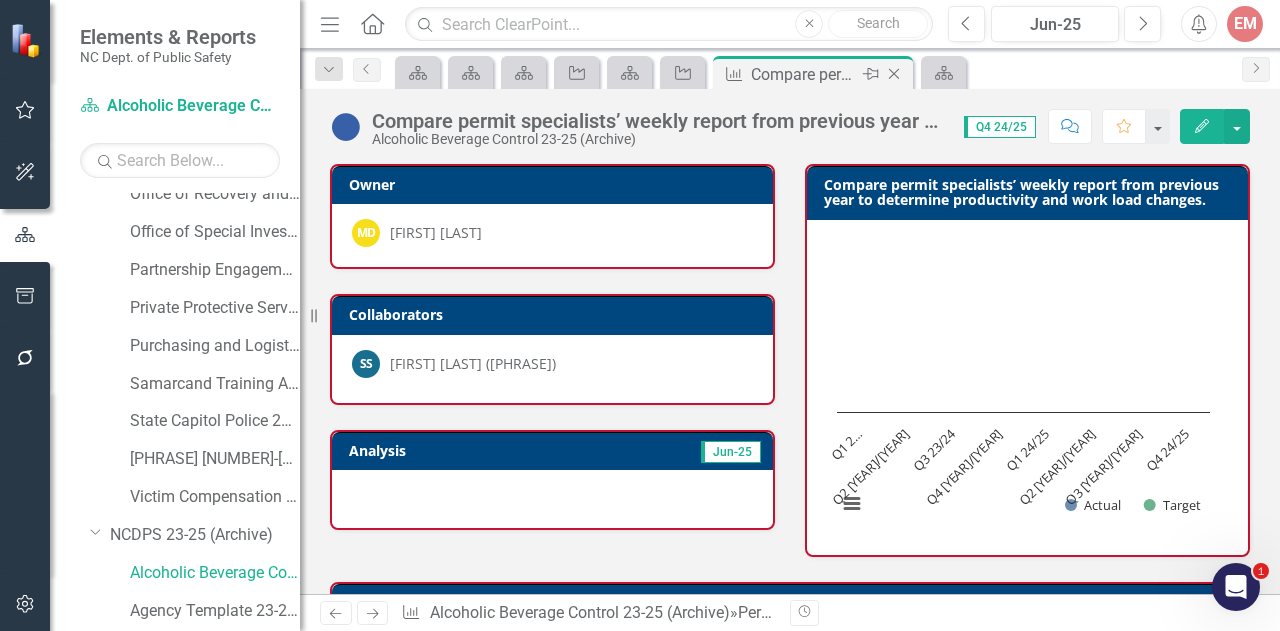 click on "Close" 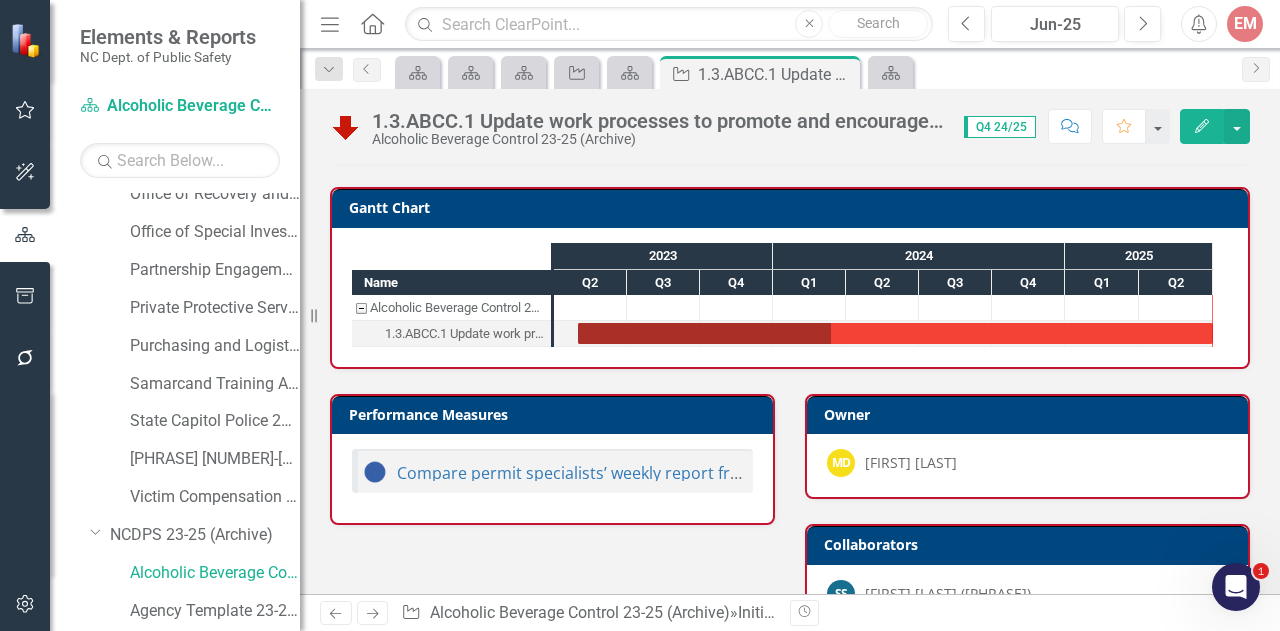 scroll, scrollTop: 0, scrollLeft: 0, axis: both 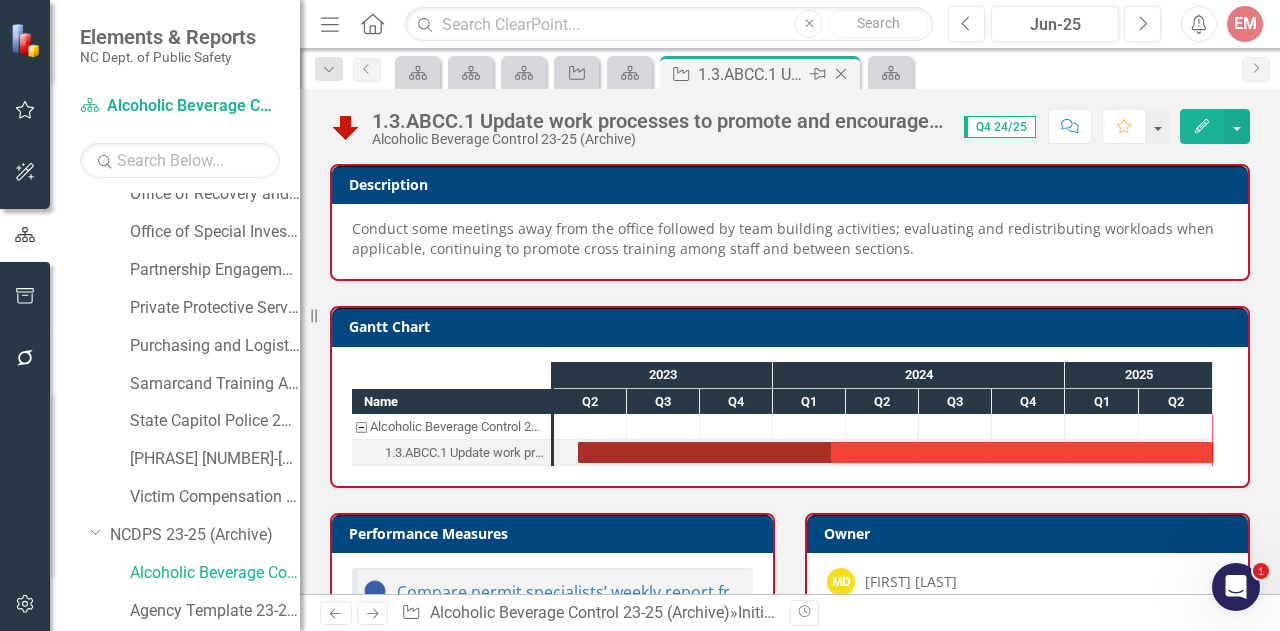 click on "Close" 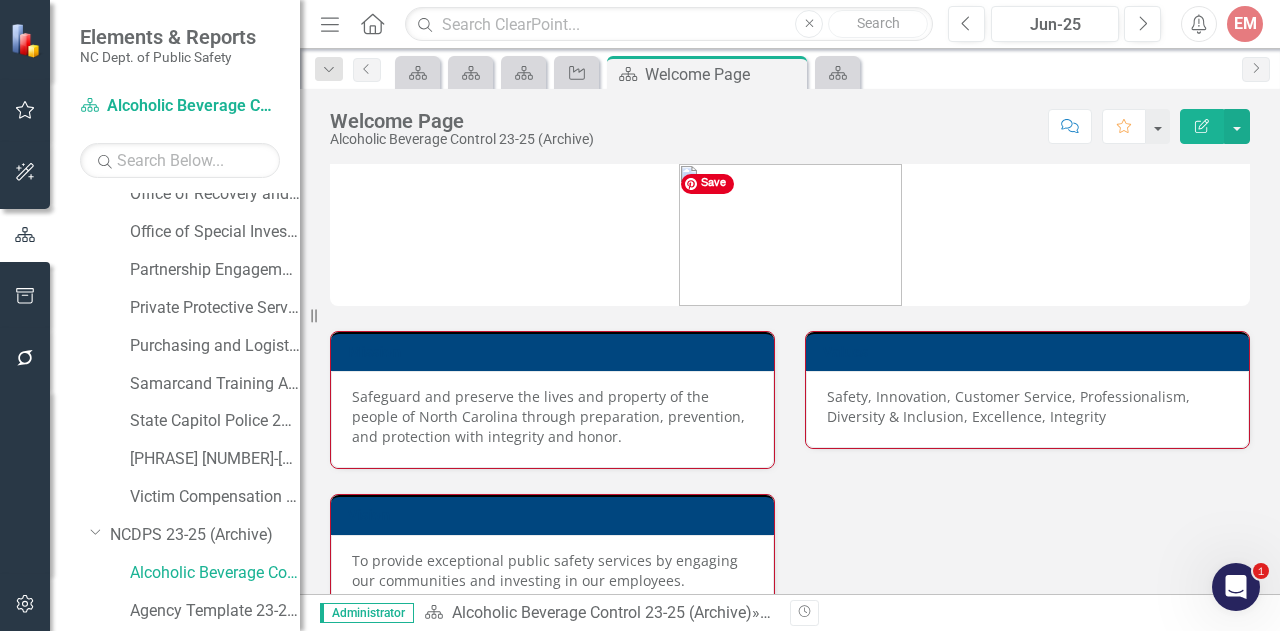 scroll, scrollTop: 300, scrollLeft: 0, axis: vertical 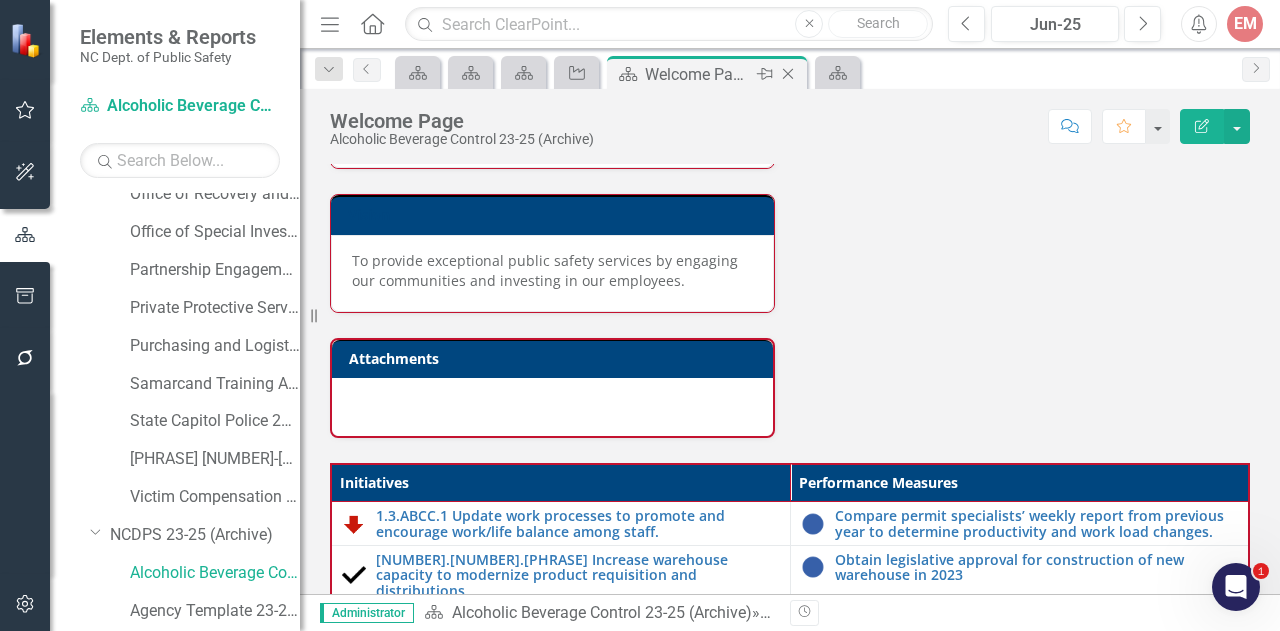 click on "Close" 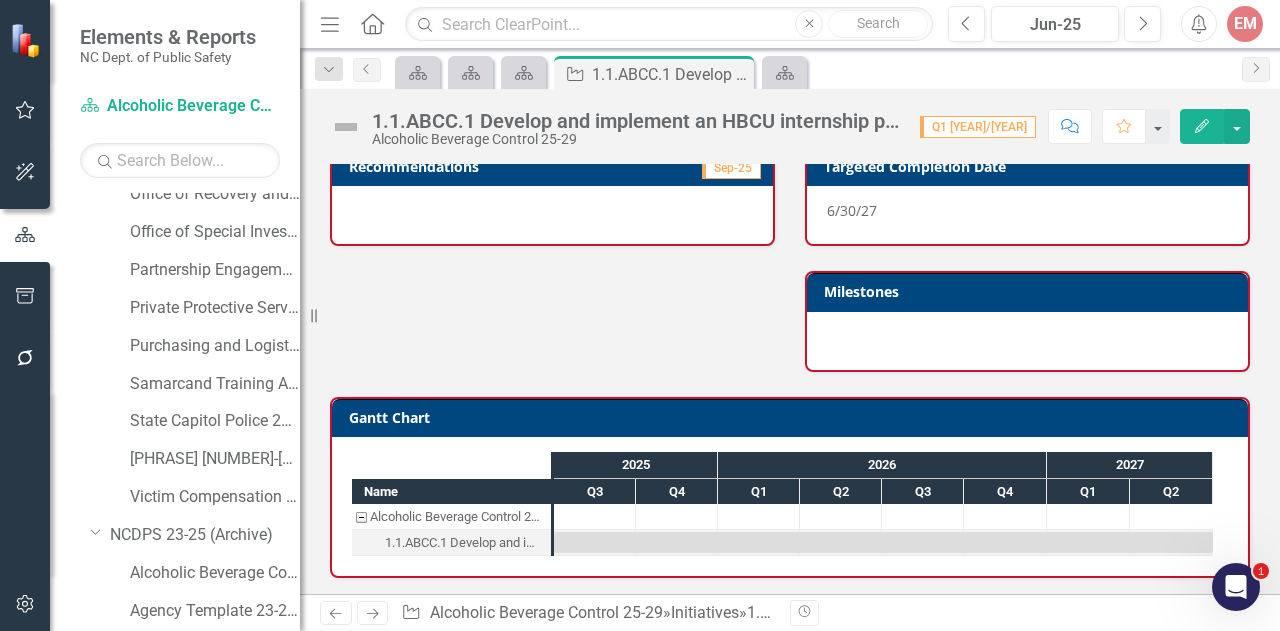scroll, scrollTop: 0, scrollLeft: 0, axis: both 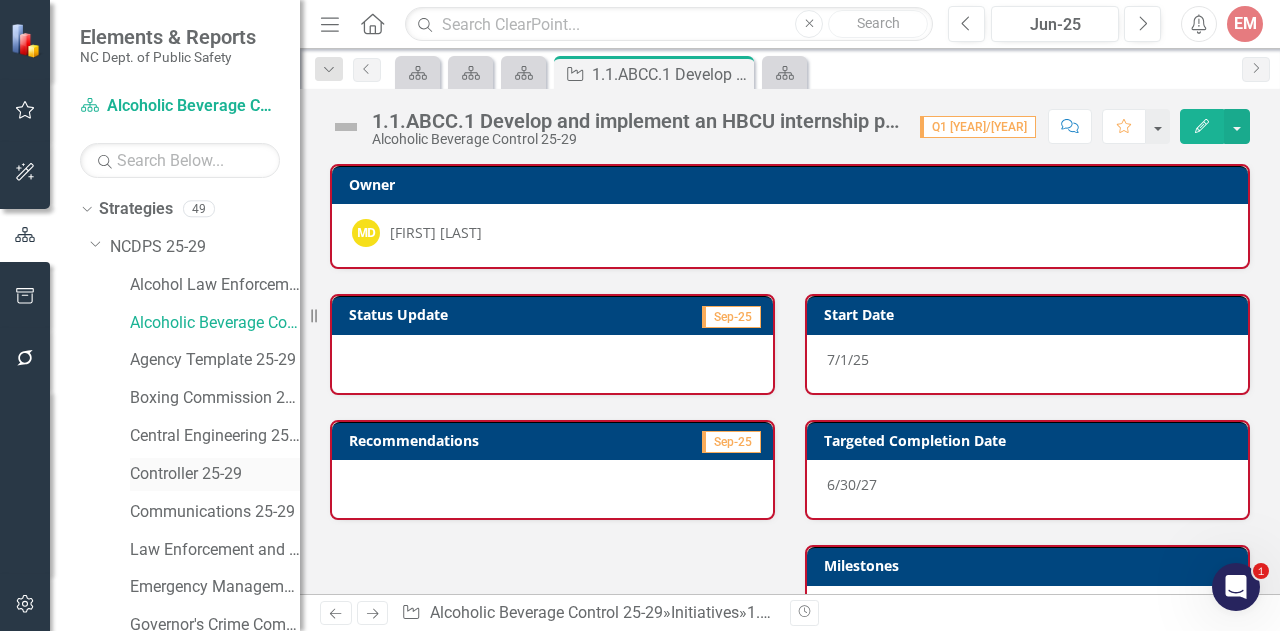 click on "Controller 25-29" at bounding box center [215, 474] 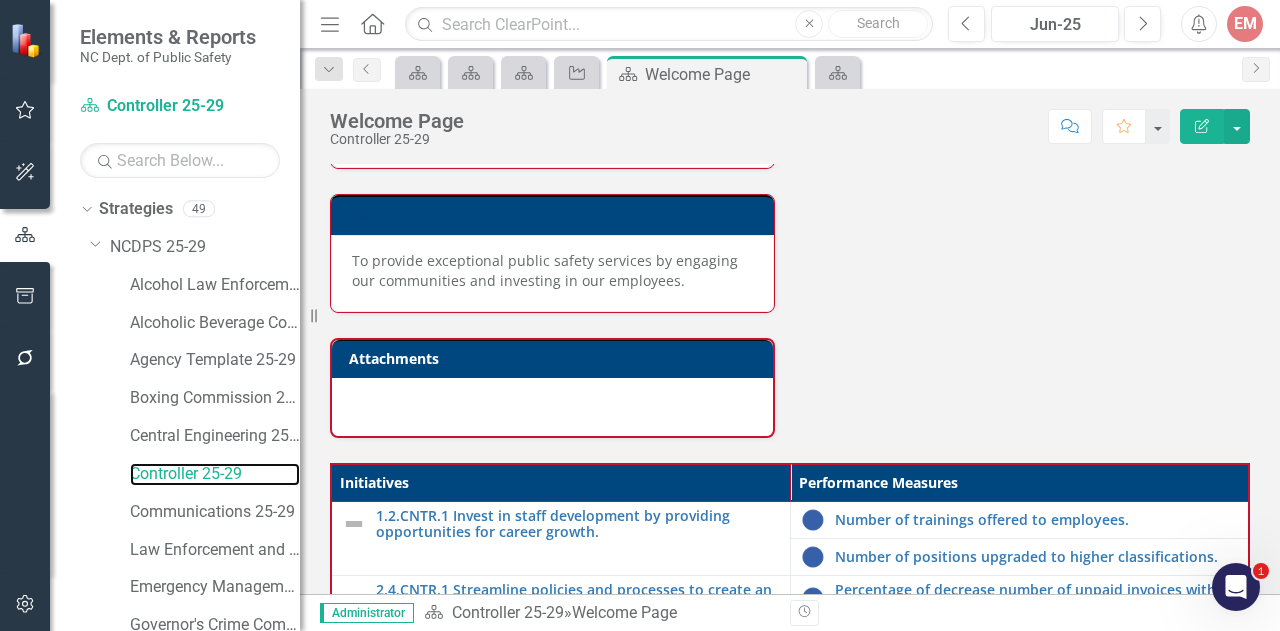 scroll, scrollTop: 478, scrollLeft: 0, axis: vertical 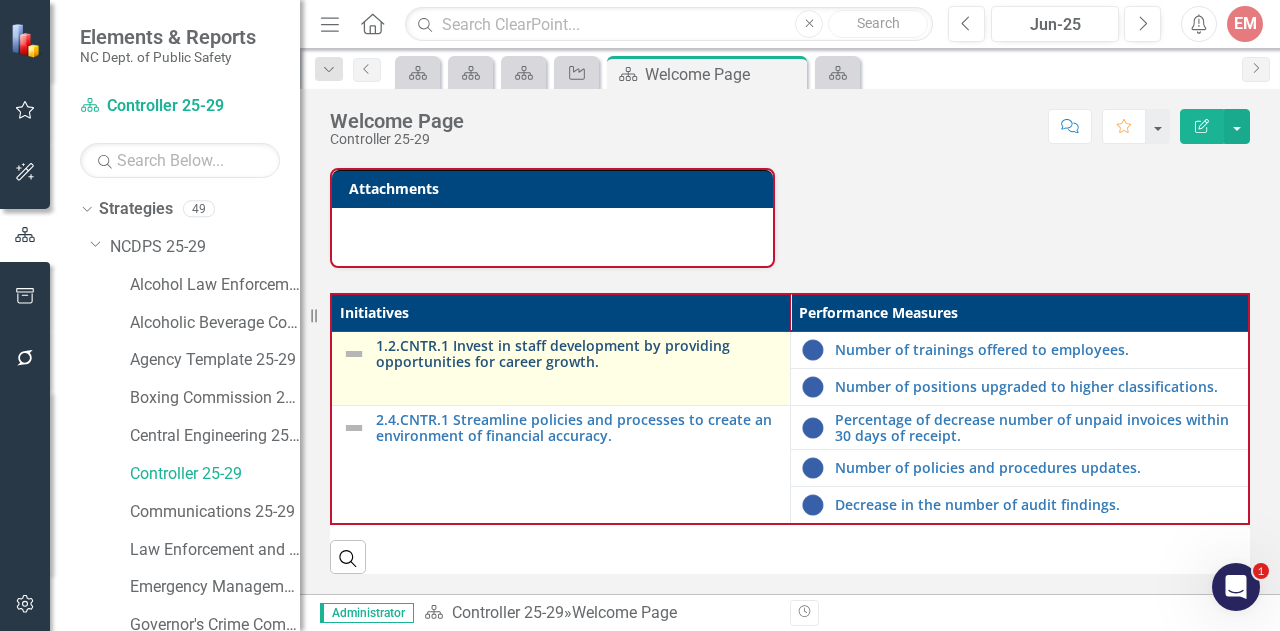 click on "1.2.CNTR.1 Invest in staff development by providing opportunities for career growth." at bounding box center (578, 353) 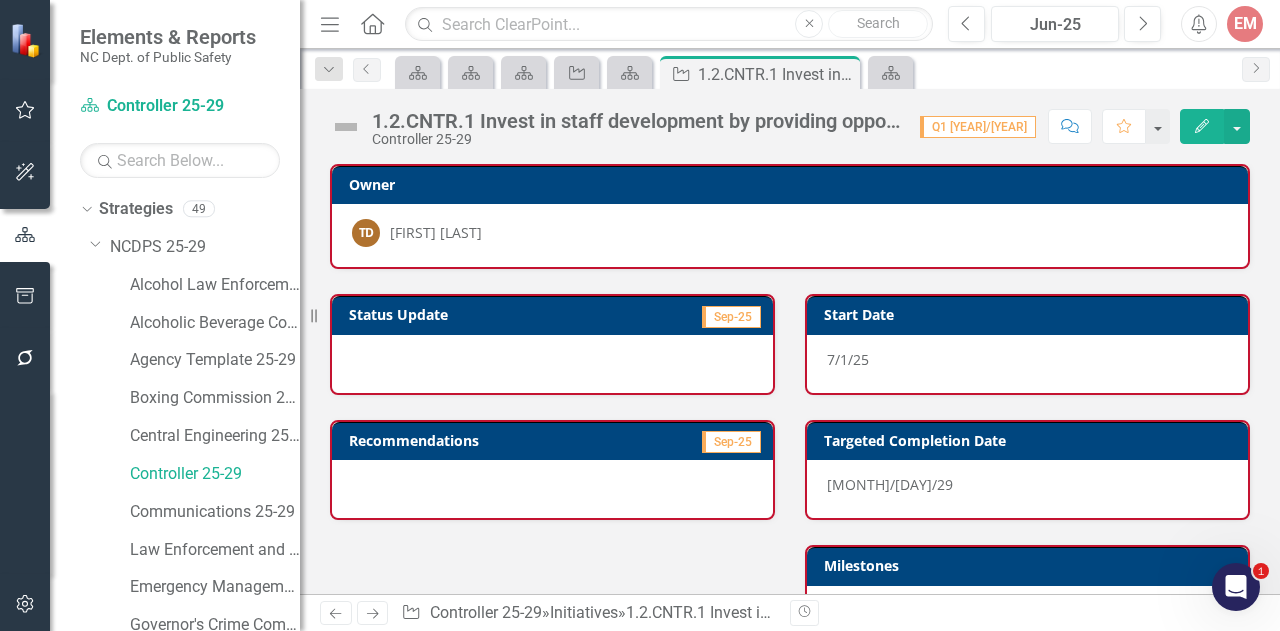 scroll, scrollTop: 100, scrollLeft: 0, axis: vertical 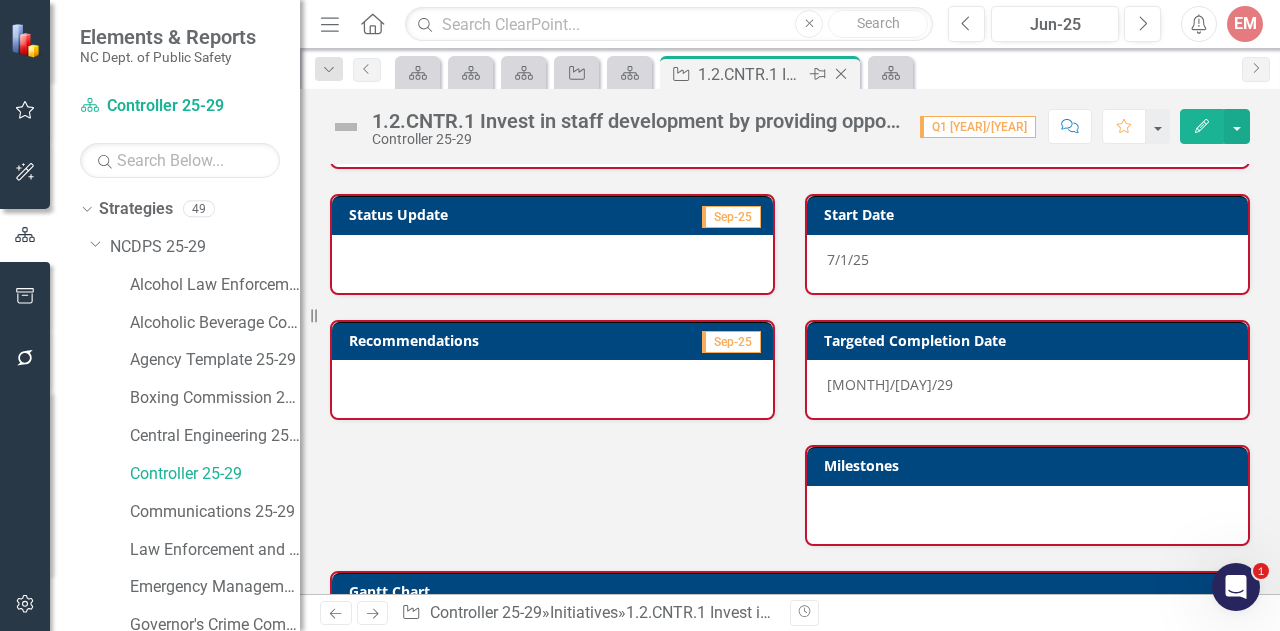 click 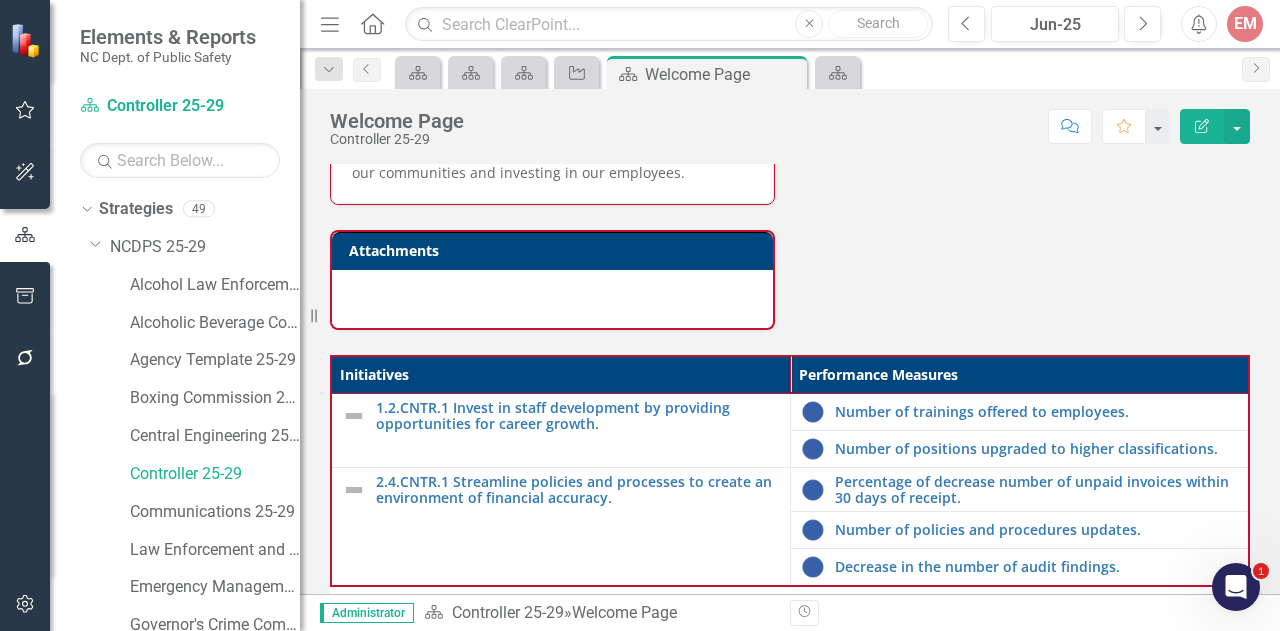 scroll, scrollTop: 478, scrollLeft: 0, axis: vertical 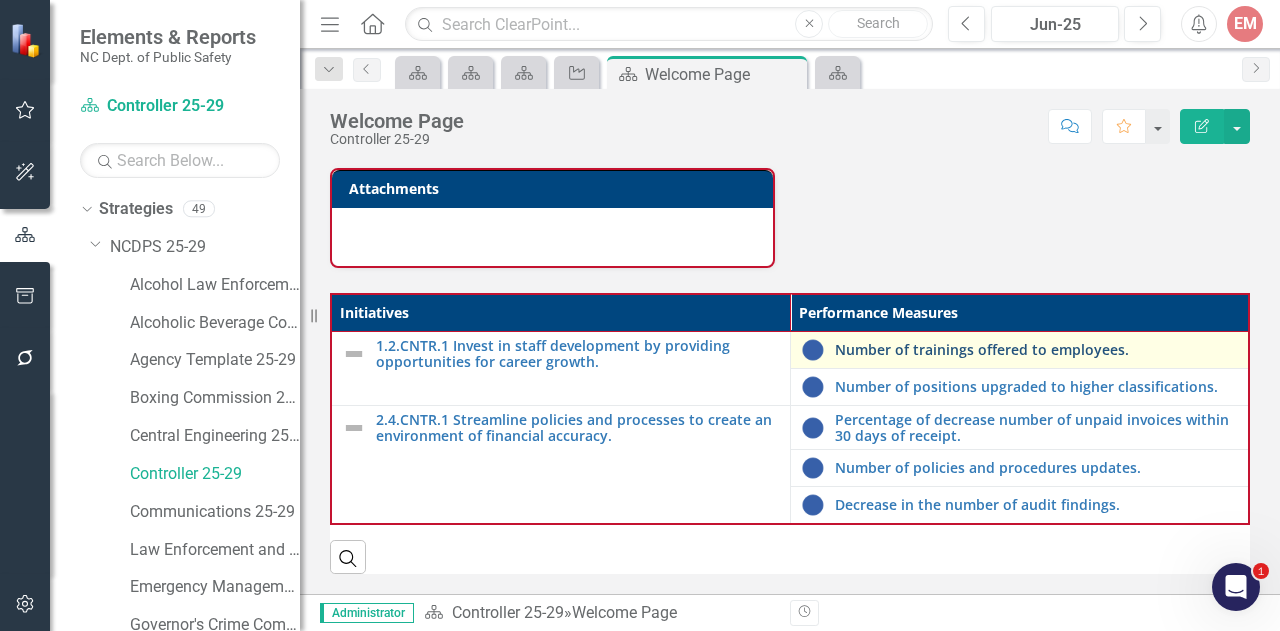 click on "Number of trainings offered to employees." at bounding box center (1037, 349) 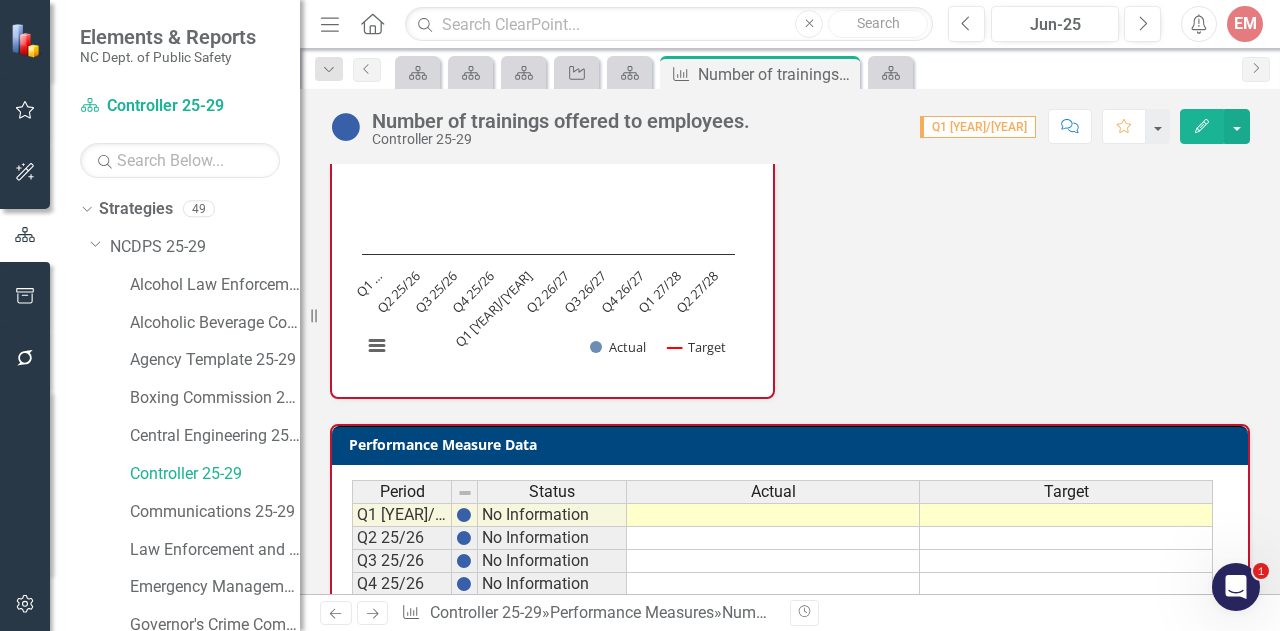 scroll, scrollTop: 0, scrollLeft: 0, axis: both 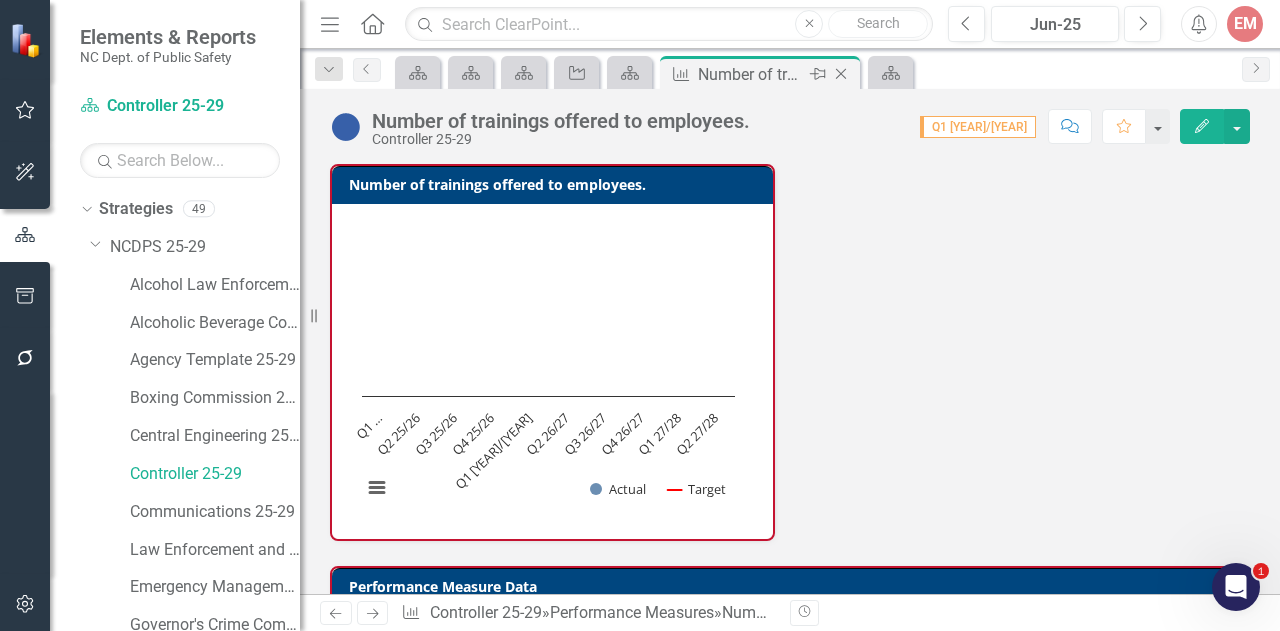 click on "Close" 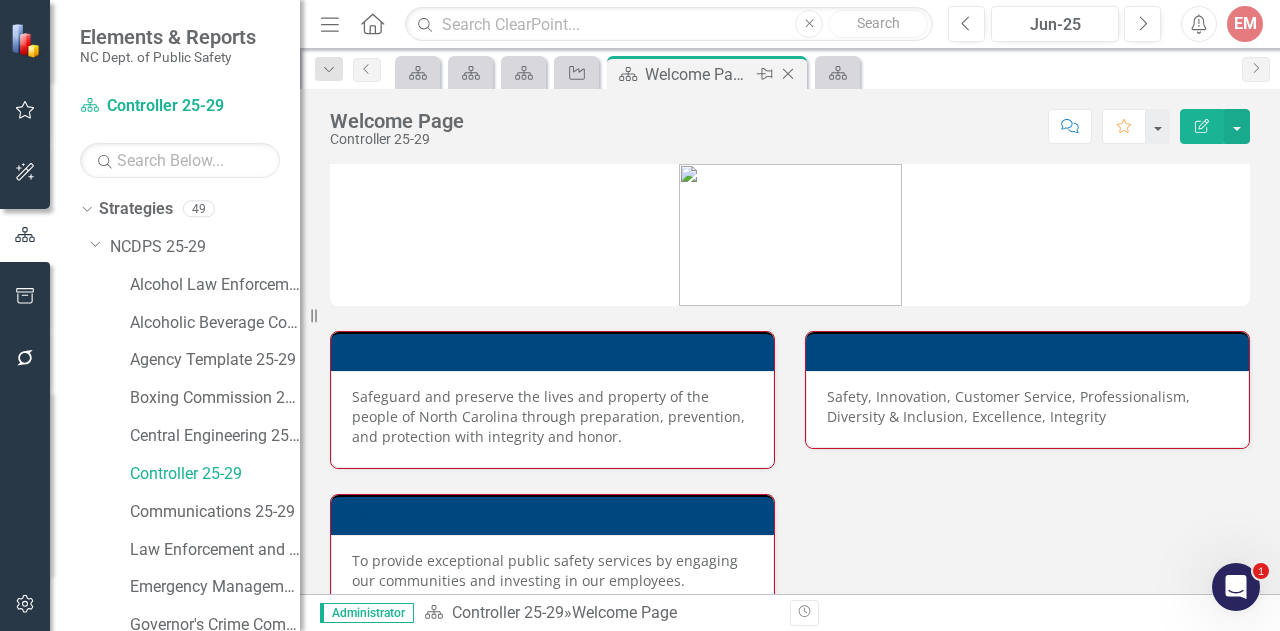 click on "Close" 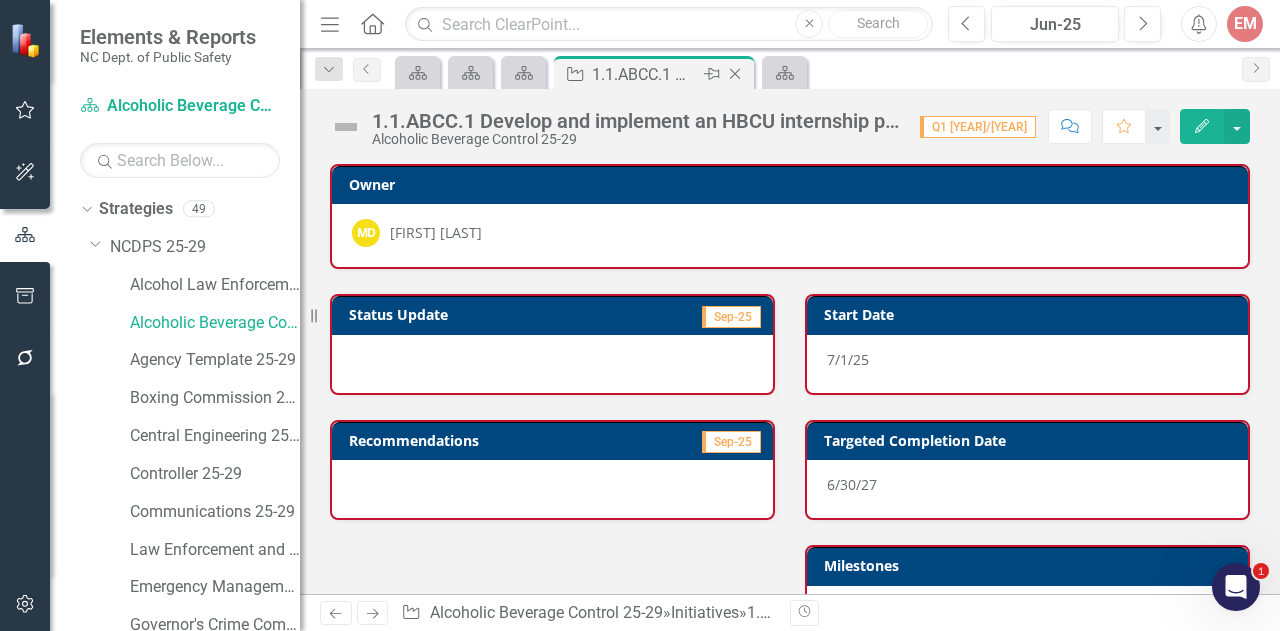 click on "Close" 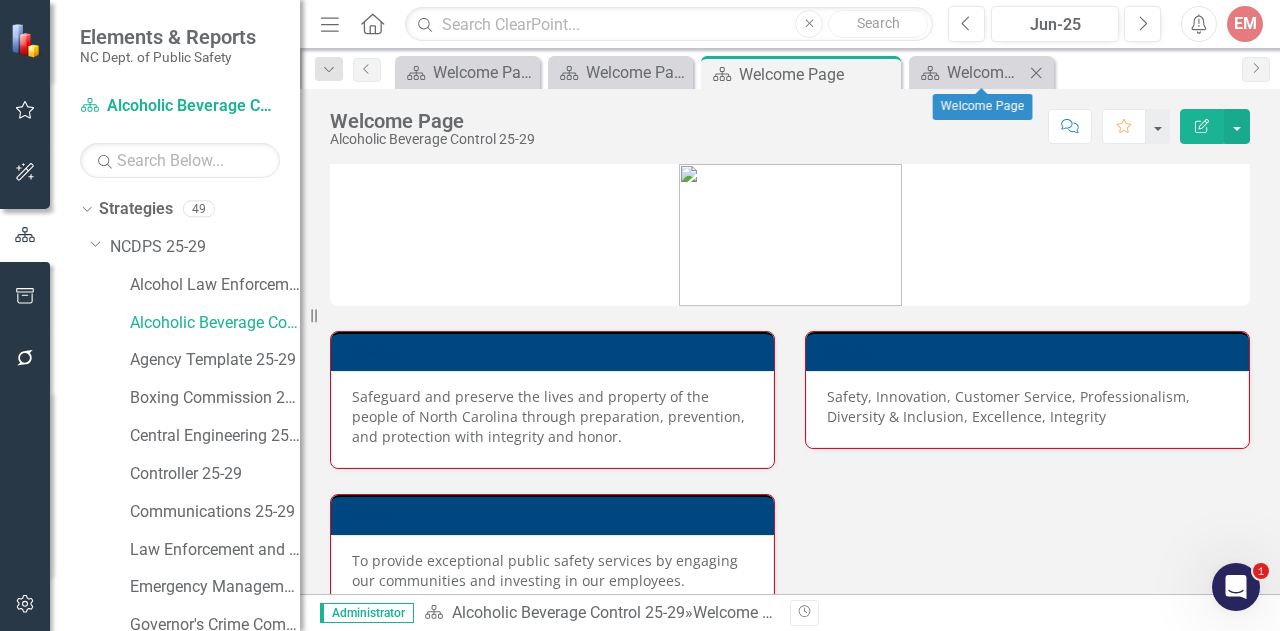 click 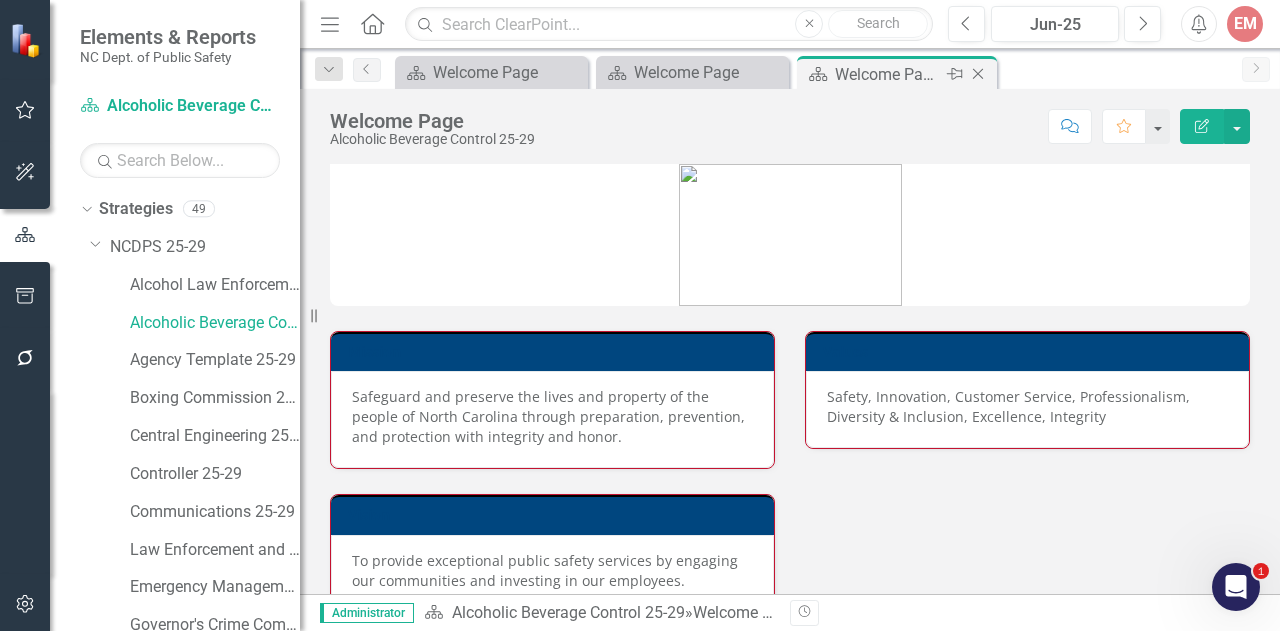 click 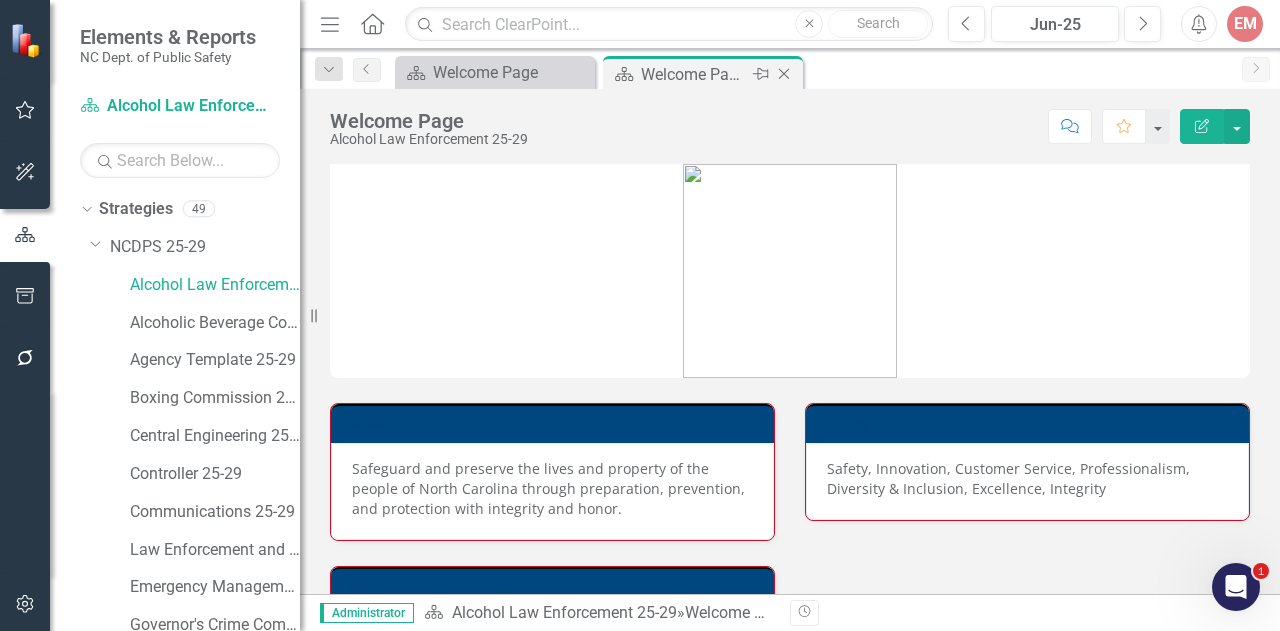 click 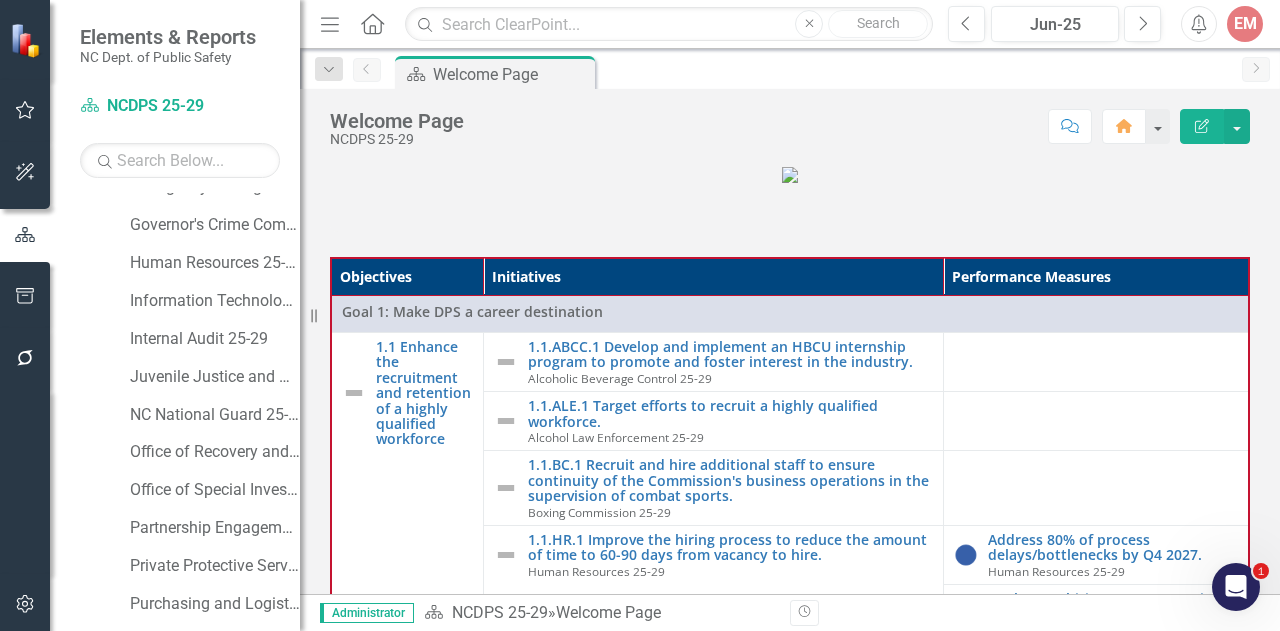 scroll, scrollTop: 200, scrollLeft: 0, axis: vertical 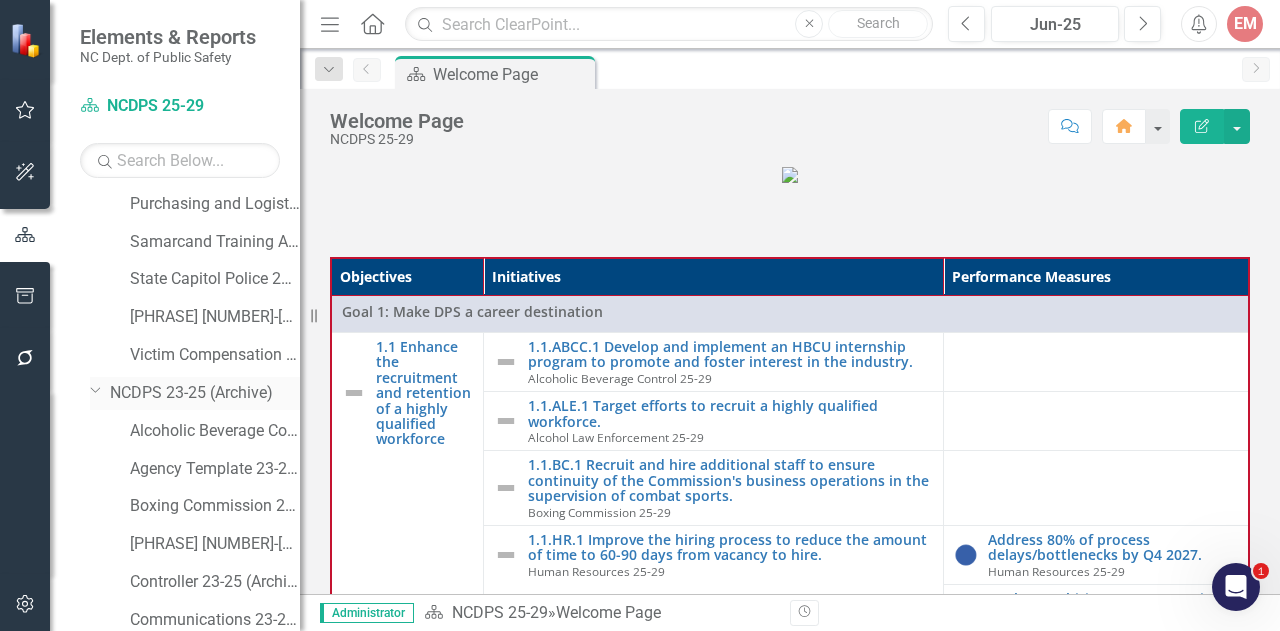click on "Dropdown" 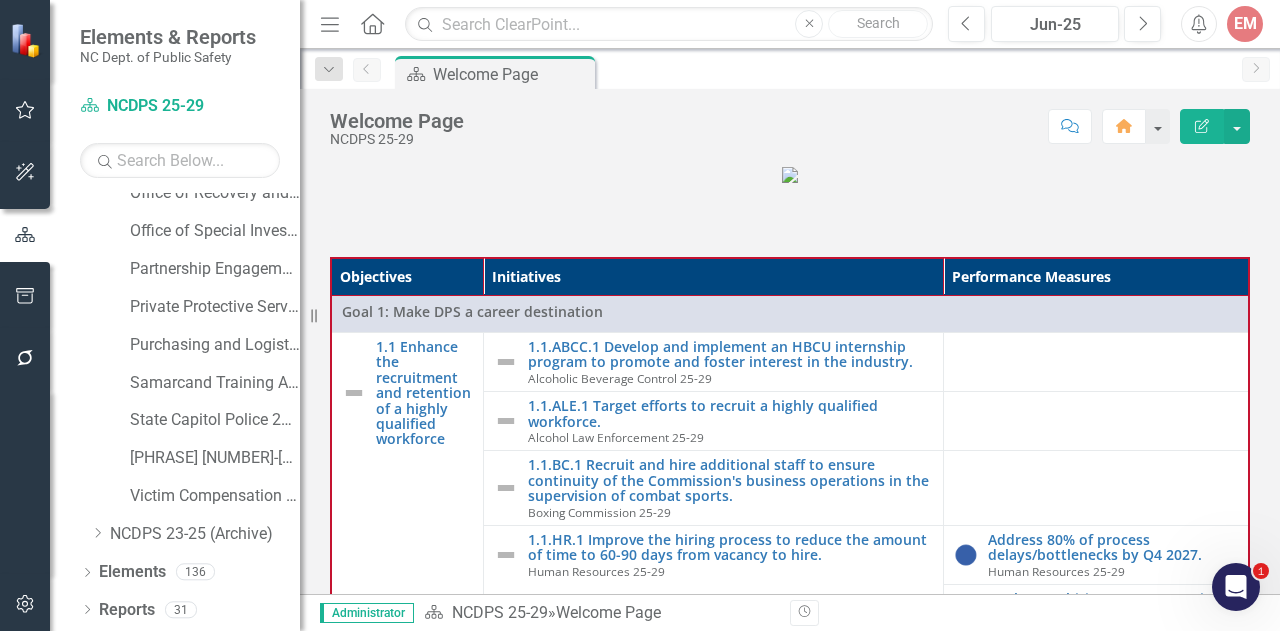 scroll, scrollTop: 658, scrollLeft: 0, axis: vertical 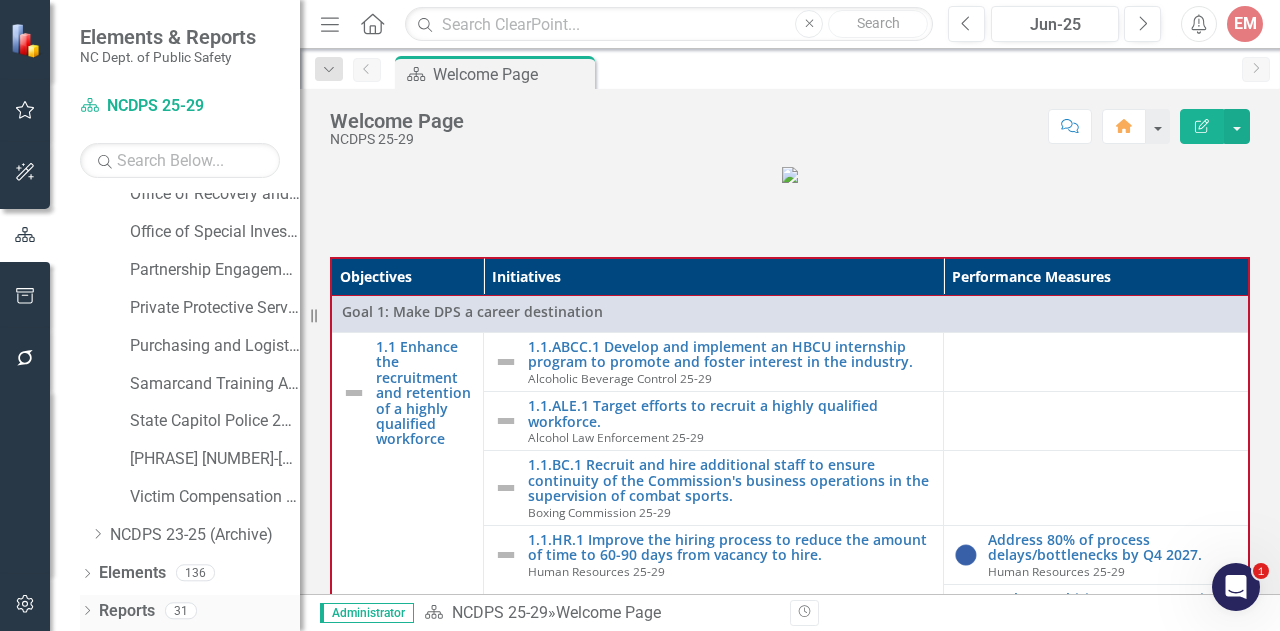 click on "Dropdown" at bounding box center [87, 613] 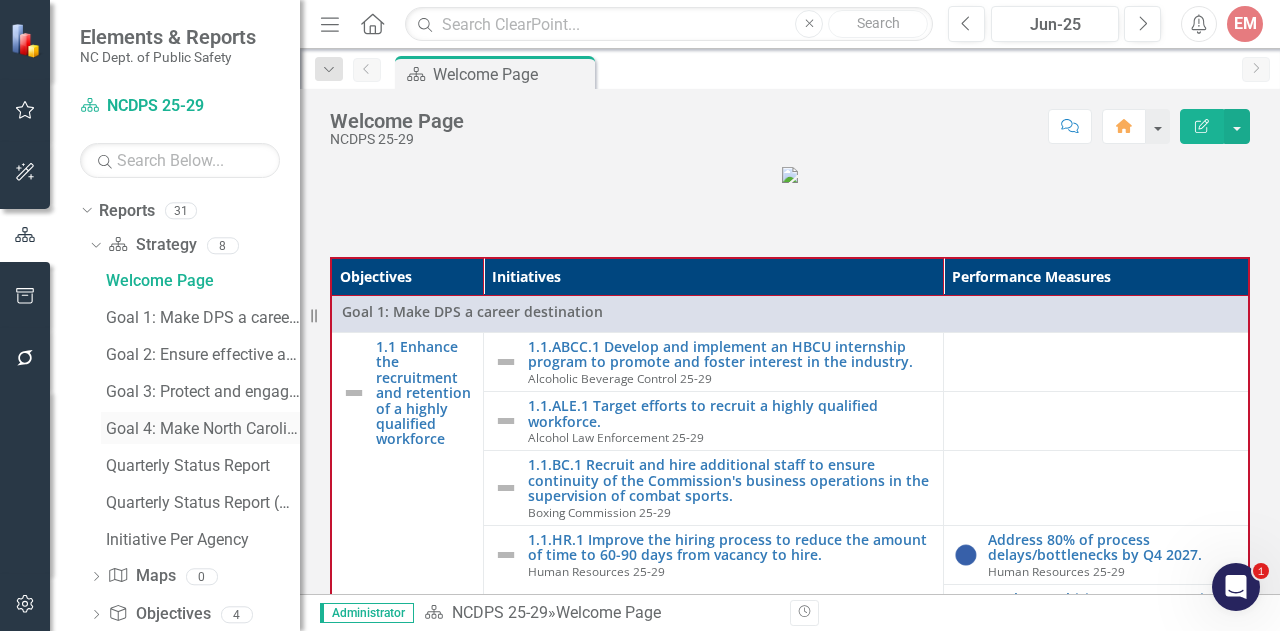 scroll, scrollTop: 1158, scrollLeft: 0, axis: vertical 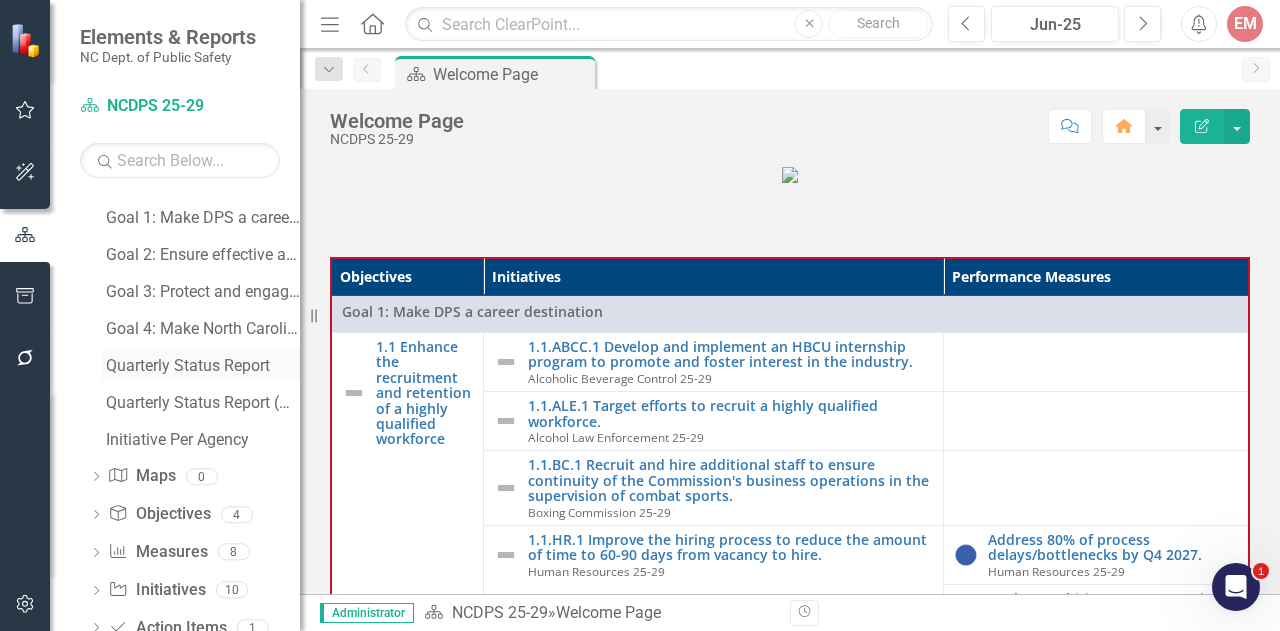 click on "Quarterly Status Report" at bounding box center [203, 366] 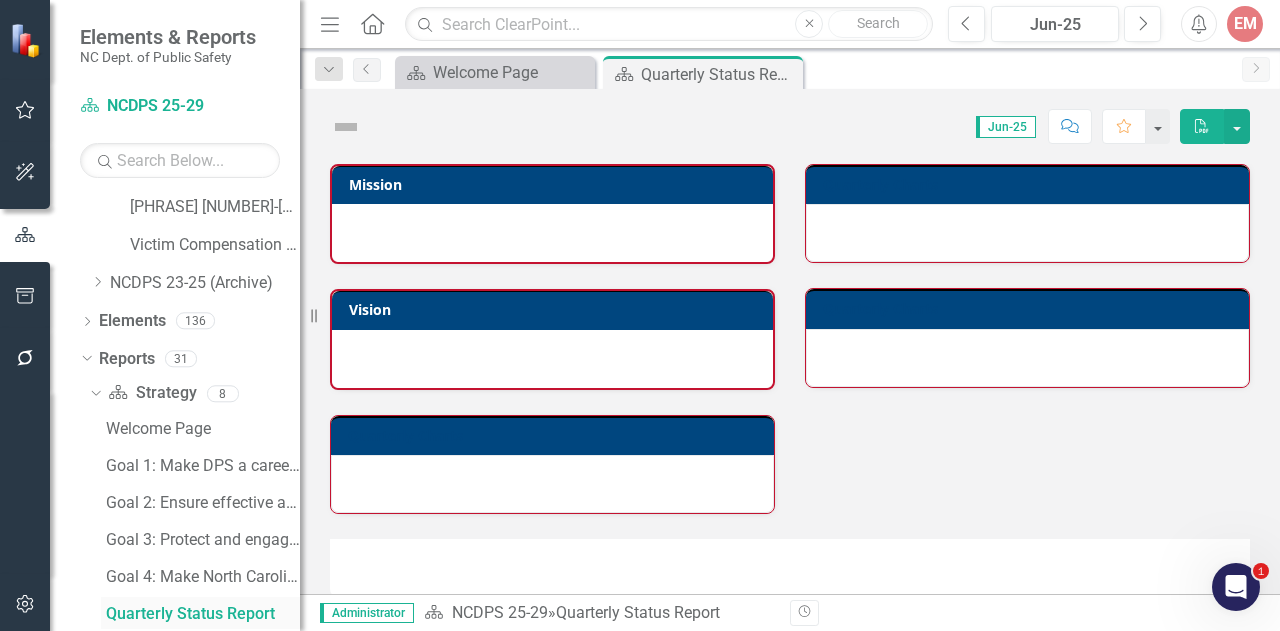 scroll, scrollTop: 907, scrollLeft: 0, axis: vertical 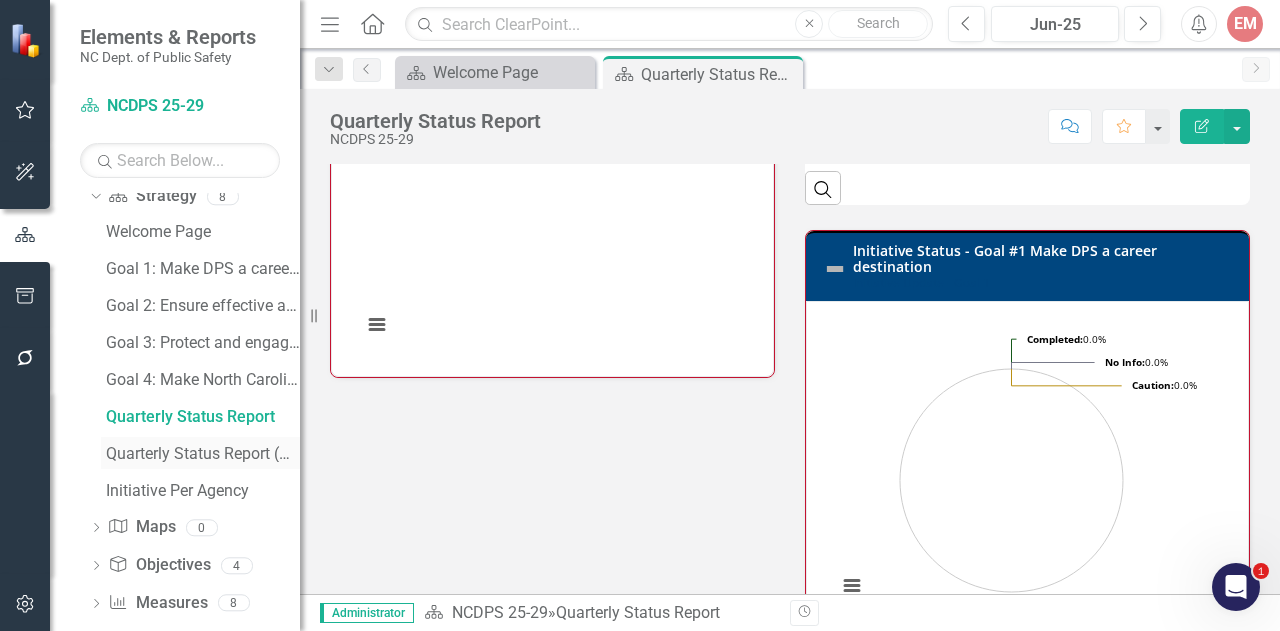 click on "Quarterly Status Report (Objective Measures)" at bounding box center (203, 454) 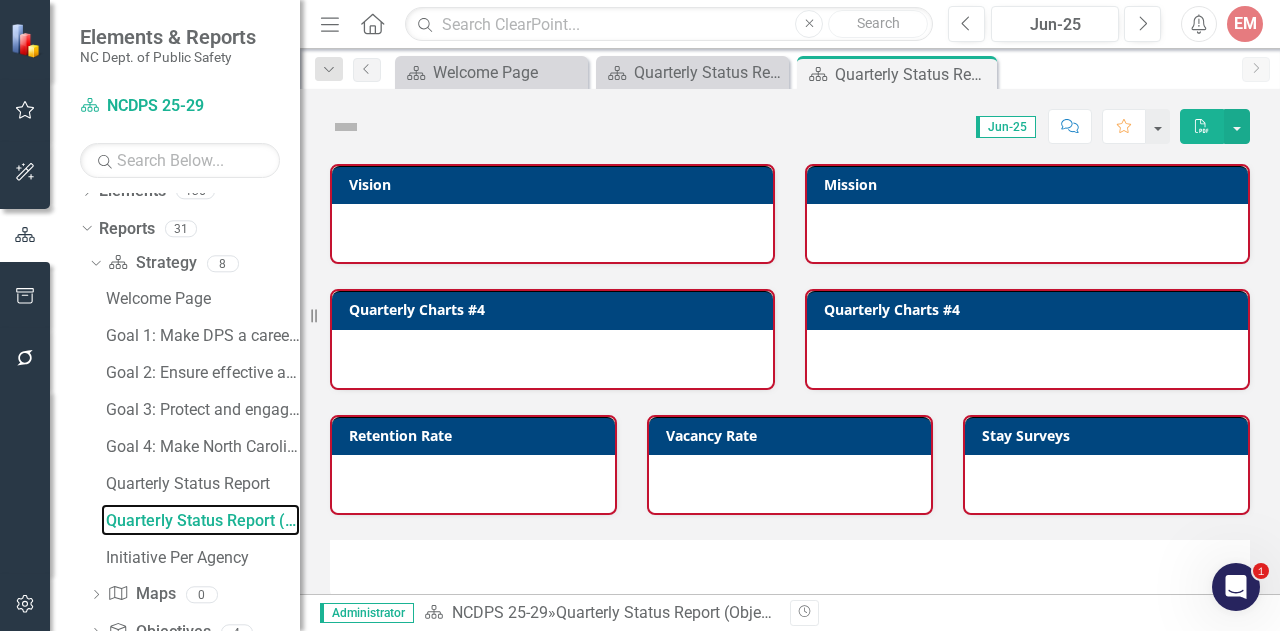 scroll, scrollTop: 944, scrollLeft: 0, axis: vertical 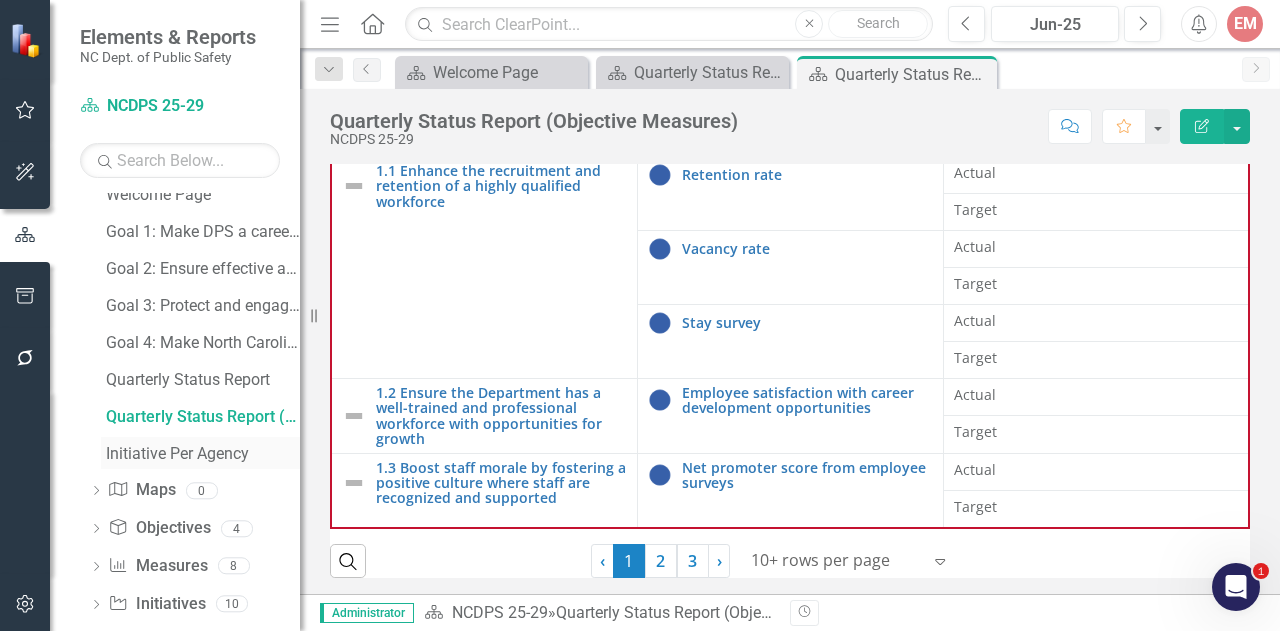 click on "Initiative Per Agency" at bounding box center (203, 454) 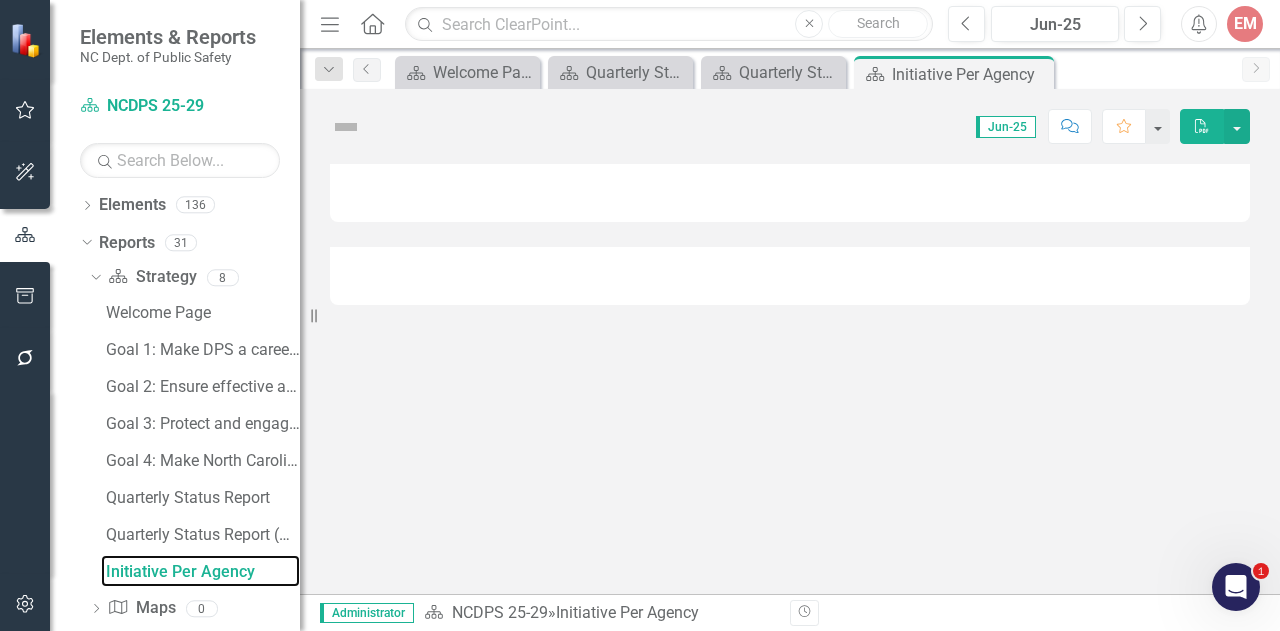 scroll, scrollTop: 981, scrollLeft: 0, axis: vertical 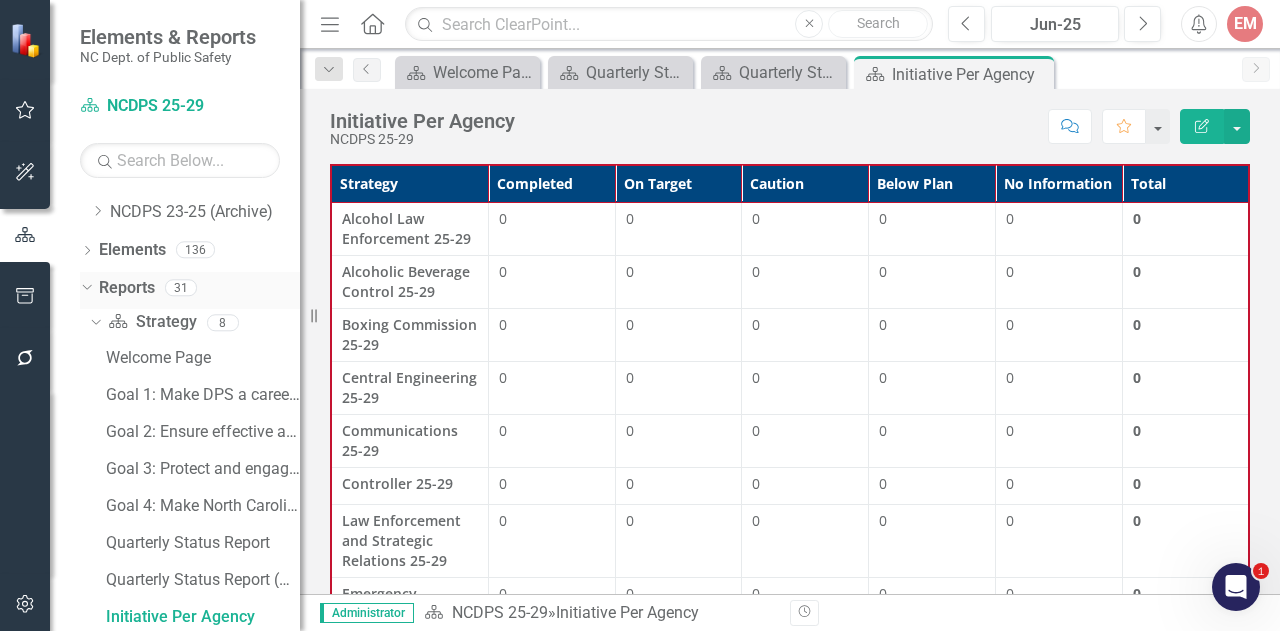 click on "Dropdown" 